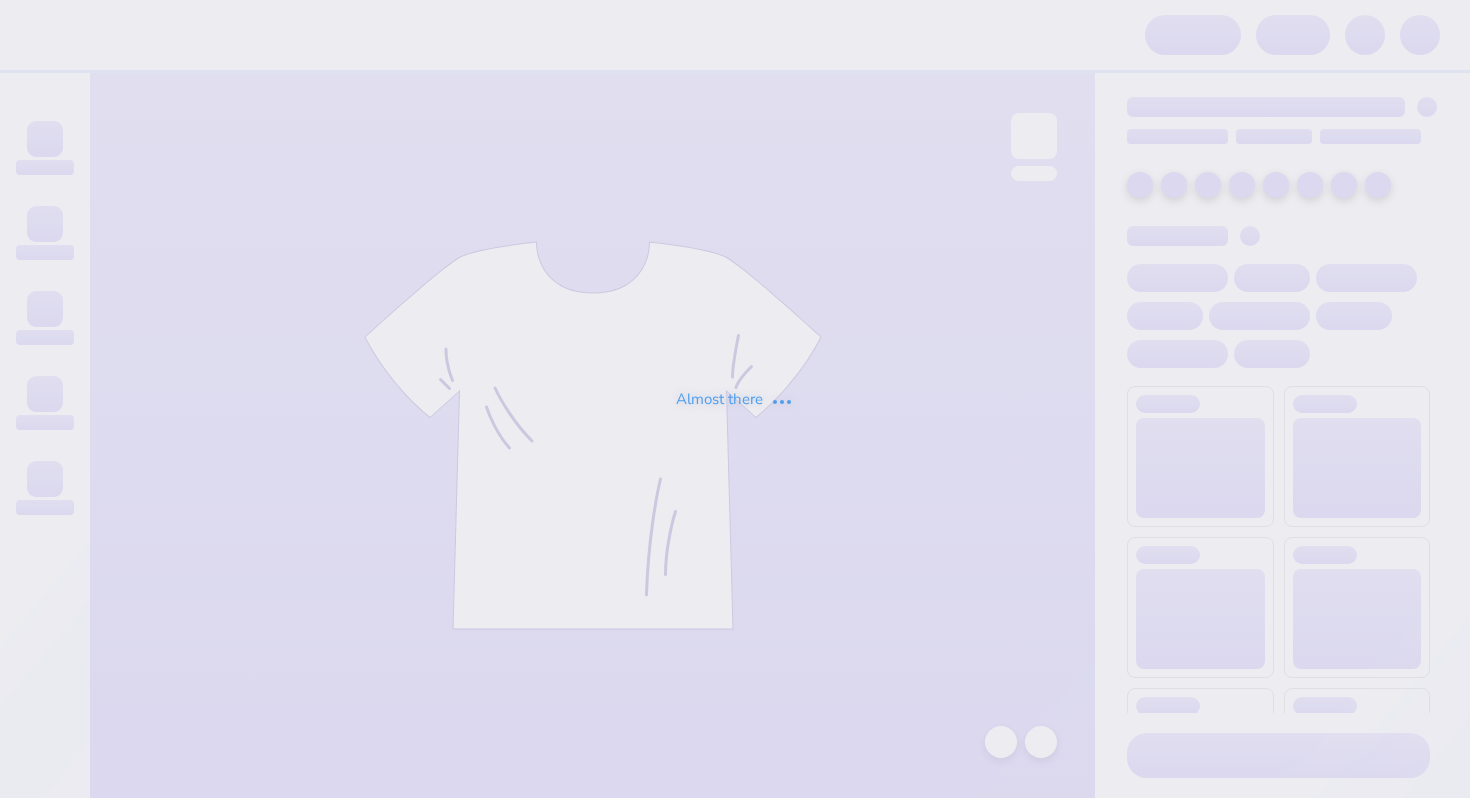scroll, scrollTop: 0, scrollLeft: 0, axis: both 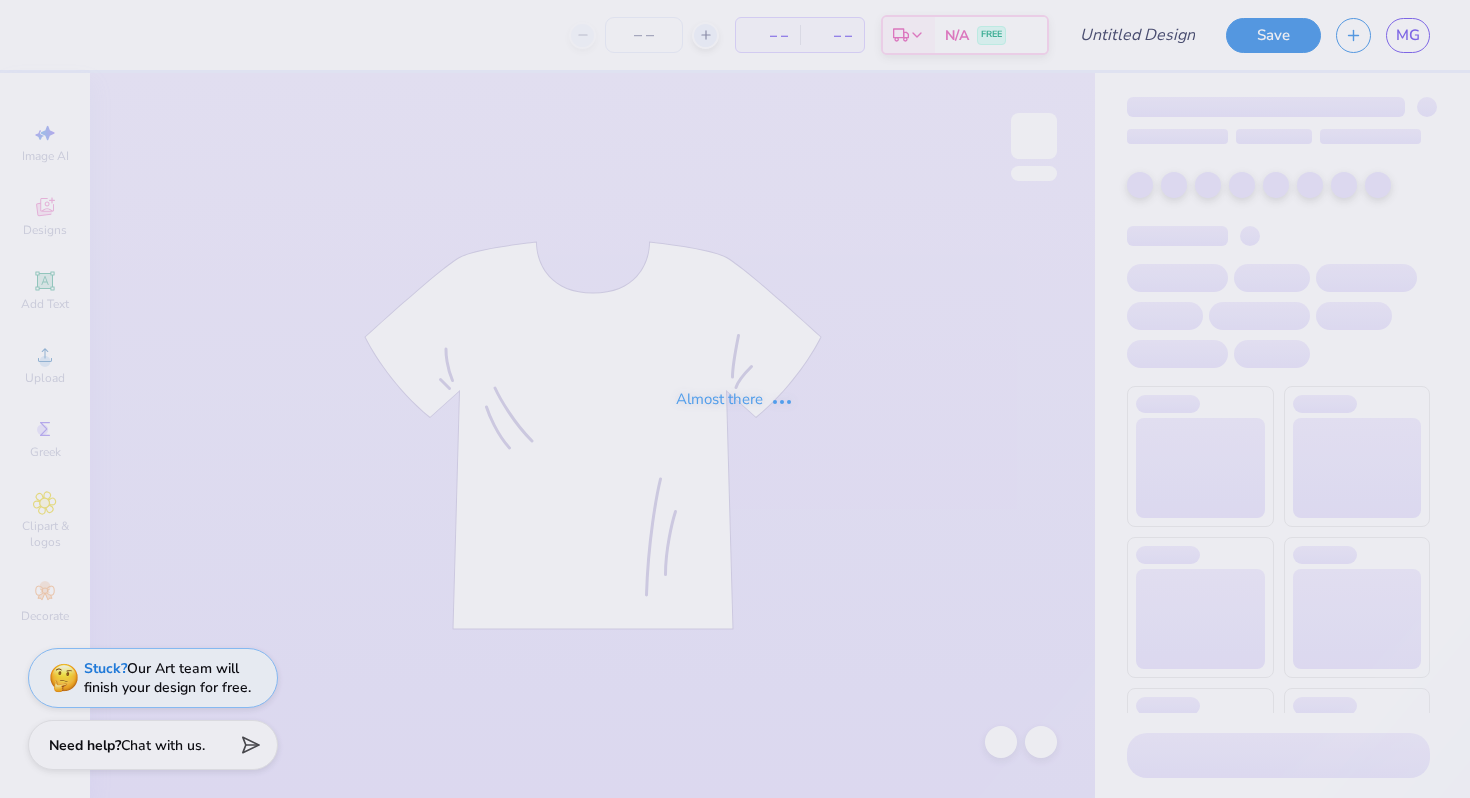 type on "ATSA 1/4 Zip" 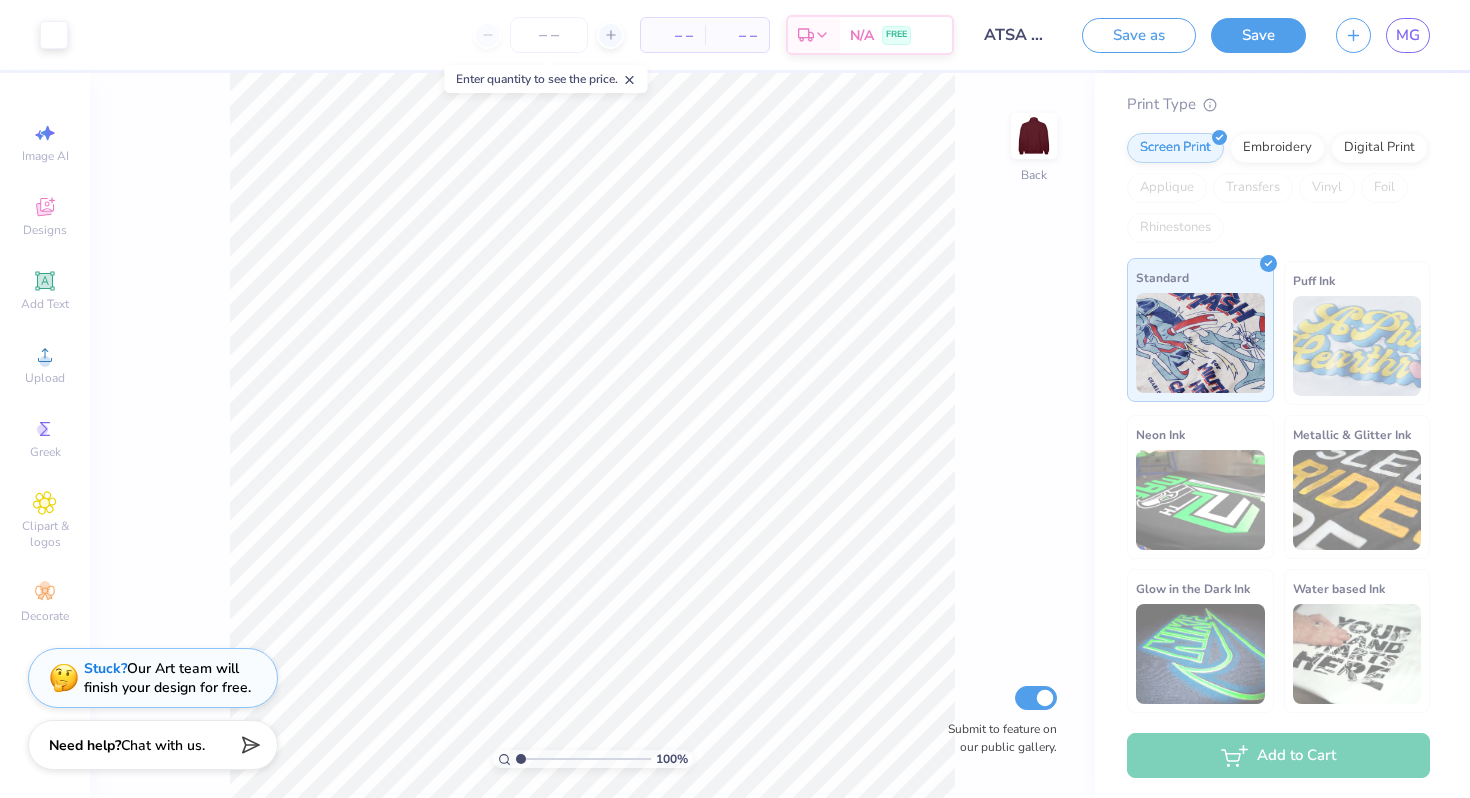scroll, scrollTop: 0, scrollLeft: 0, axis: both 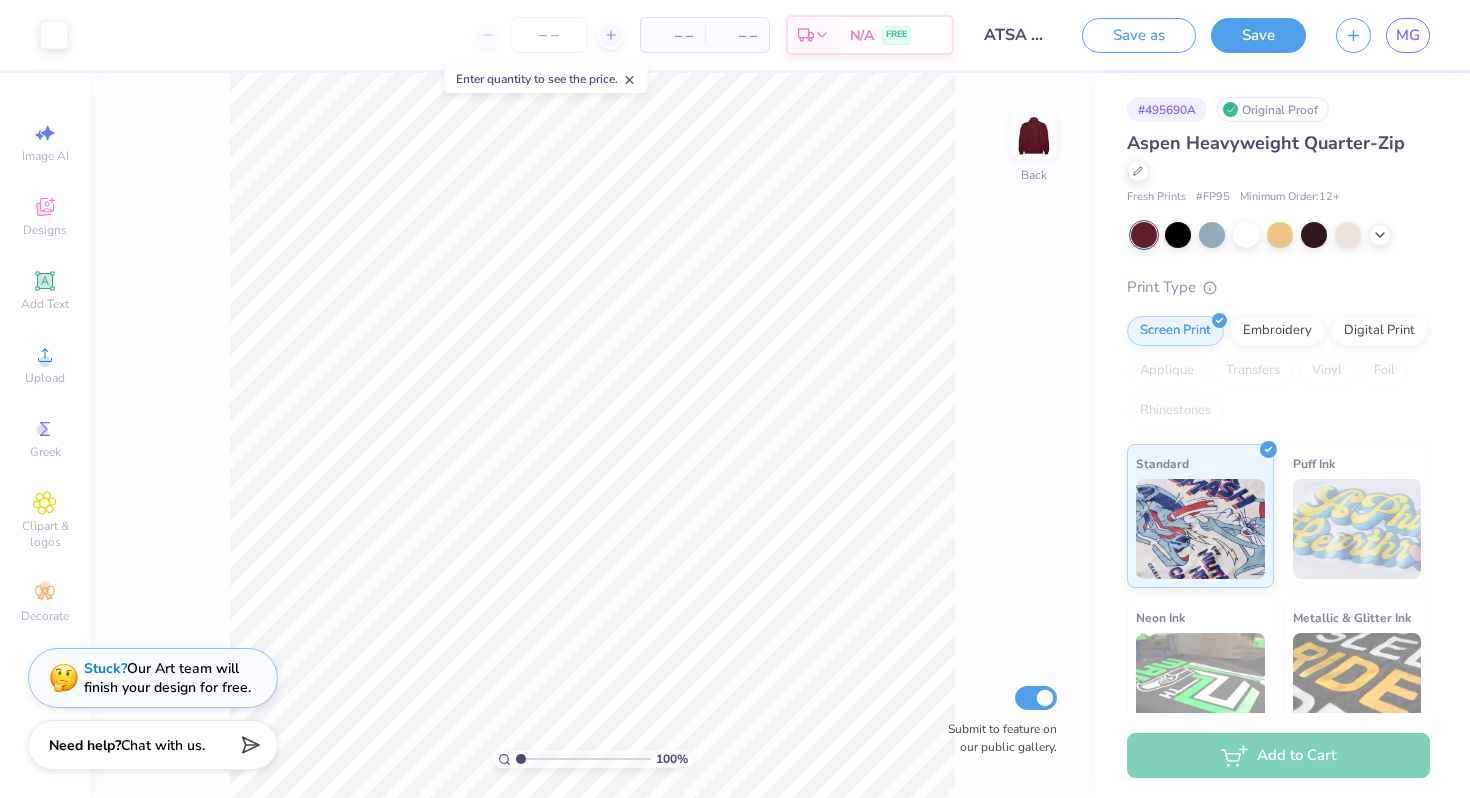 click on "Print Type" at bounding box center [1278, 287] 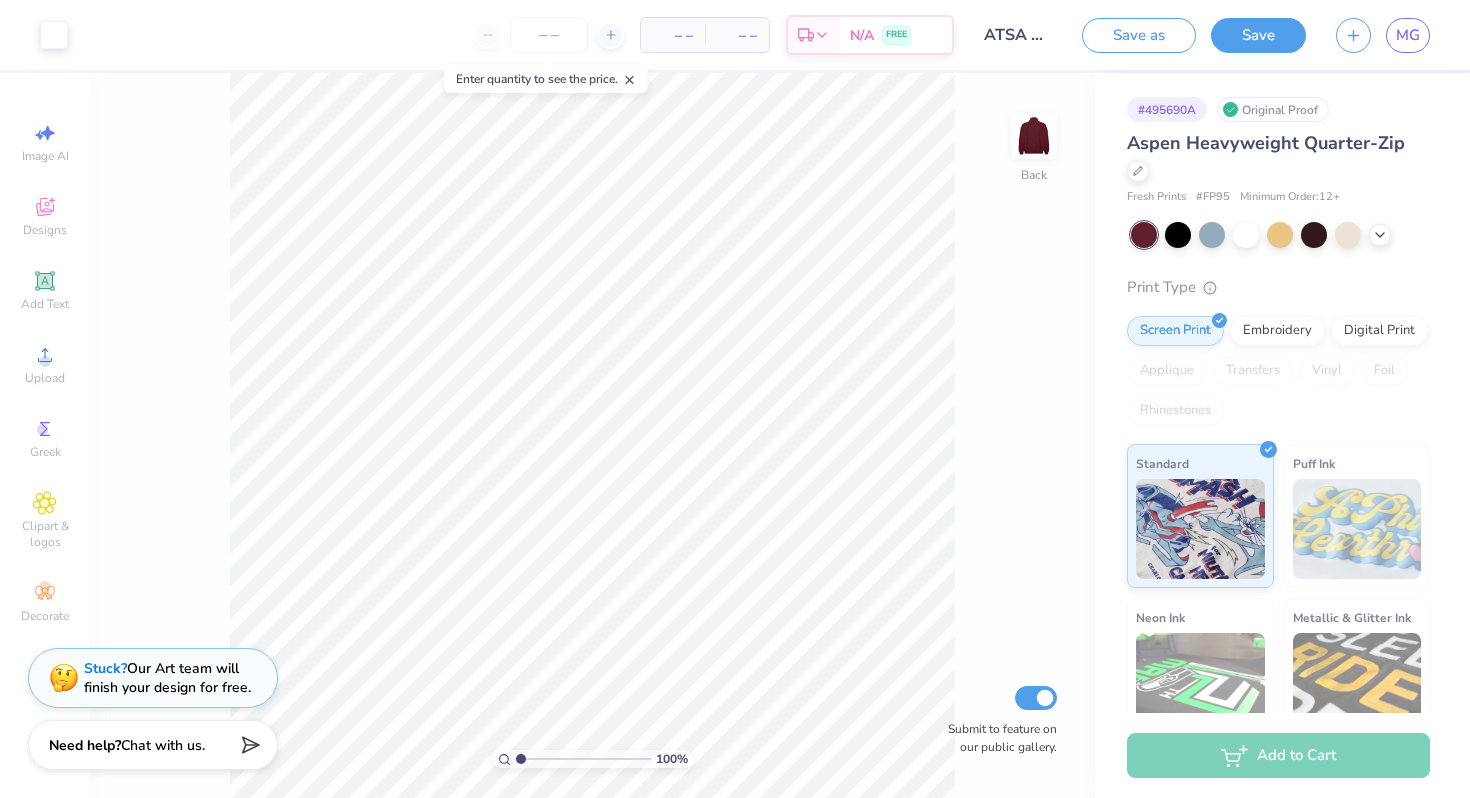 click 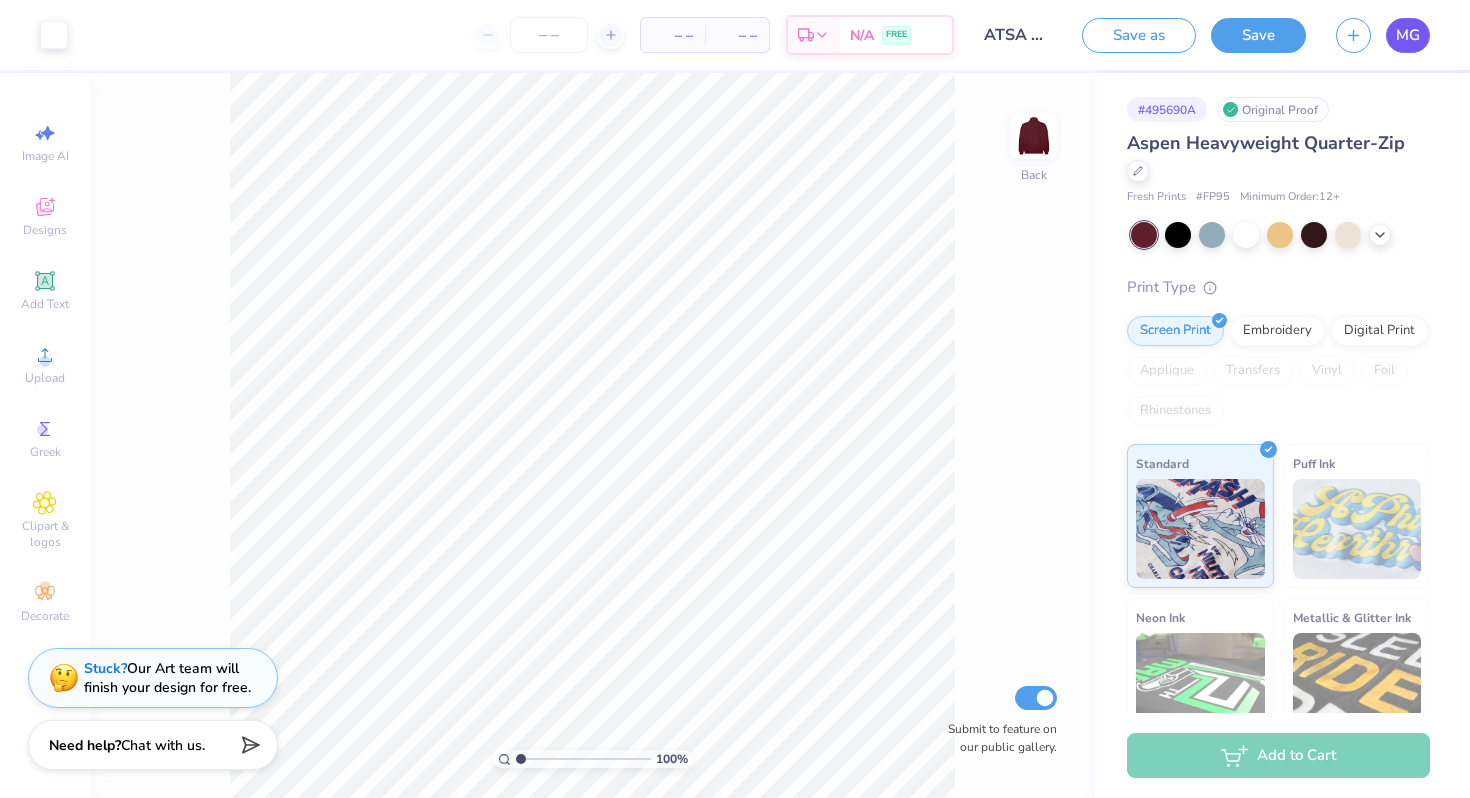 click on "MG" at bounding box center [1408, 35] 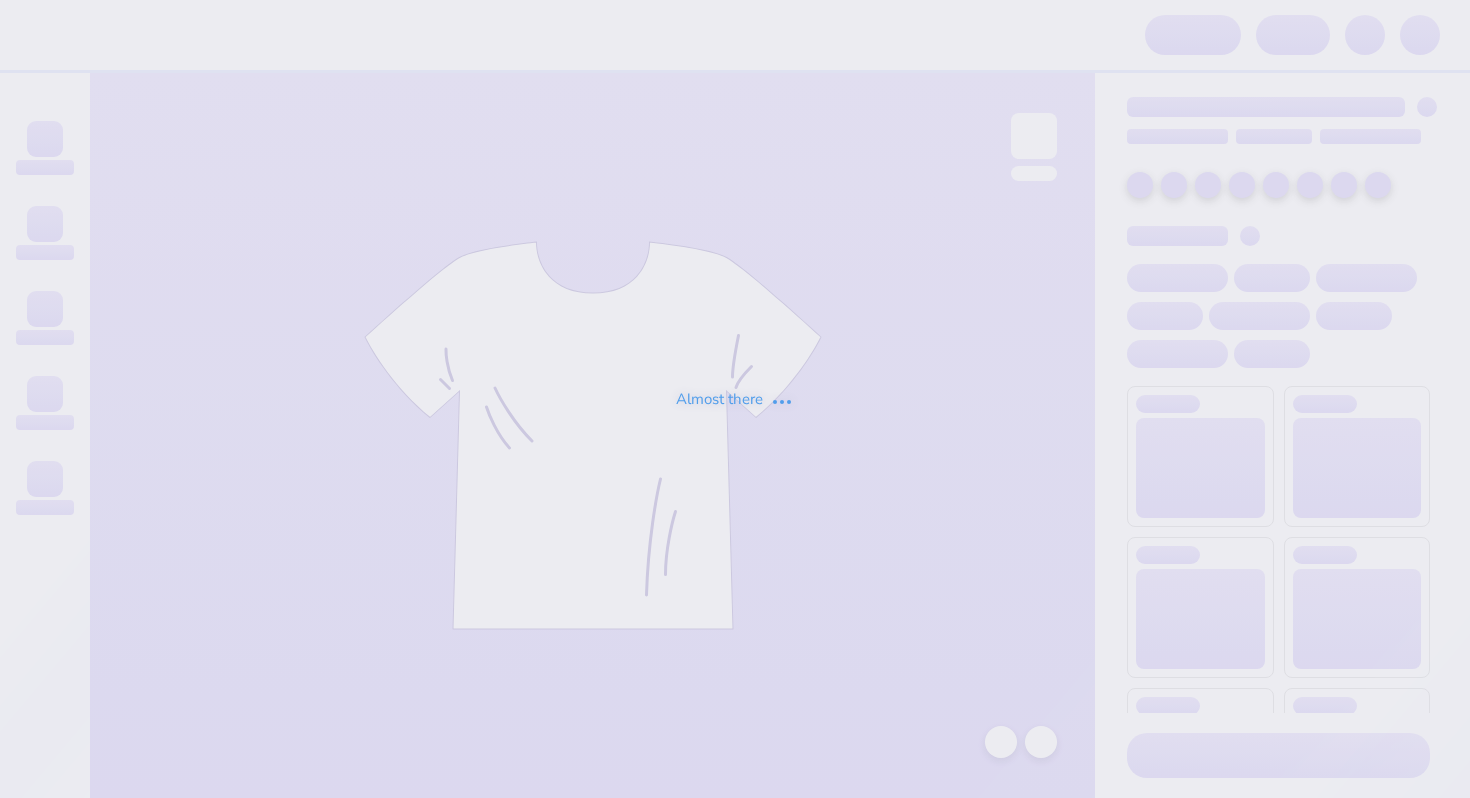 scroll, scrollTop: 0, scrollLeft: 0, axis: both 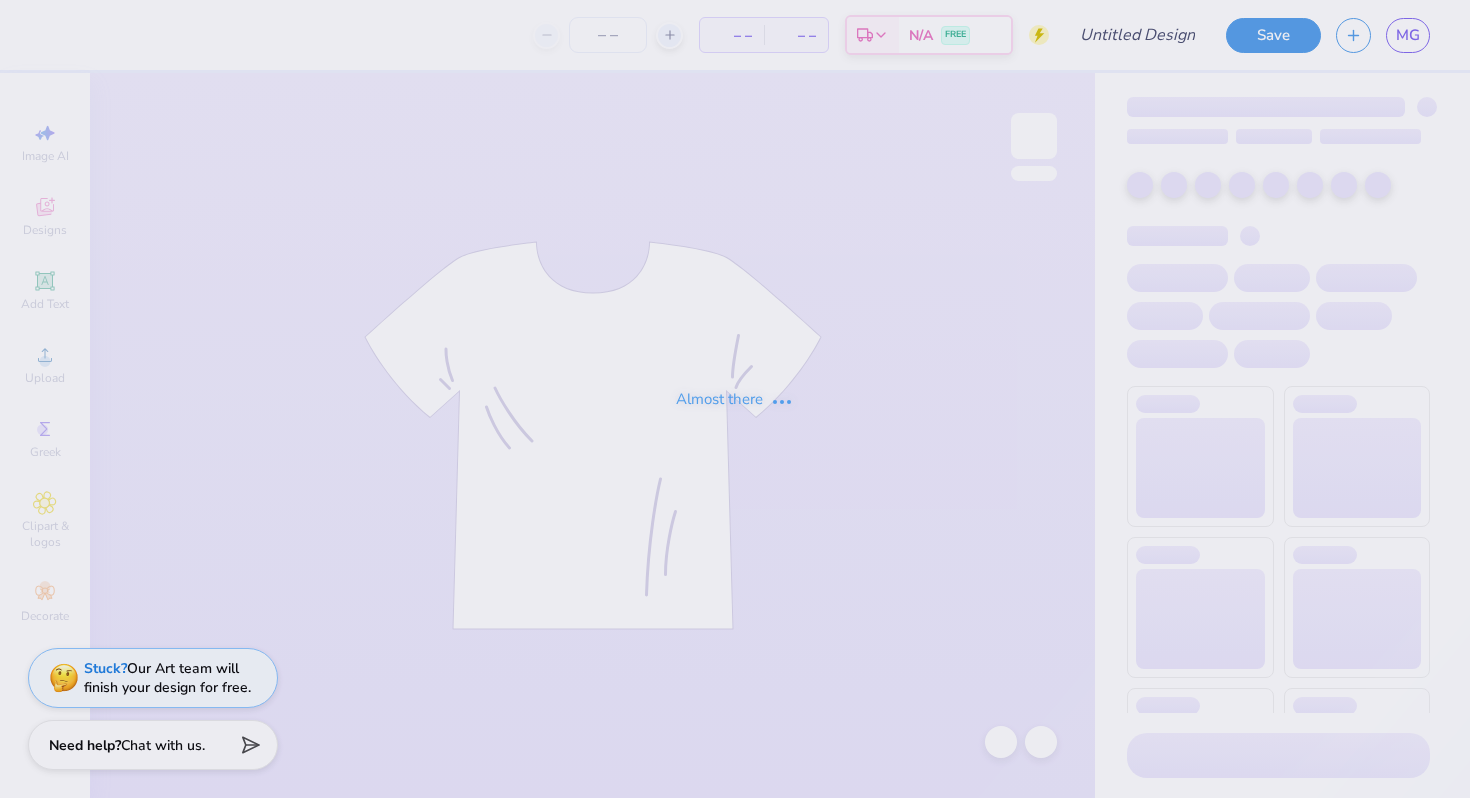 type on "ATSA 1/4 Zip" 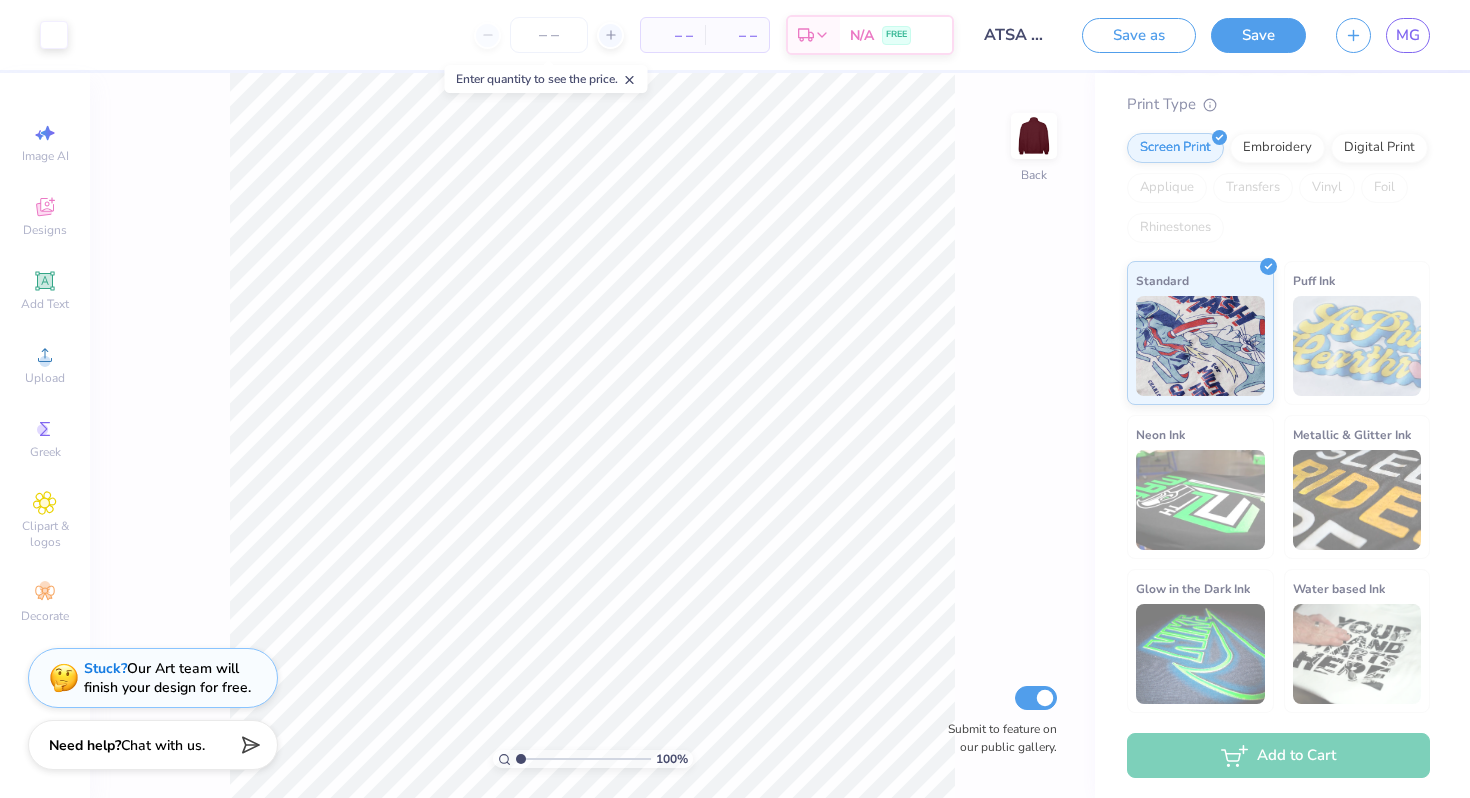 scroll, scrollTop: 0, scrollLeft: 0, axis: both 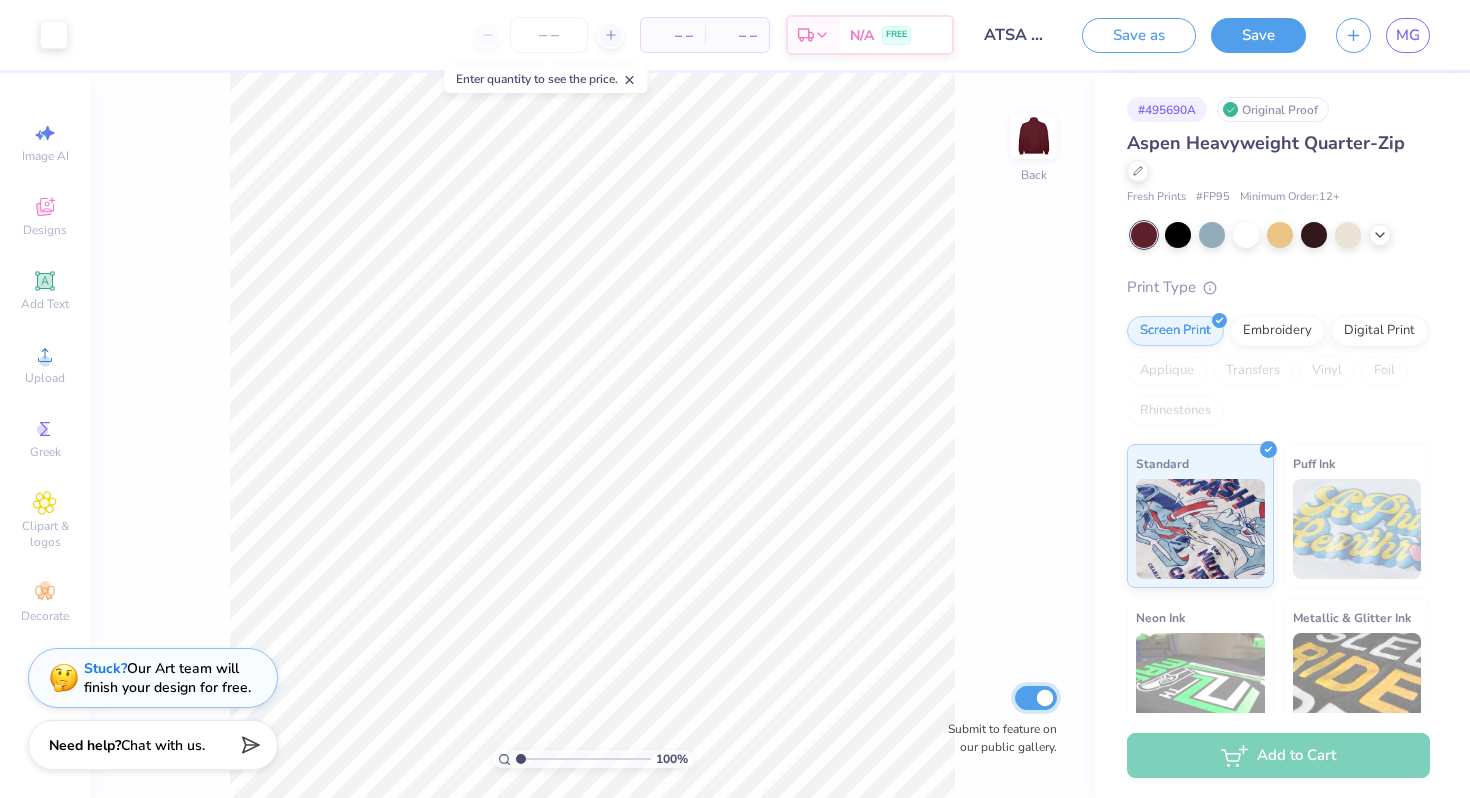 click on "Submit to feature on our public gallery." at bounding box center (1036, 698) 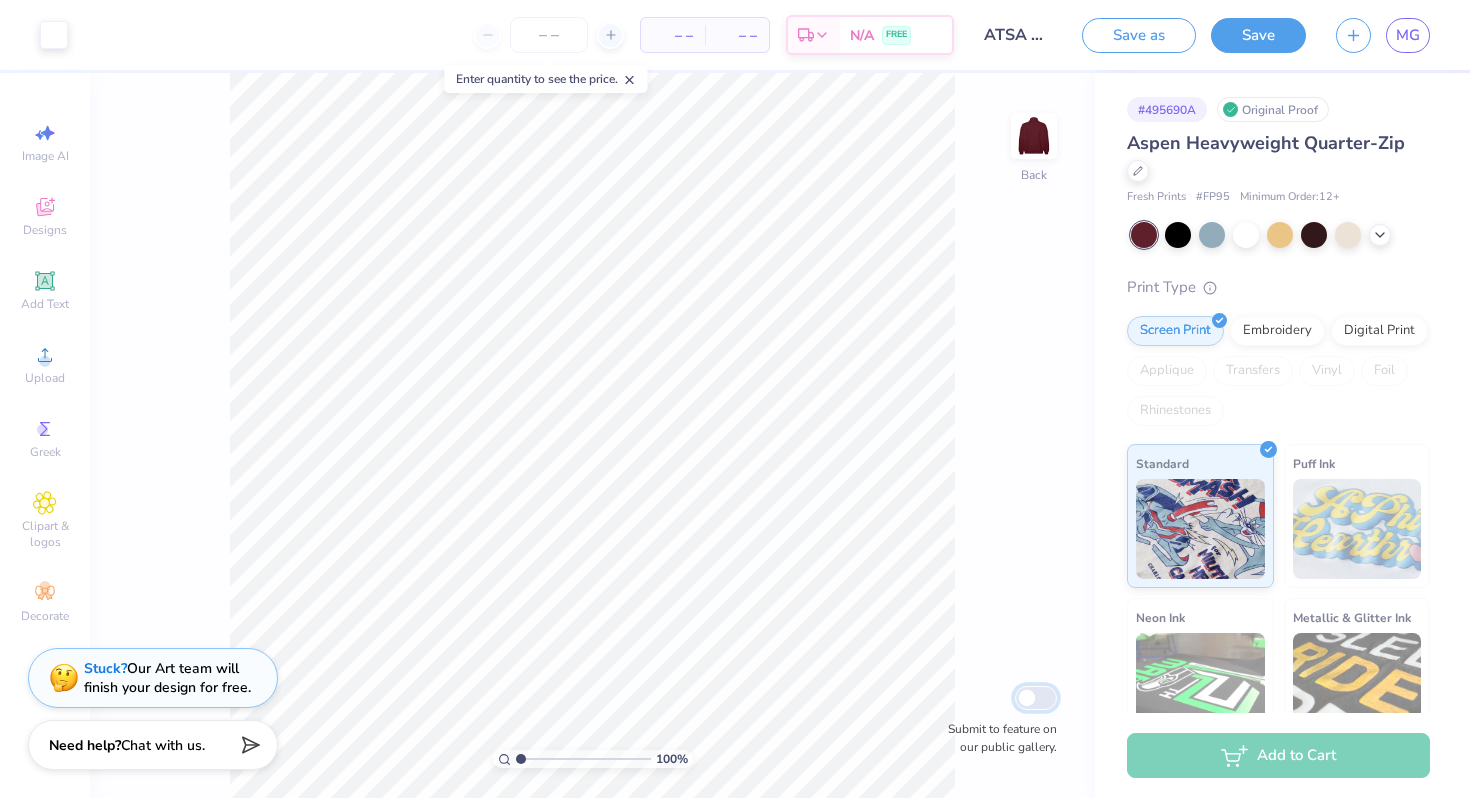 checkbox on "false" 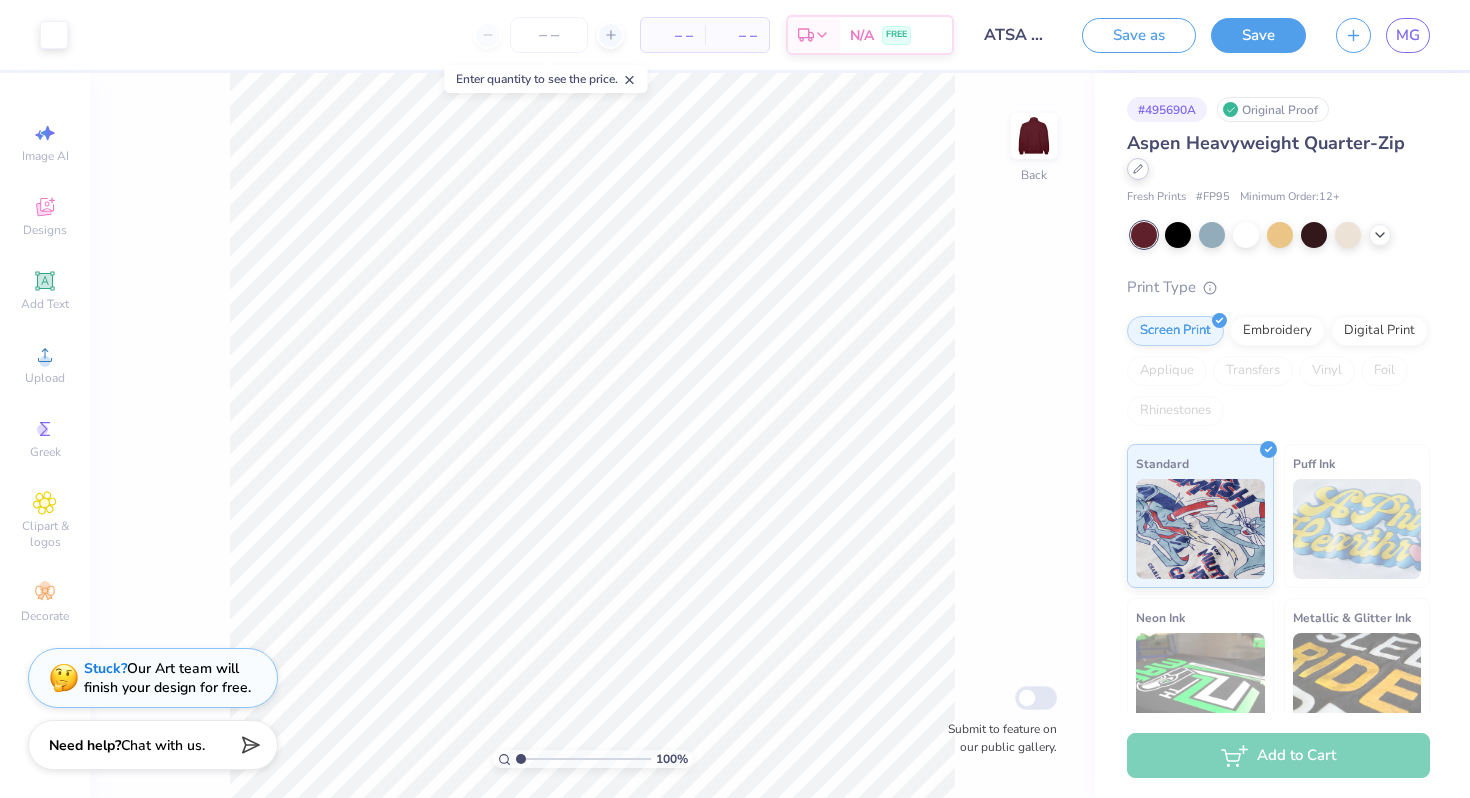 click 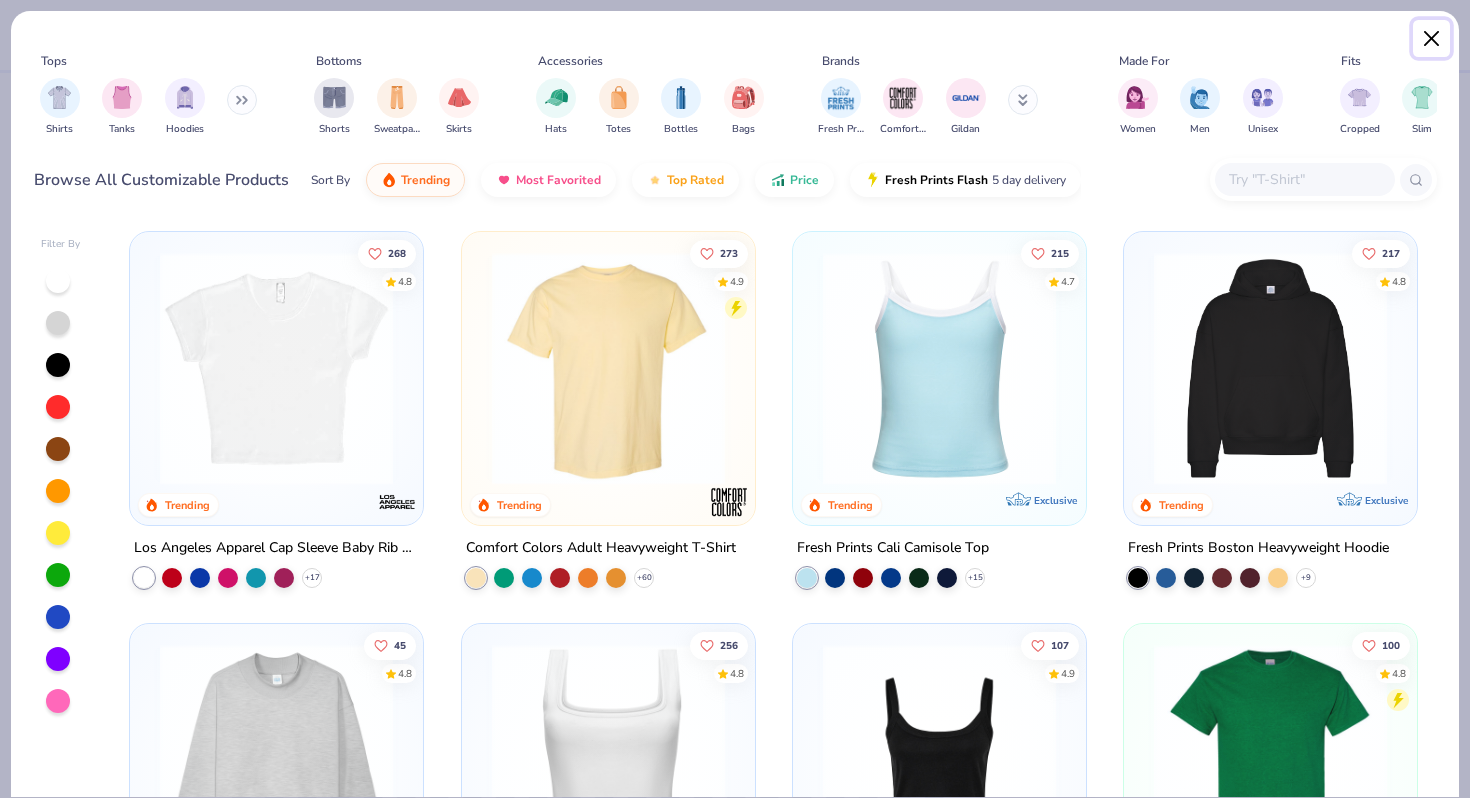 click at bounding box center (1432, 39) 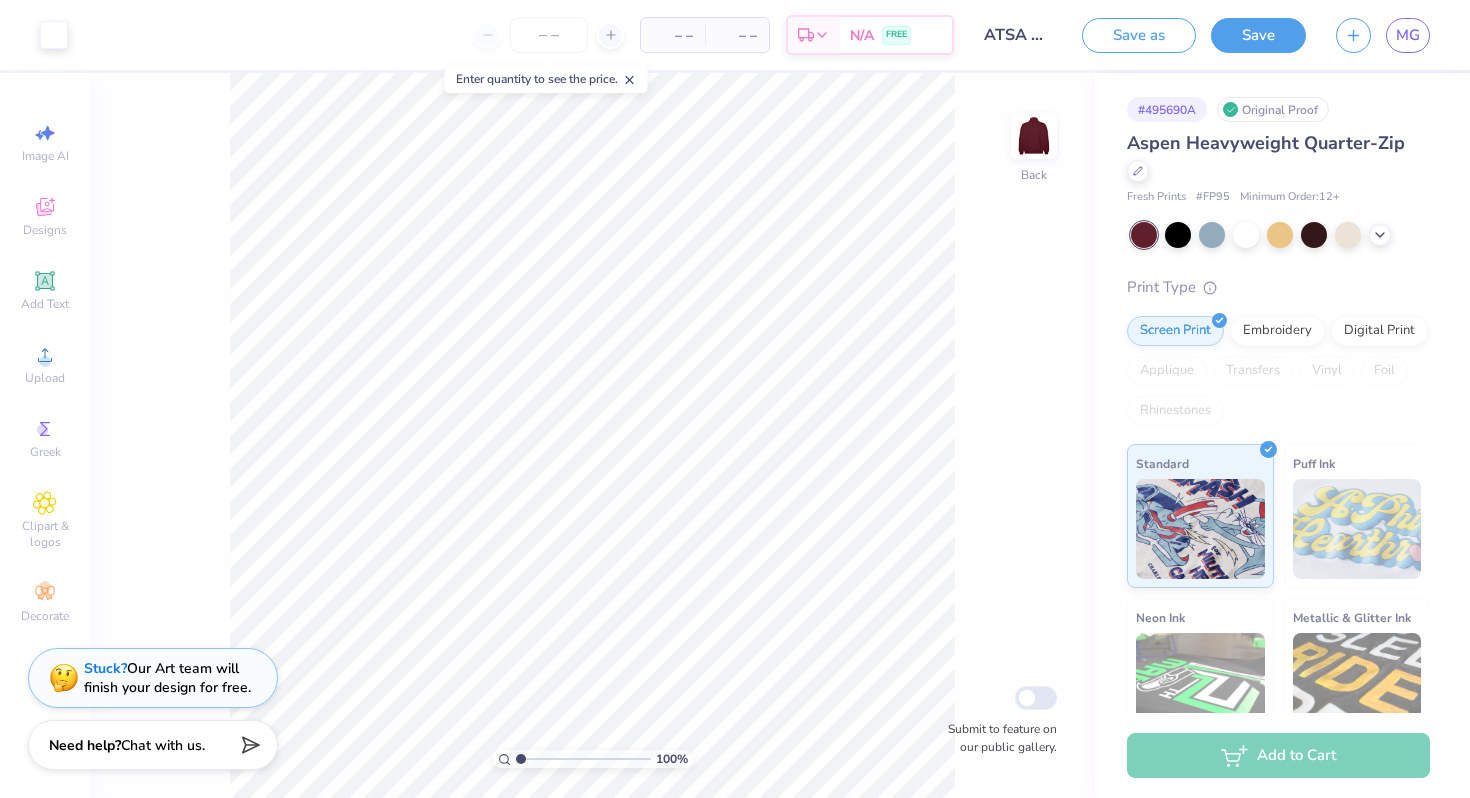 click on "Enter quantity to see the price." at bounding box center [546, 79] 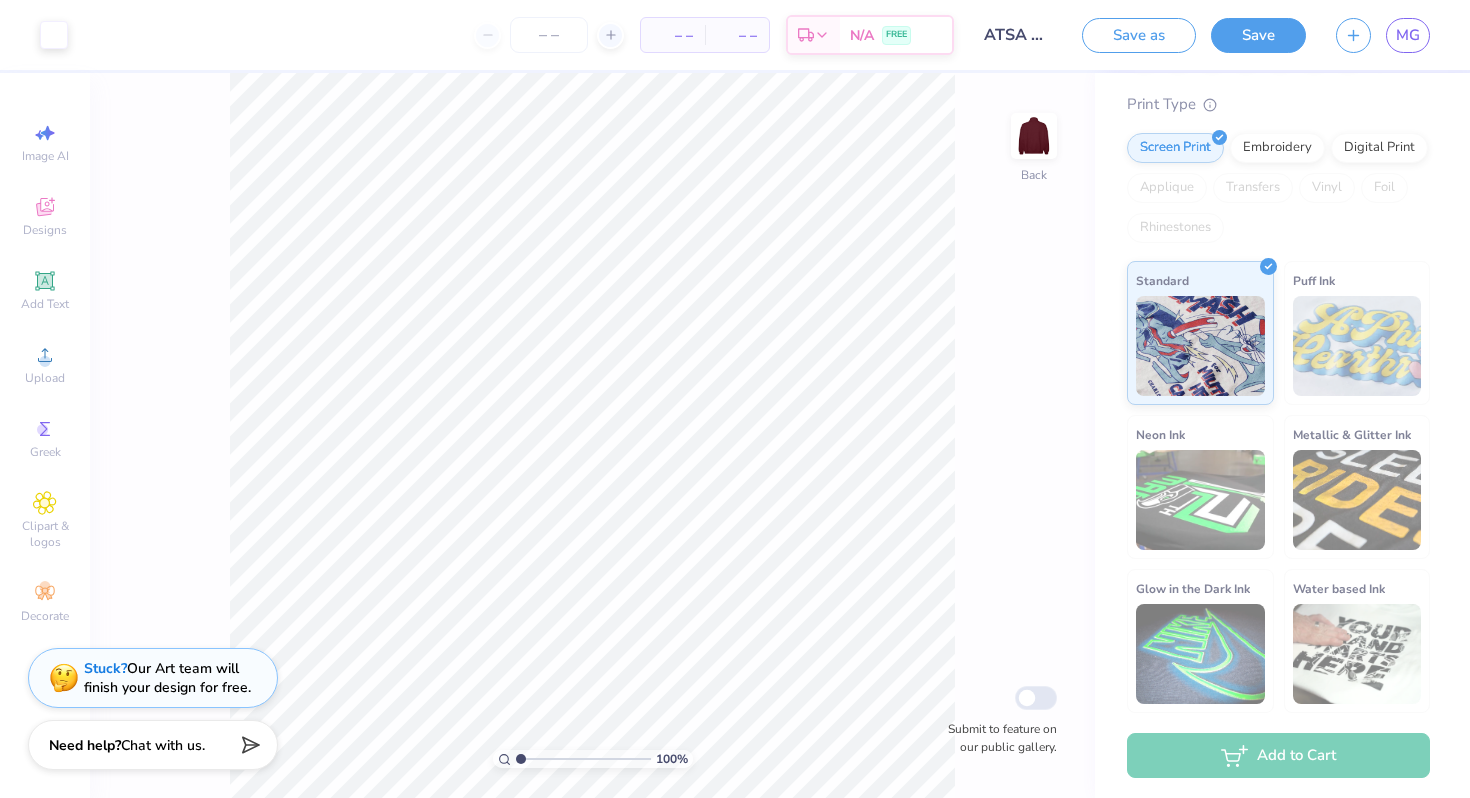 scroll, scrollTop: 0, scrollLeft: 0, axis: both 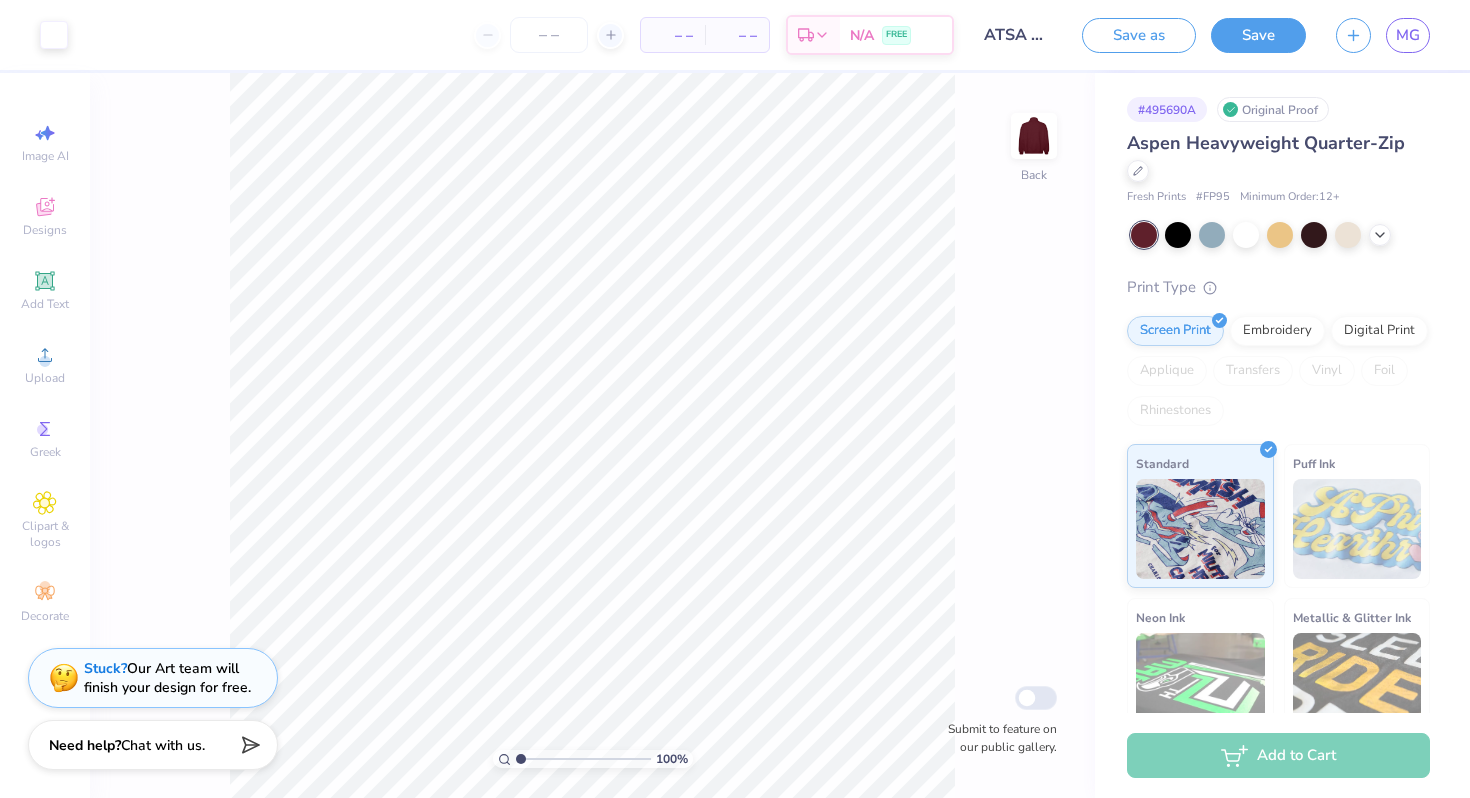 click on "# 495690A" at bounding box center (1167, 109) 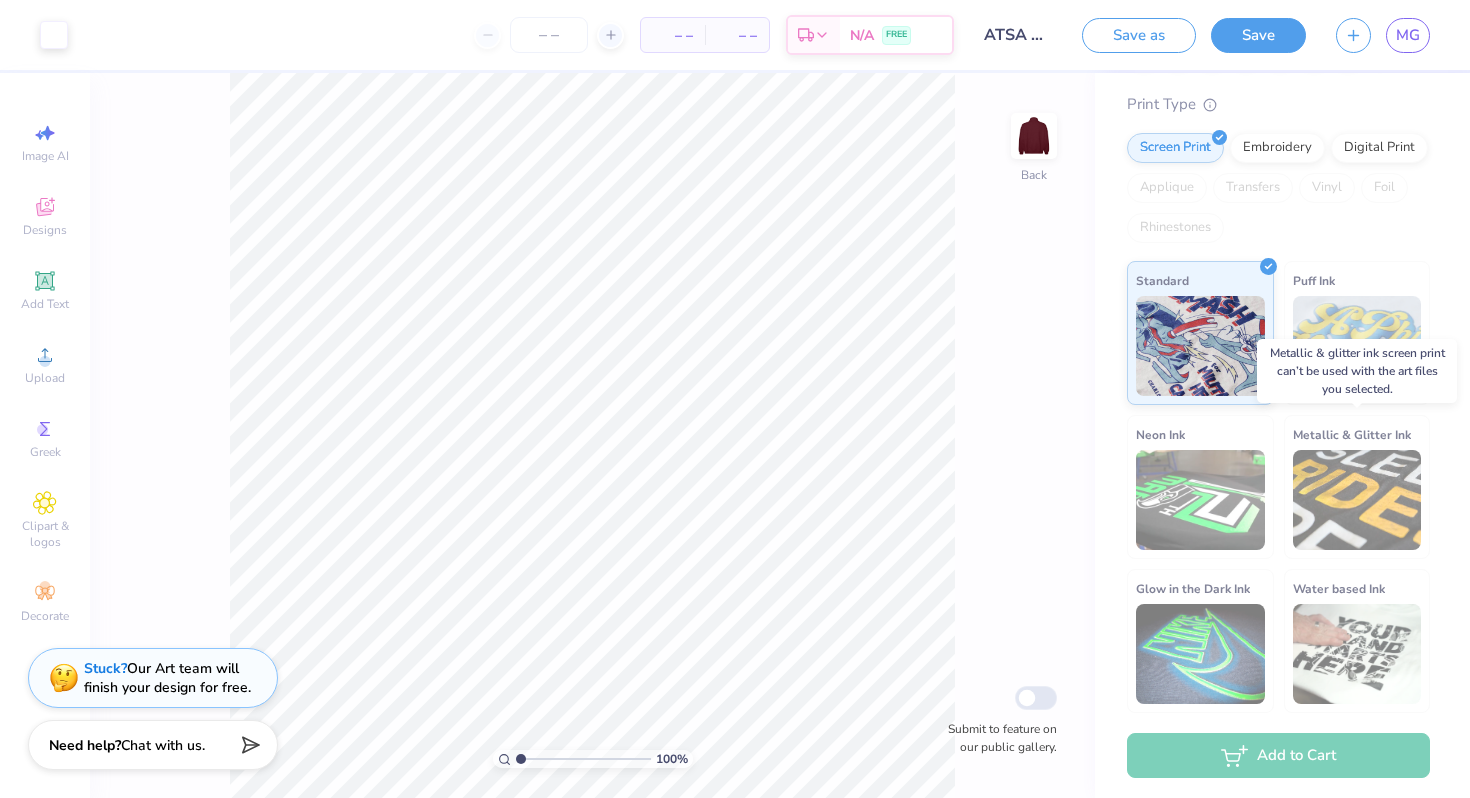 scroll, scrollTop: 0, scrollLeft: 0, axis: both 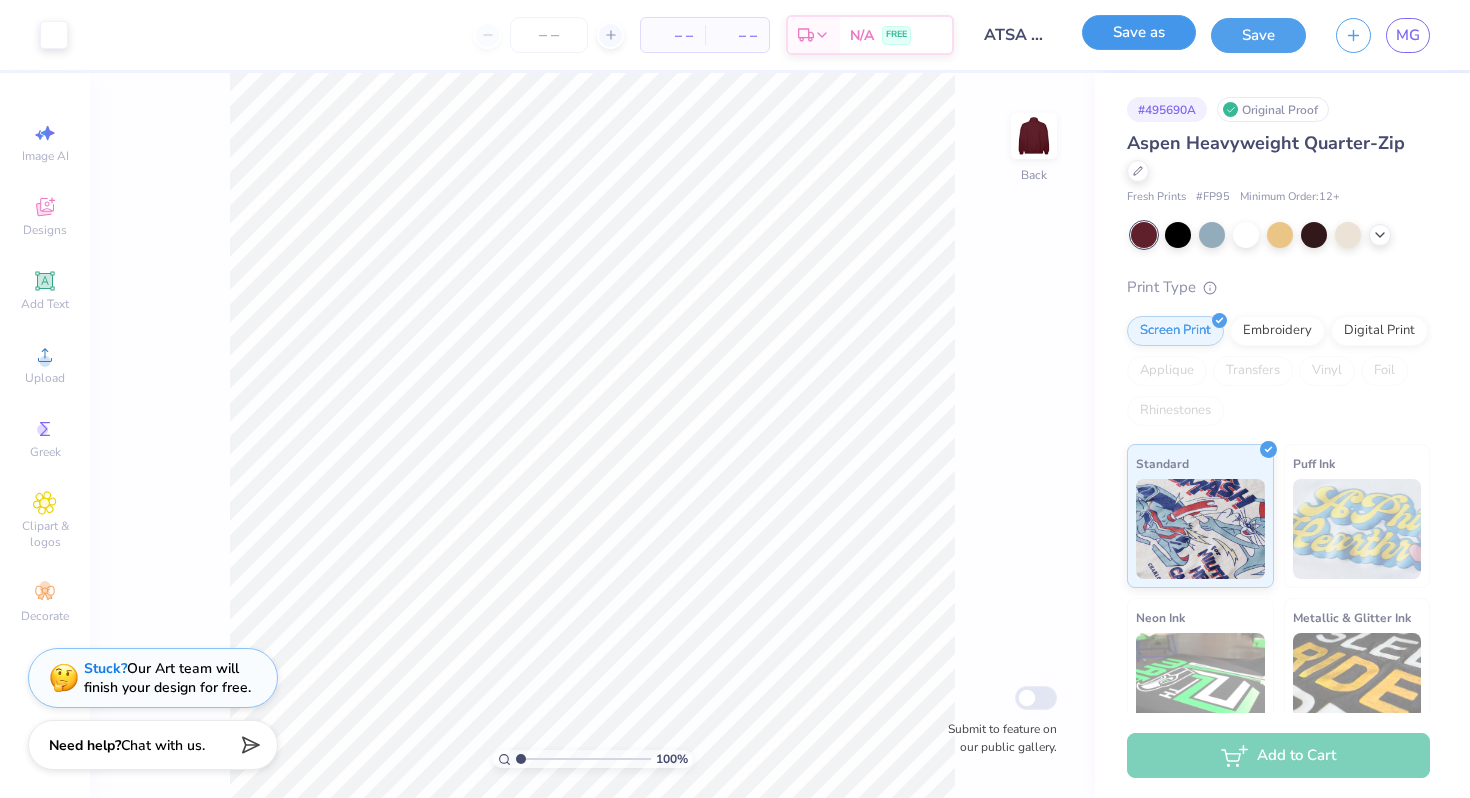 click on "Save as" at bounding box center [1139, 32] 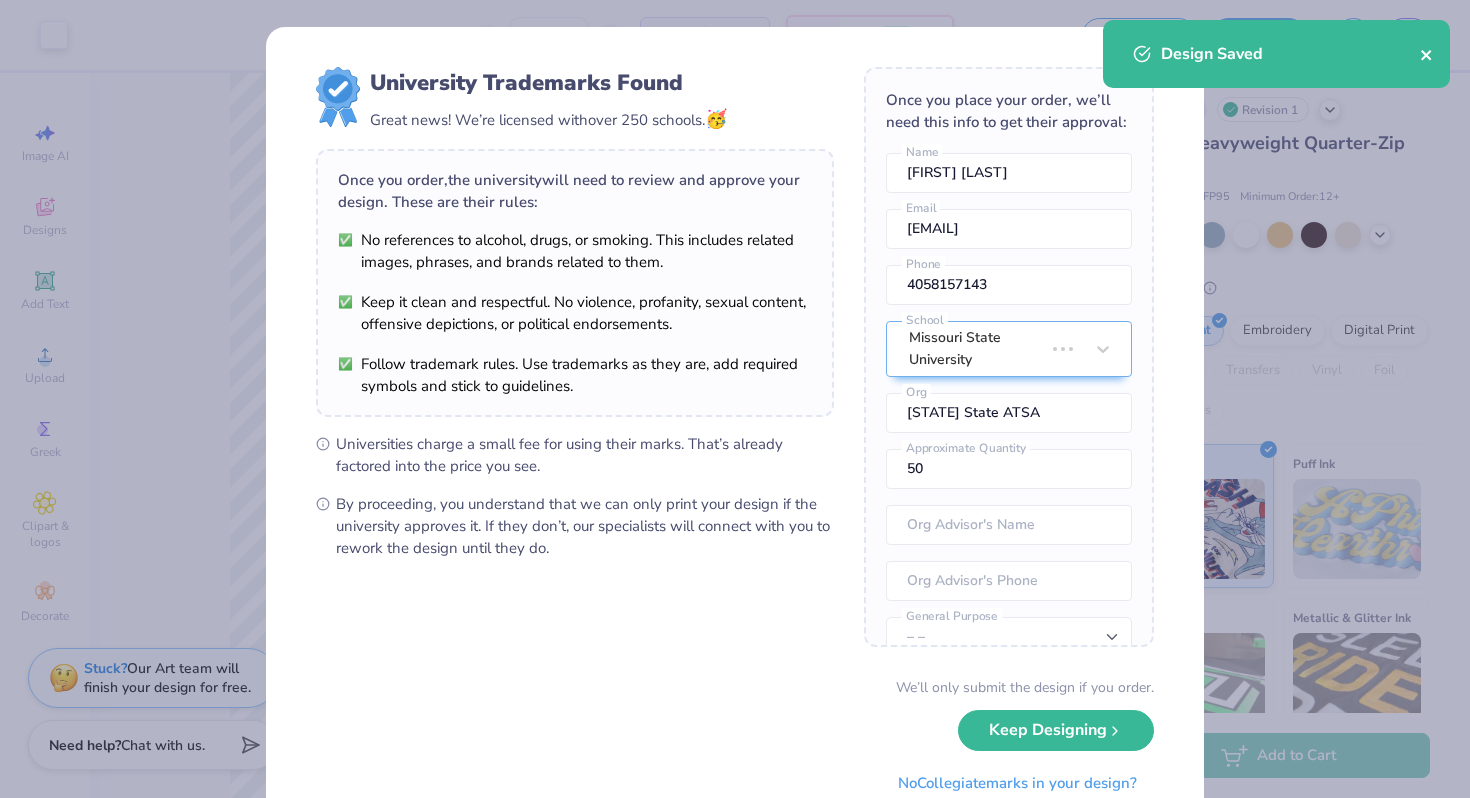 click 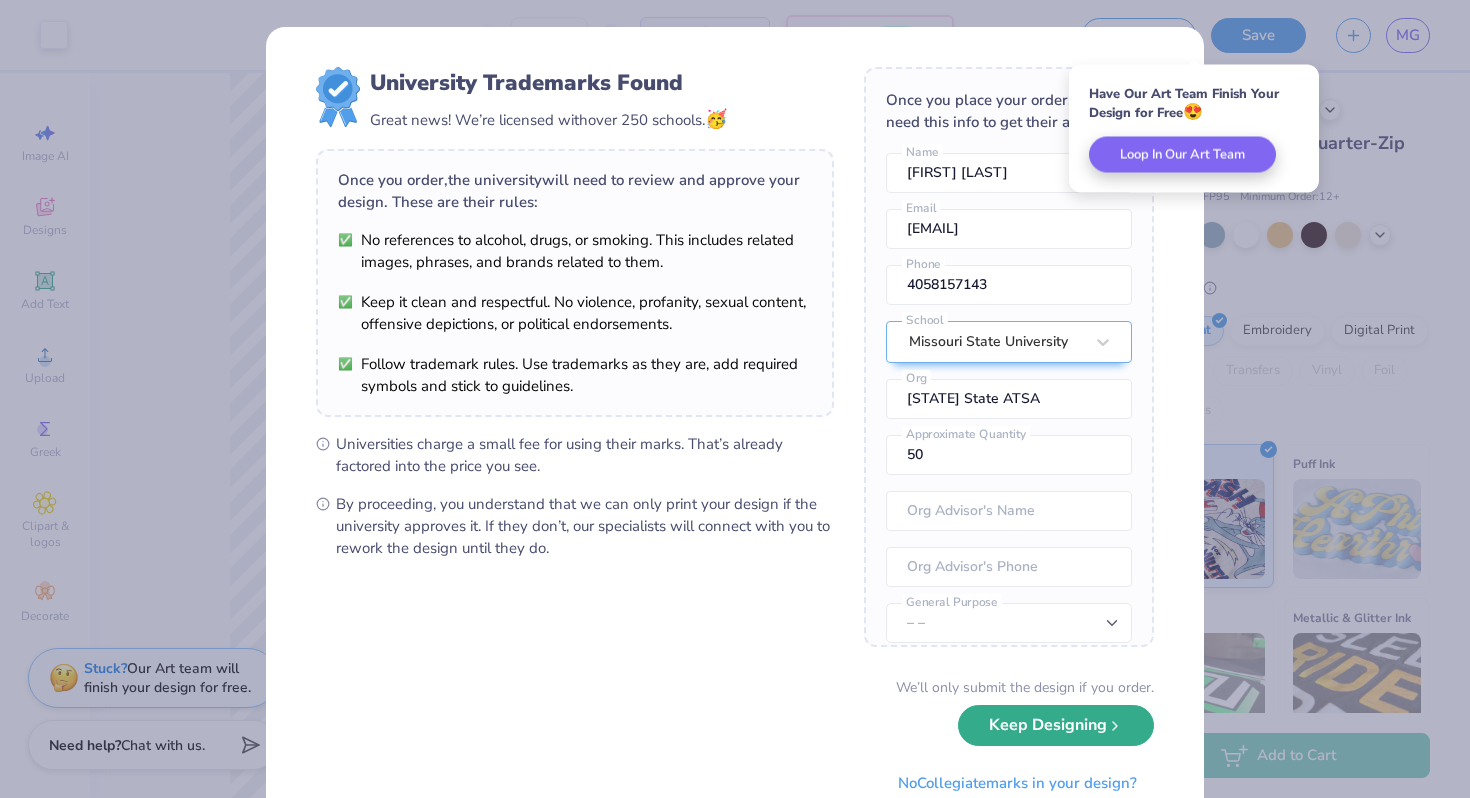 click on "Keep Designing" at bounding box center (1056, 725) 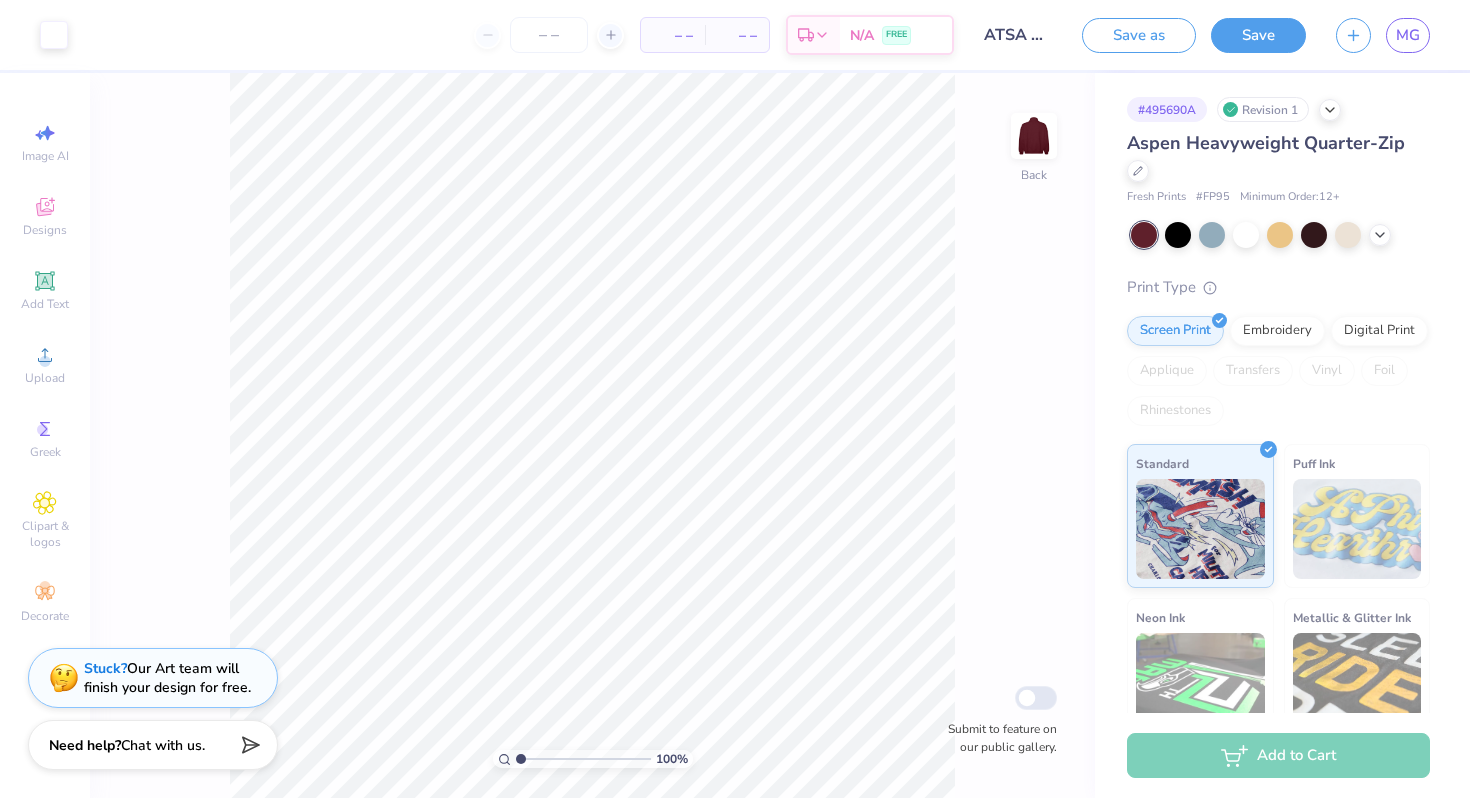 click on "# 495690A Revision 1" at bounding box center (1278, 109) 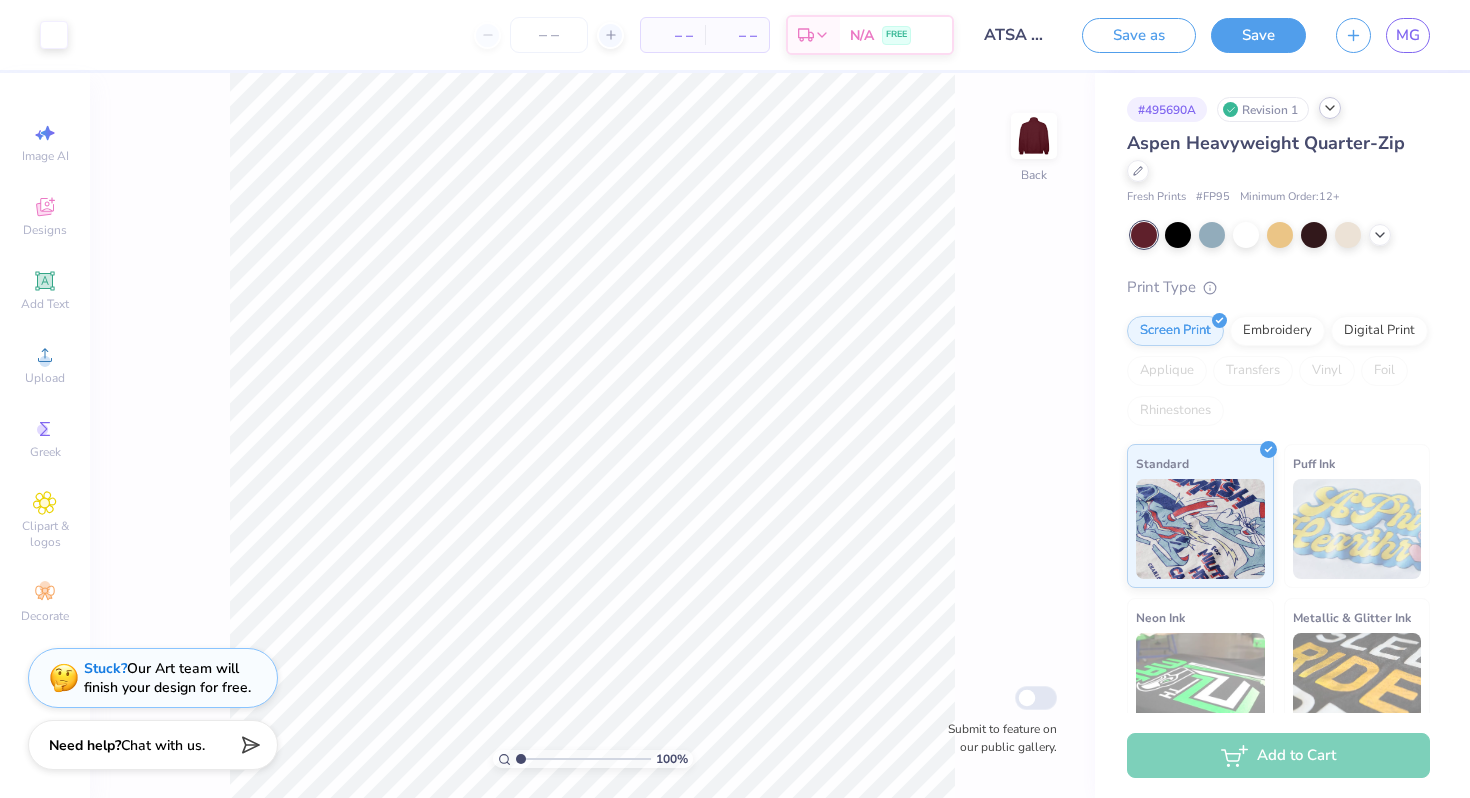 click 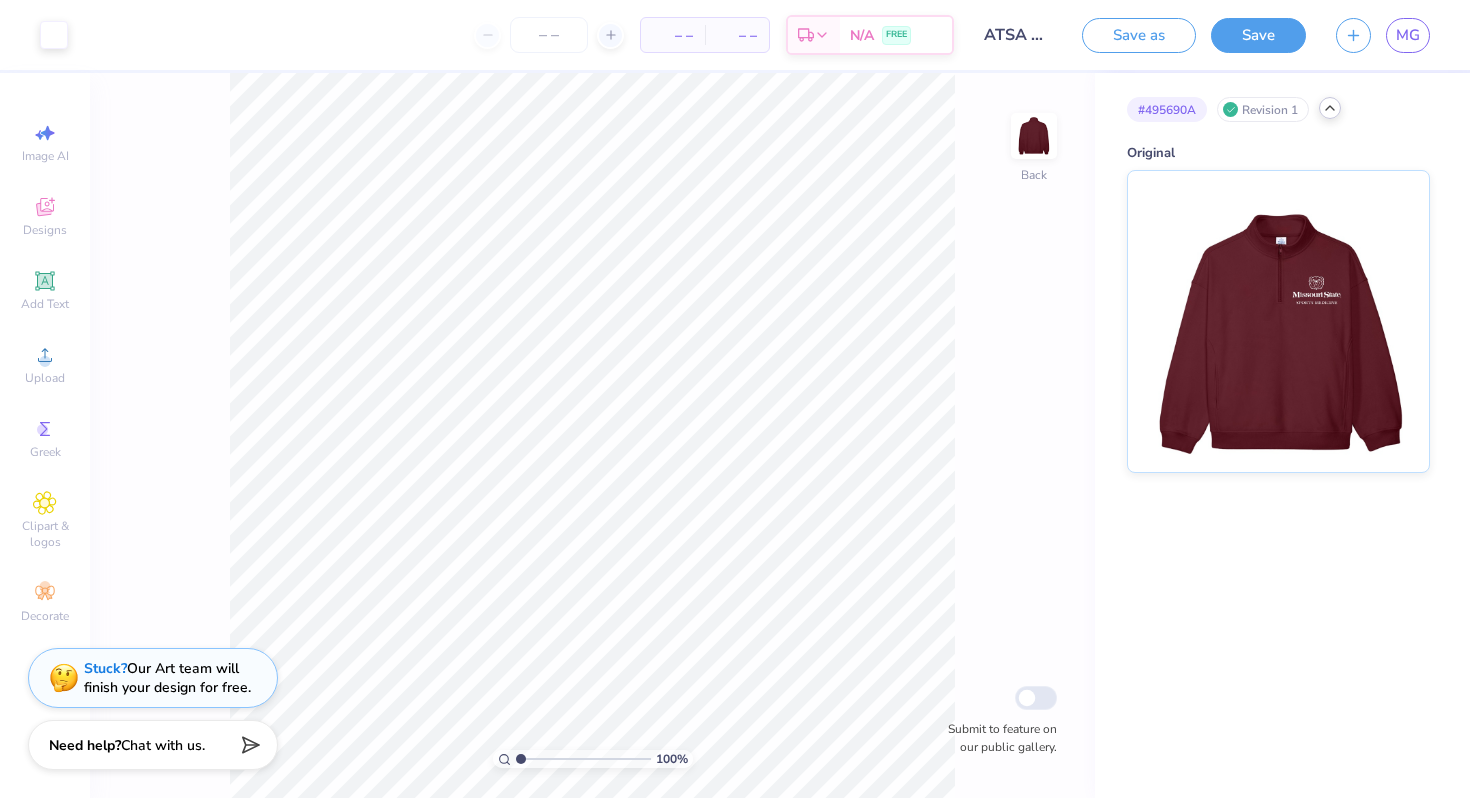 click 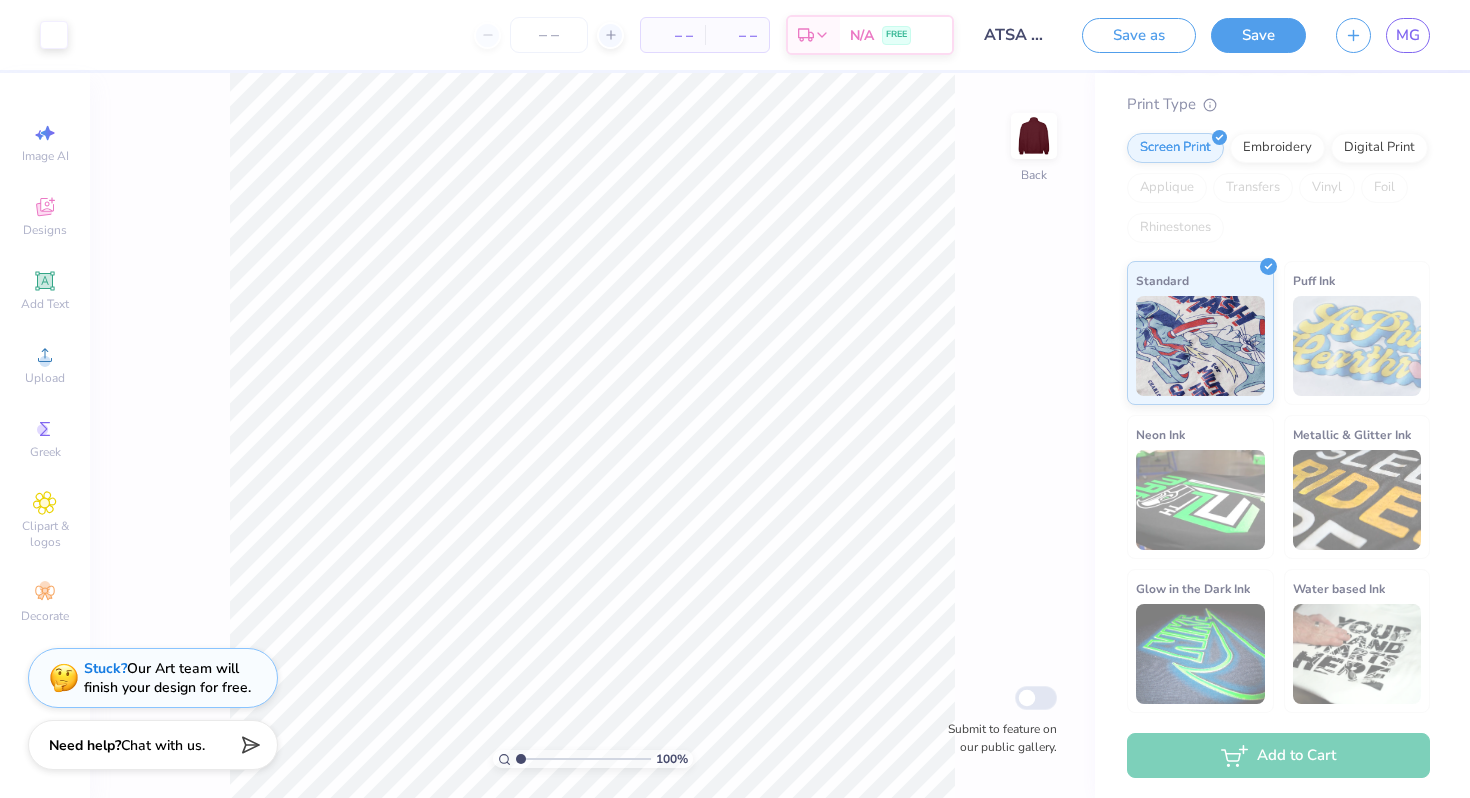 scroll, scrollTop: 0, scrollLeft: 0, axis: both 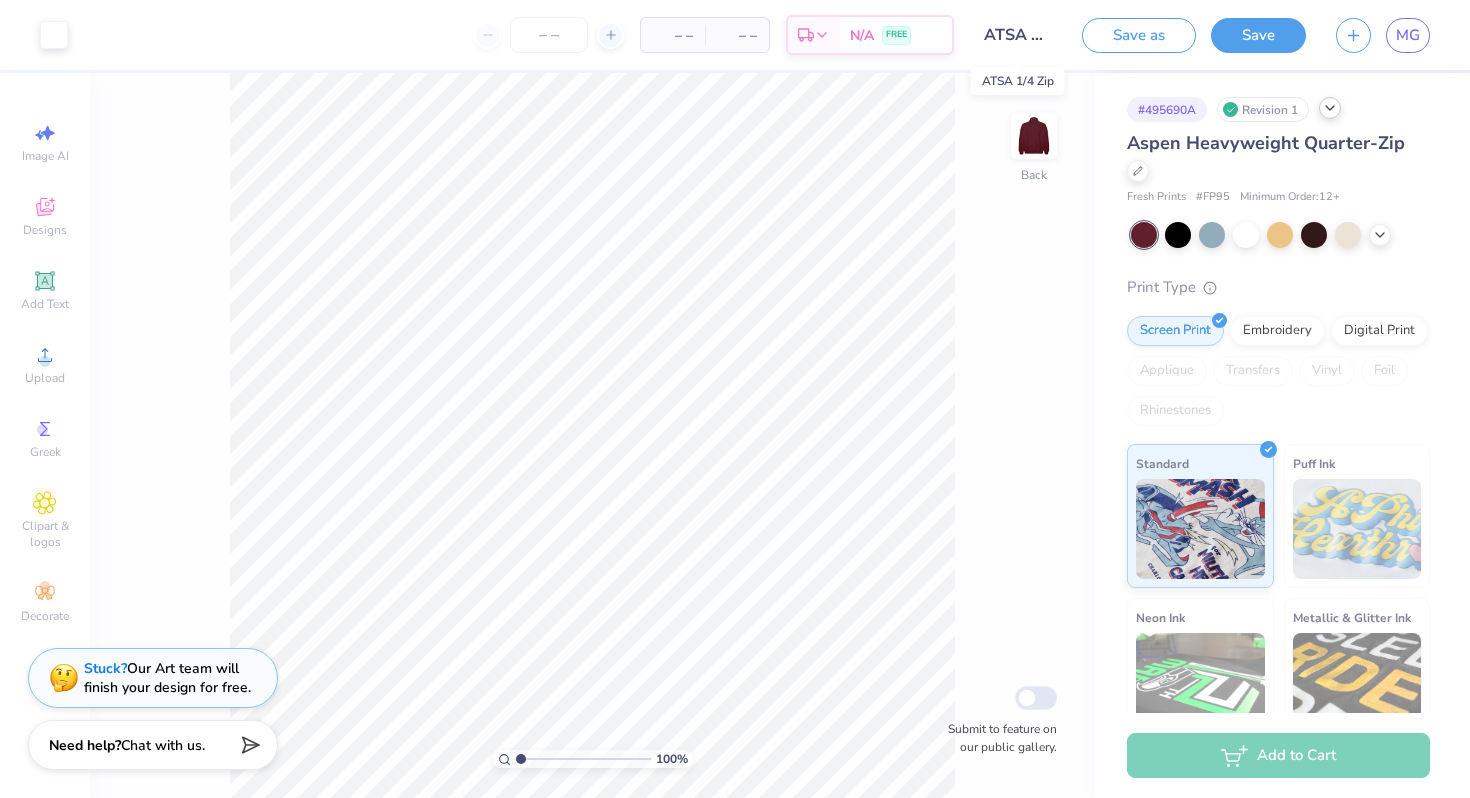 click on "ATSA 1/4 Zip" at bounding box center [1018, 35] 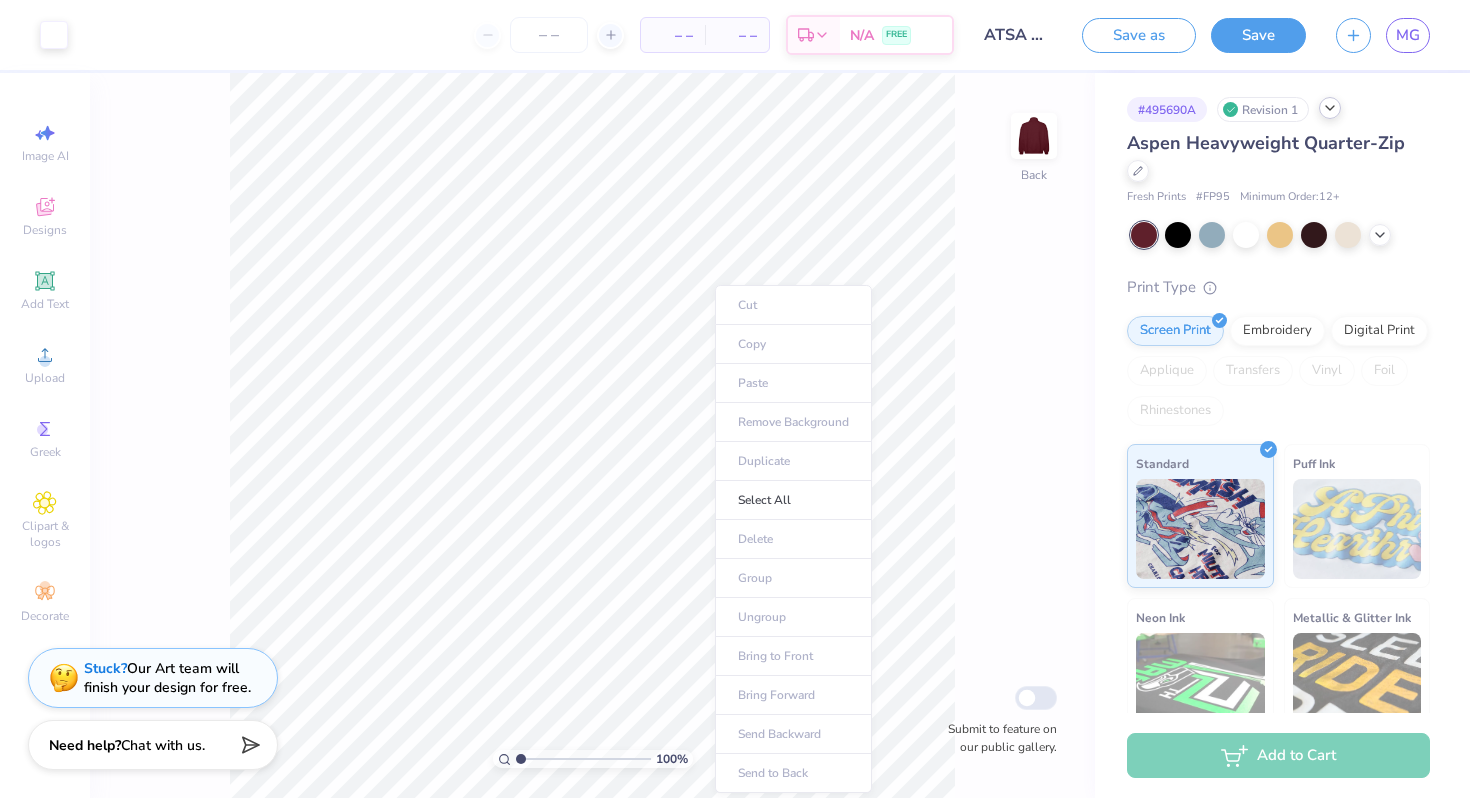 click on "100  % Back Submit to feature on our public gallery." at bounding box center [592, 435] 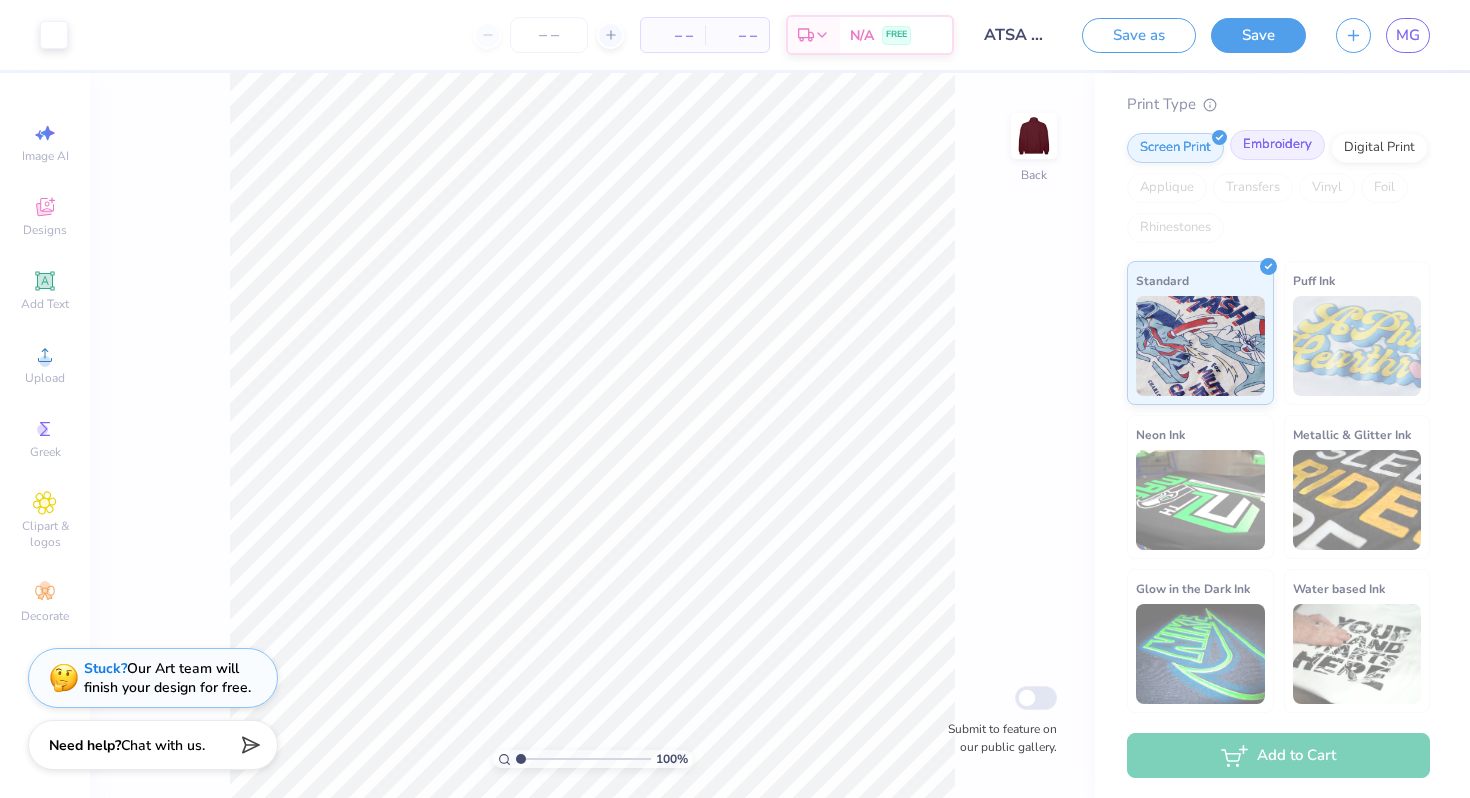 scroll, scrollTop: 0, scrollLeft: 0, axis: both 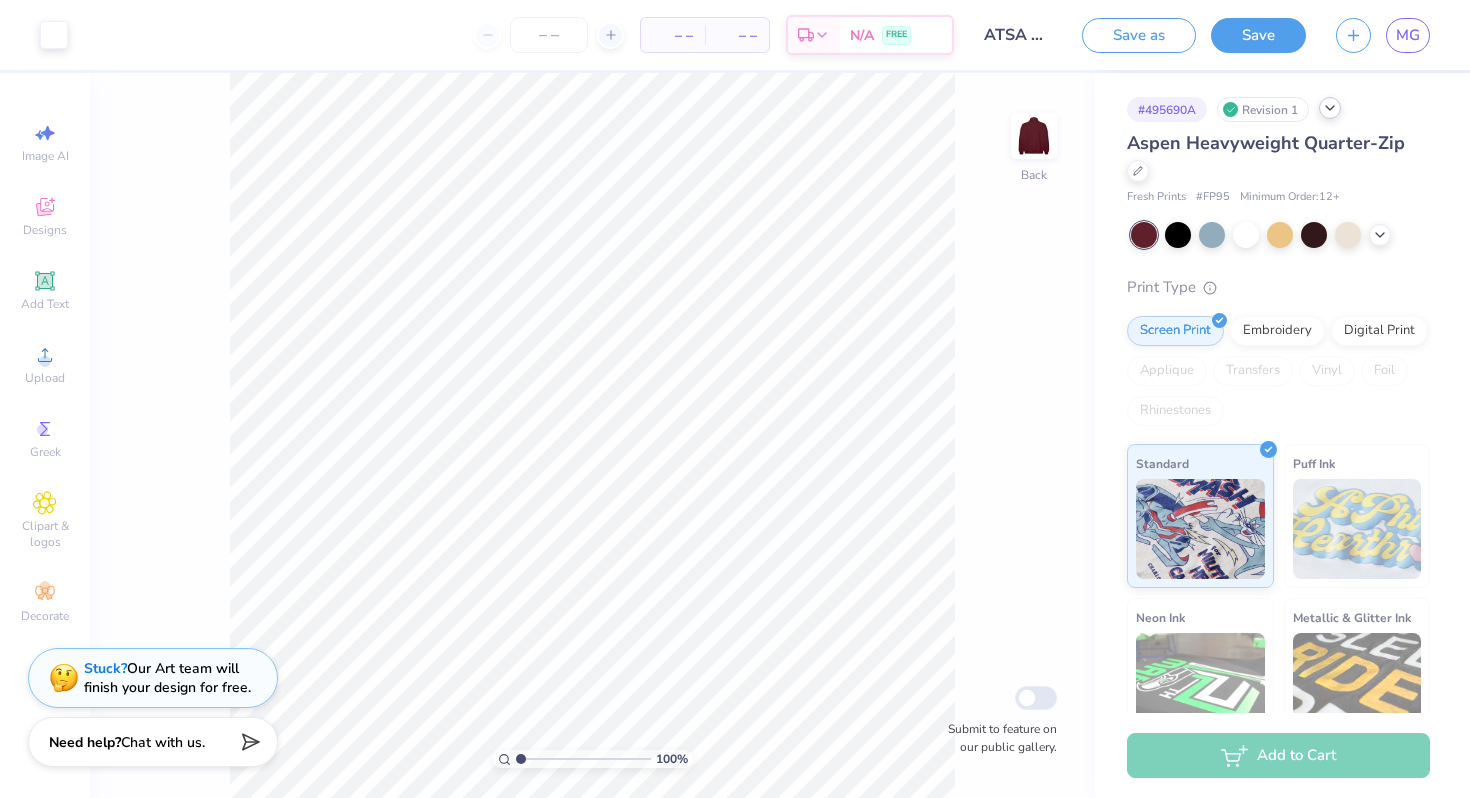 click 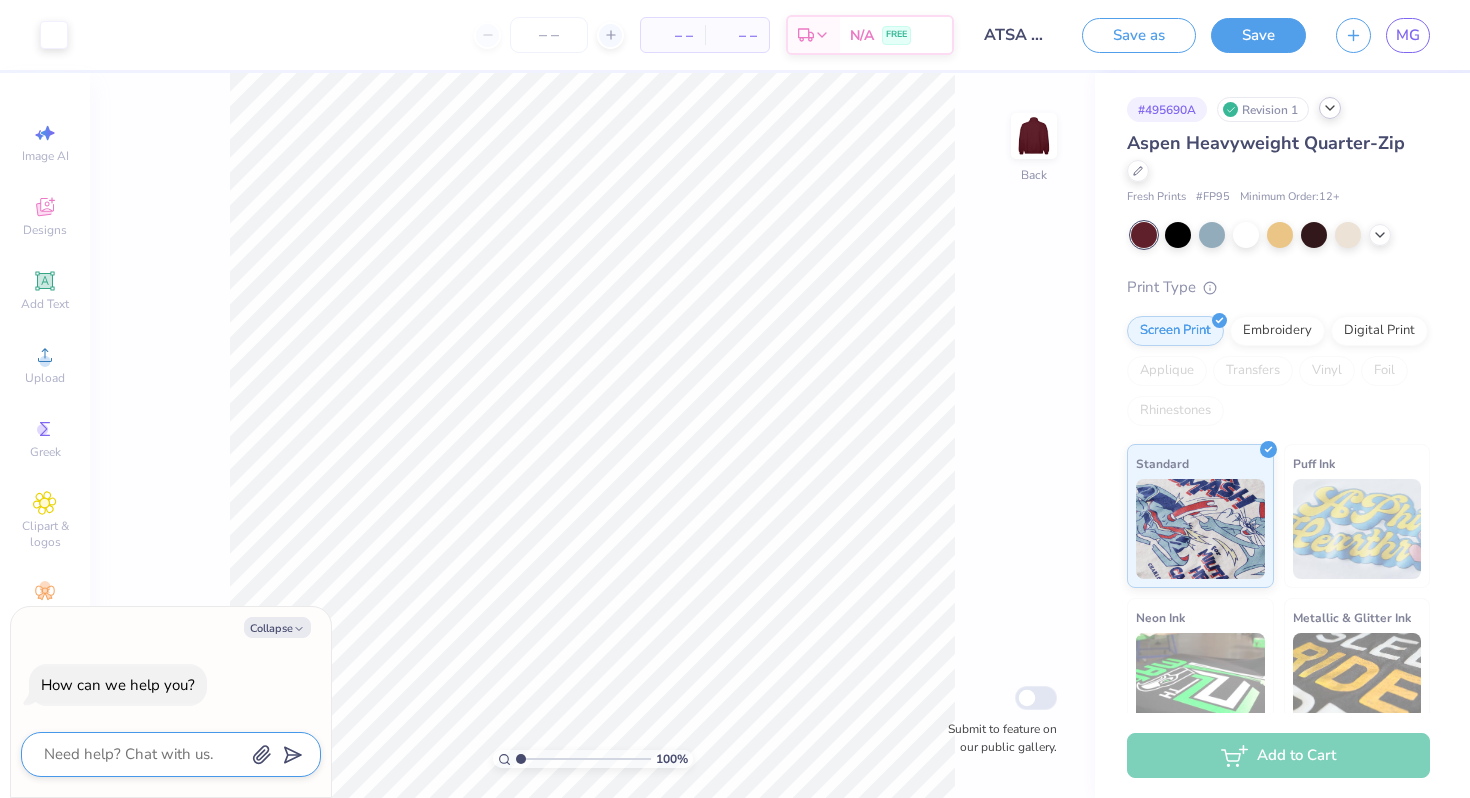 click at bounding box center [143, 754] 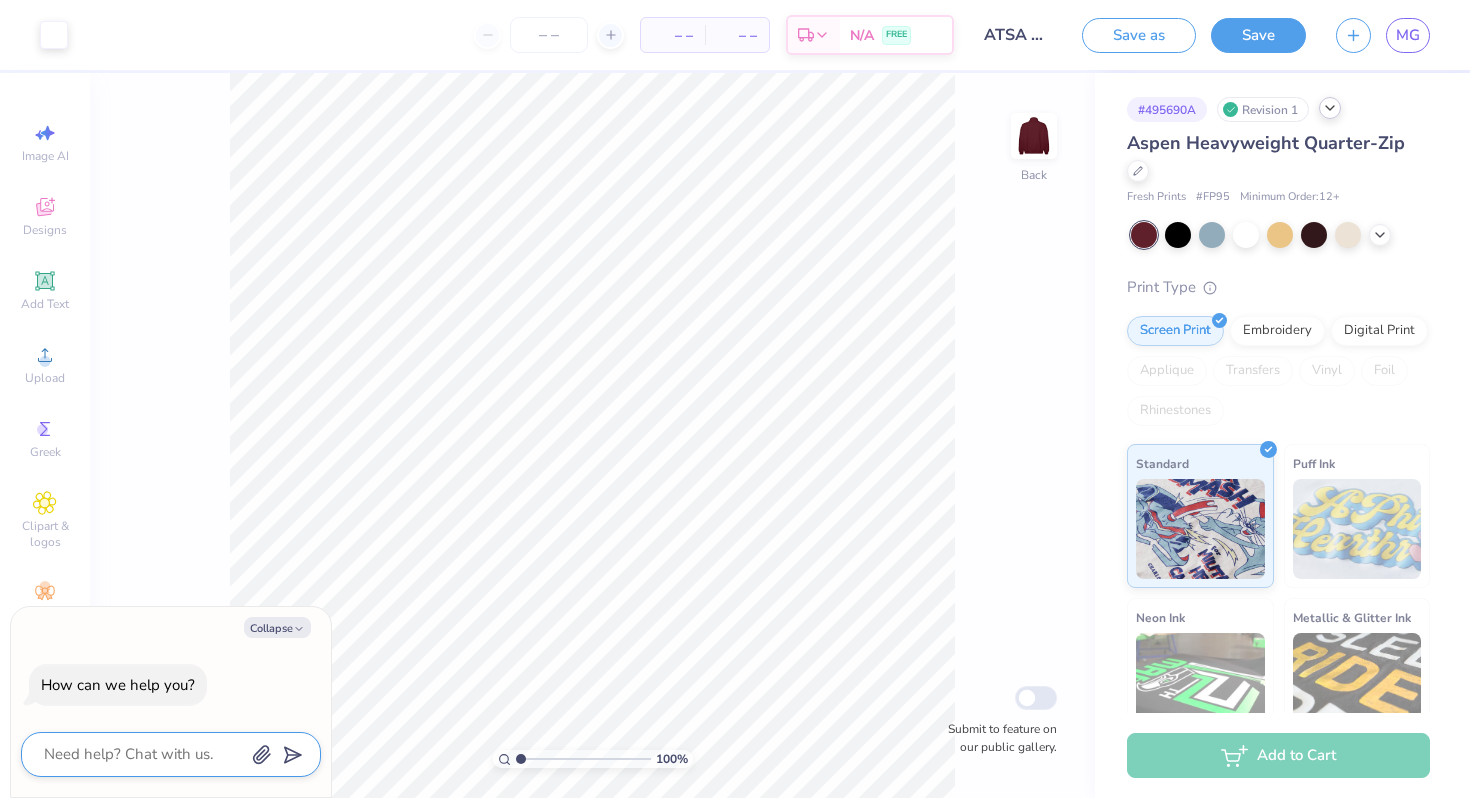 type on "I" 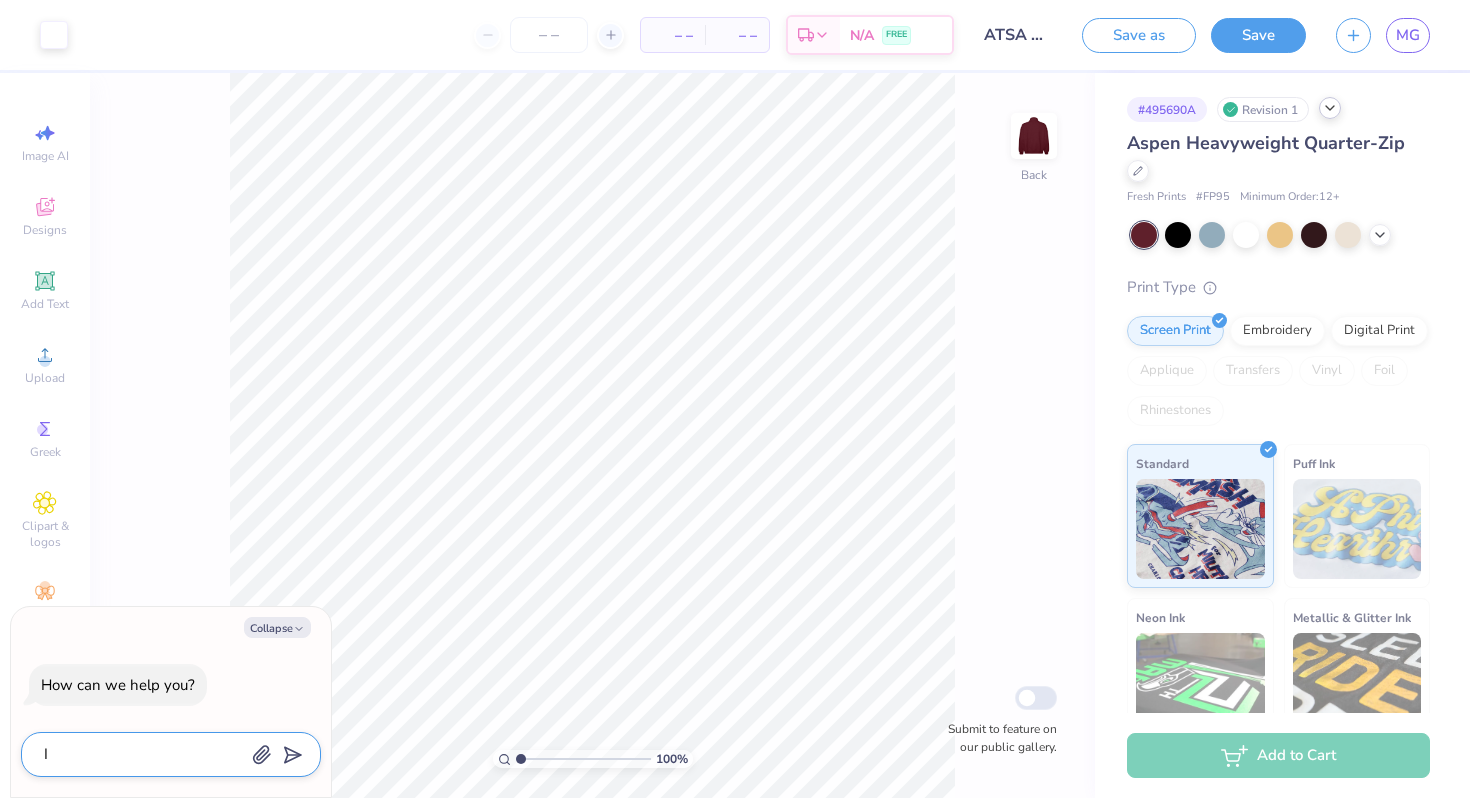 type on "I" 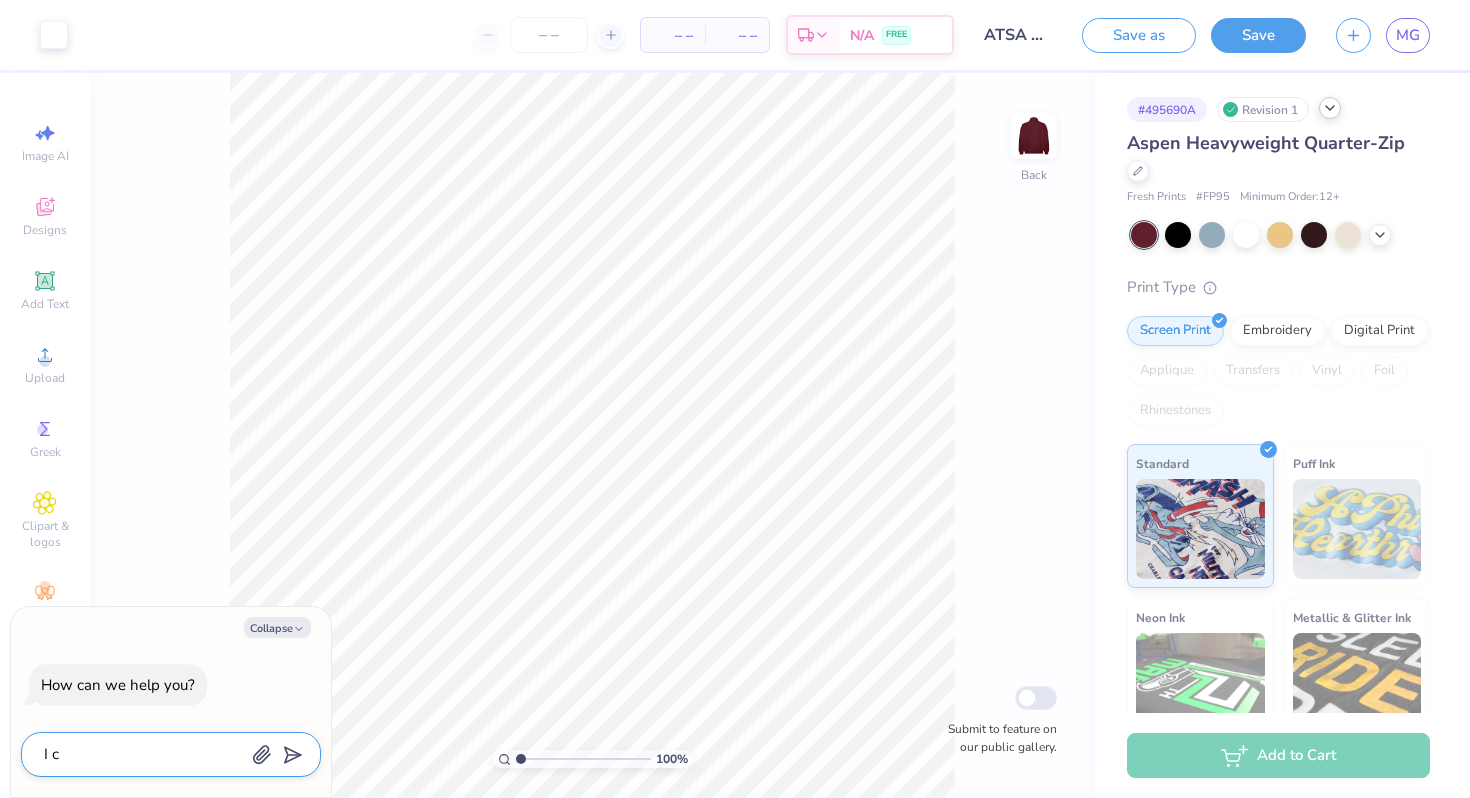 type on "I ca" 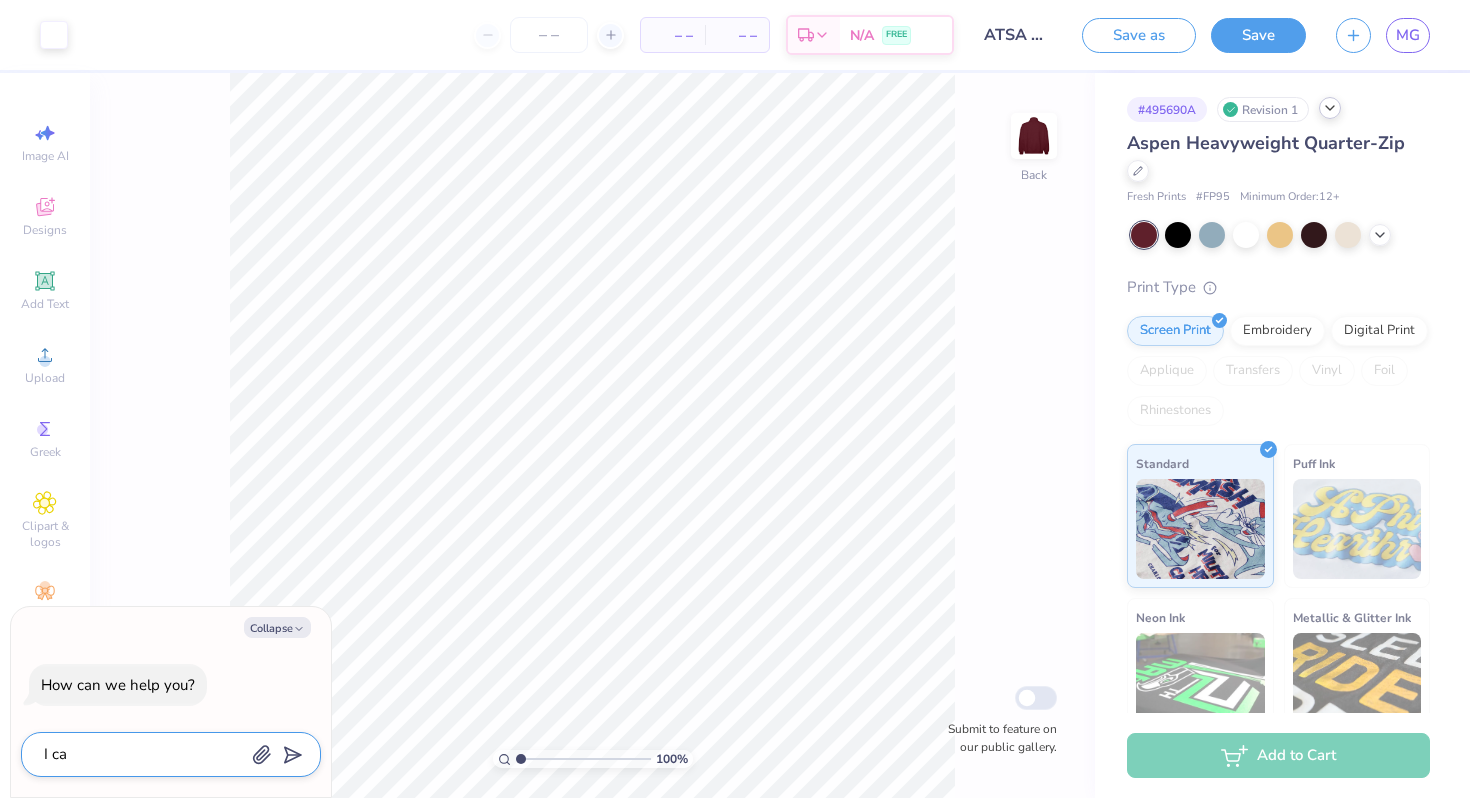 type on "I can" 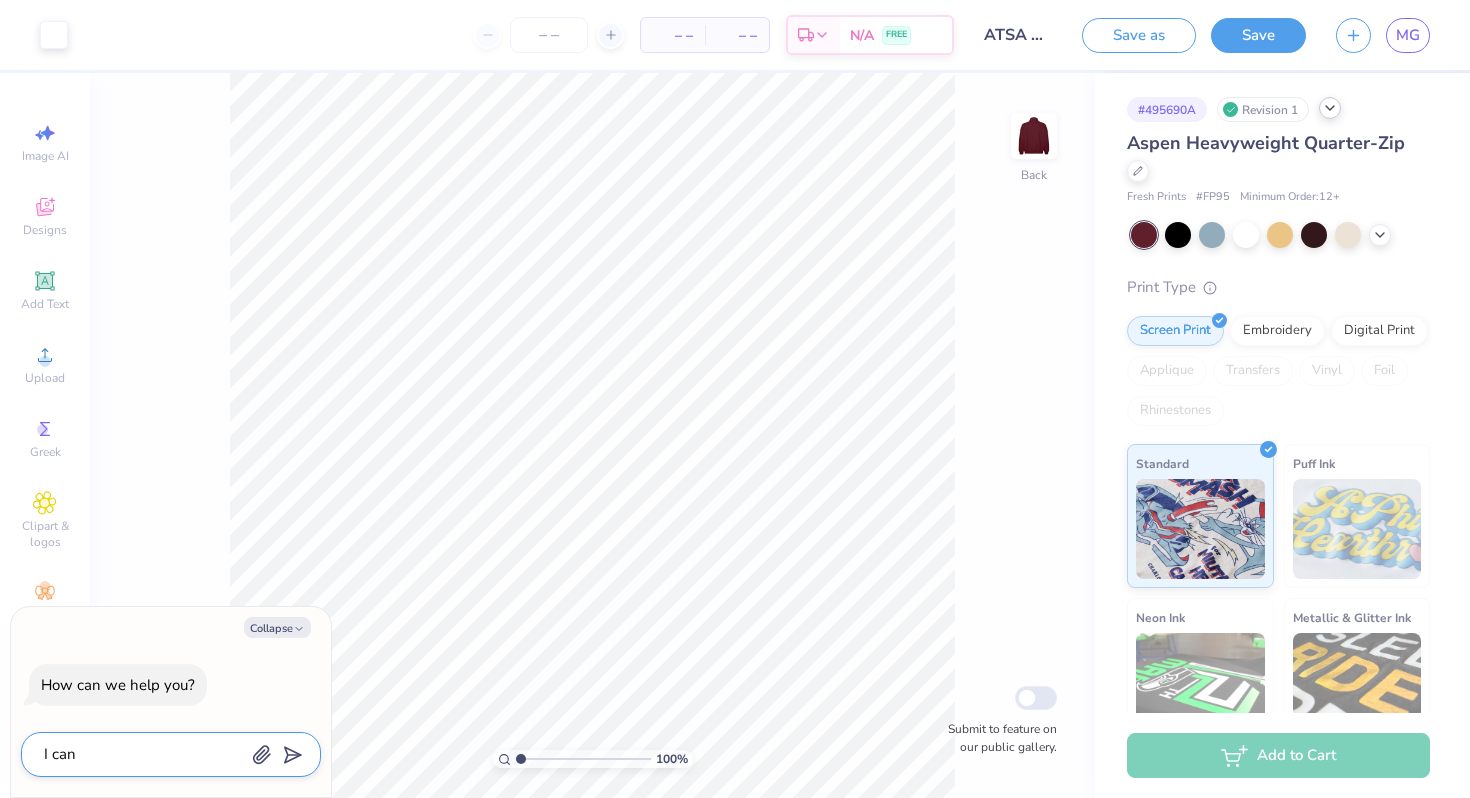 type on "I can'" 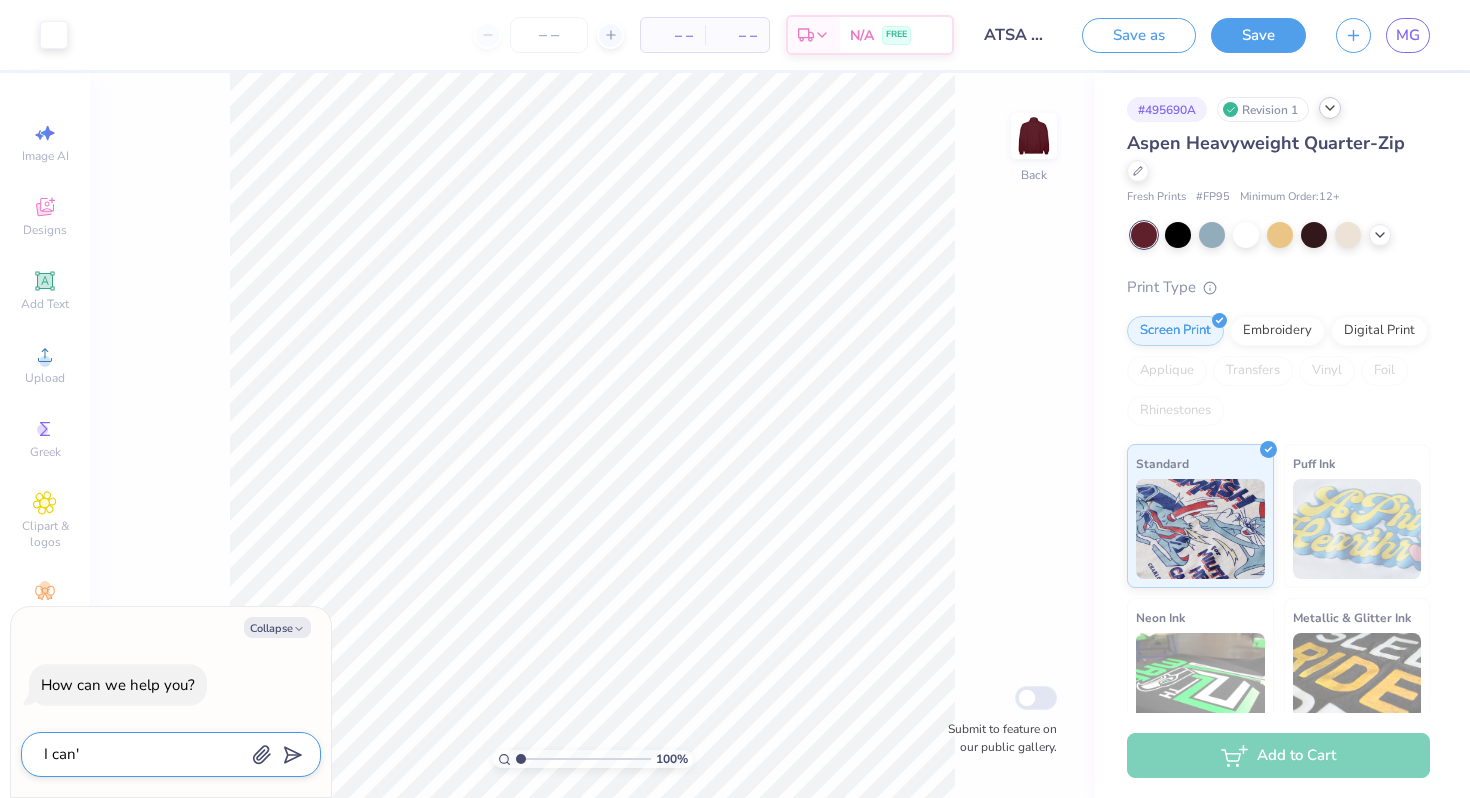 type on "I can't" 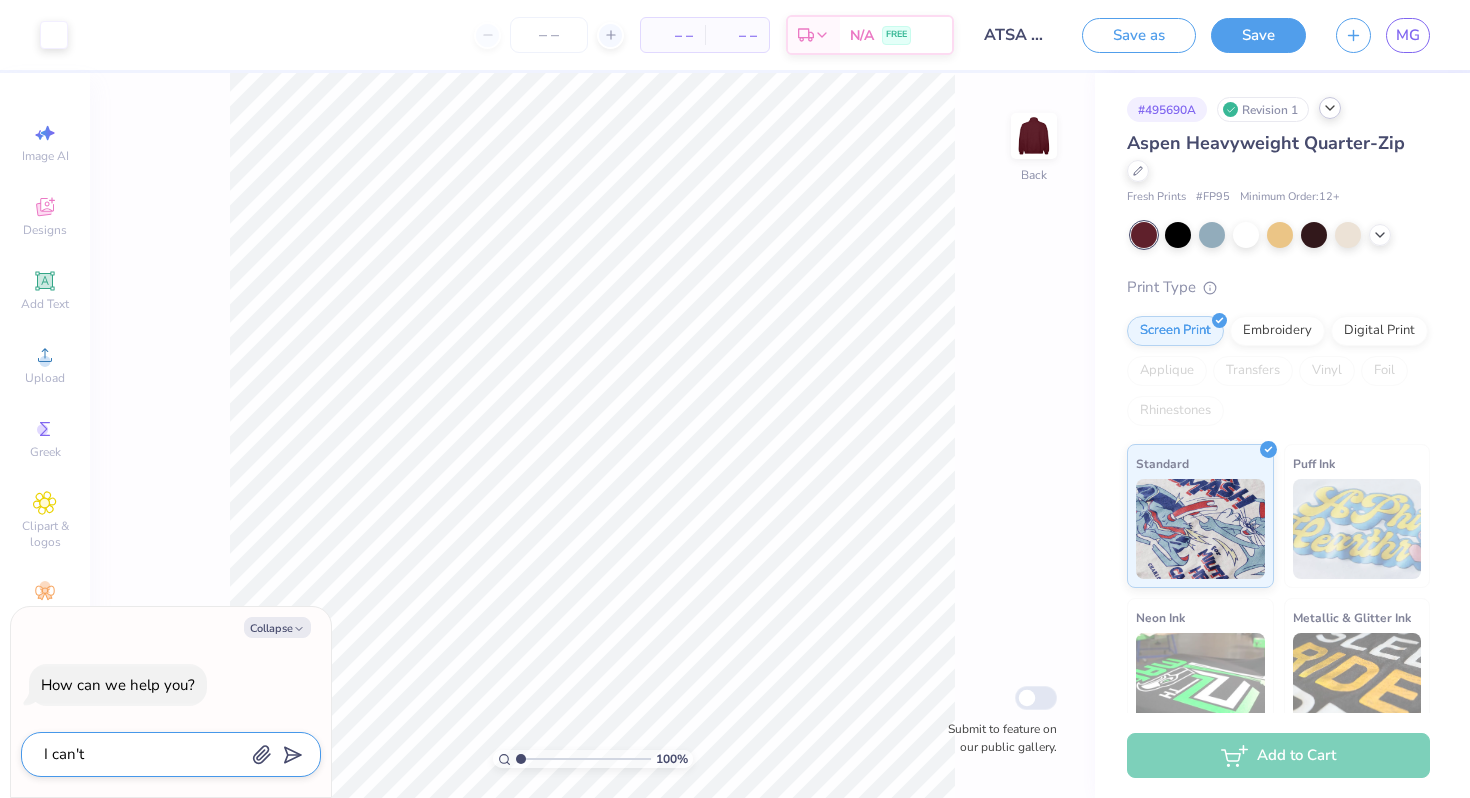 type on "I can't" 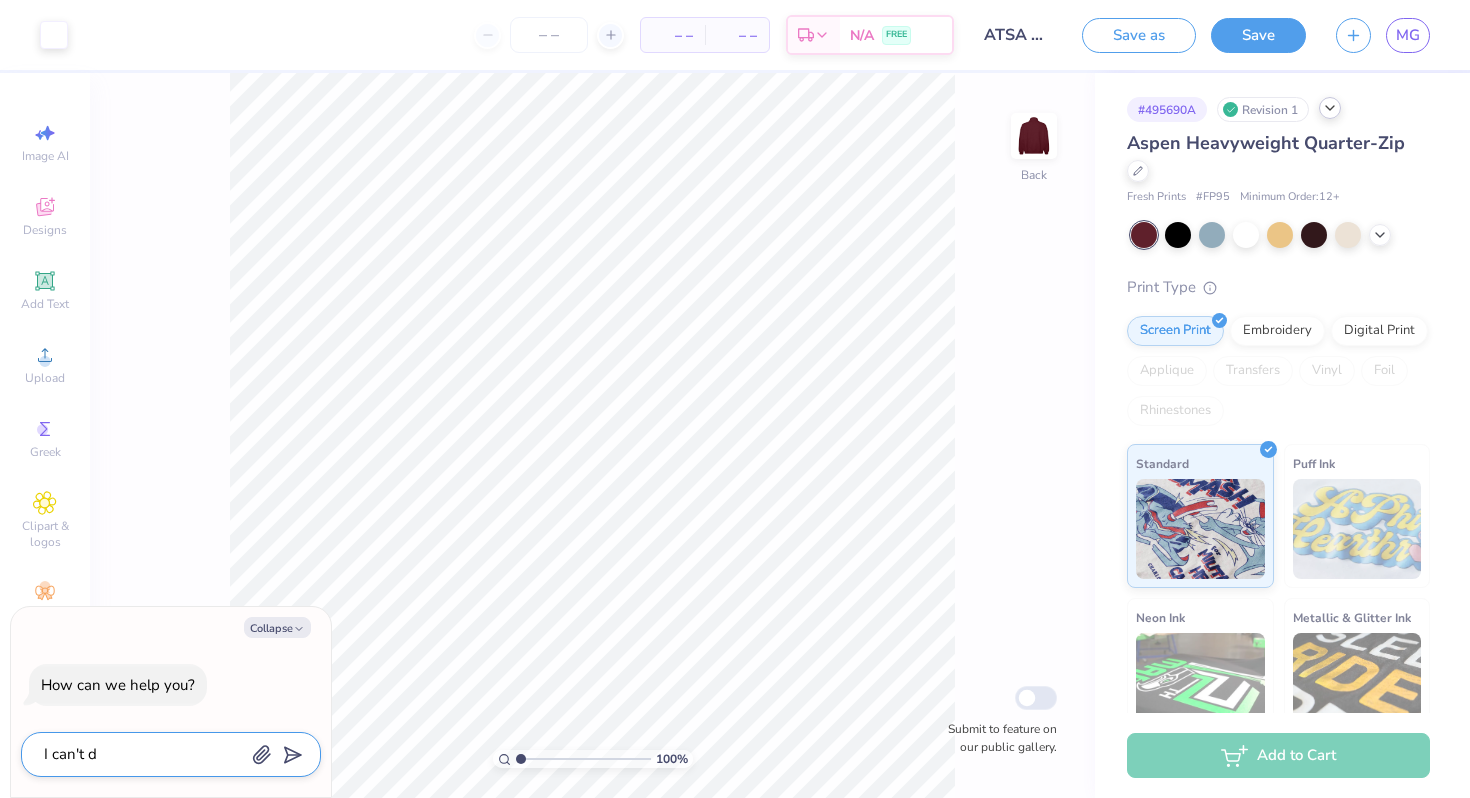type on "I can't de" 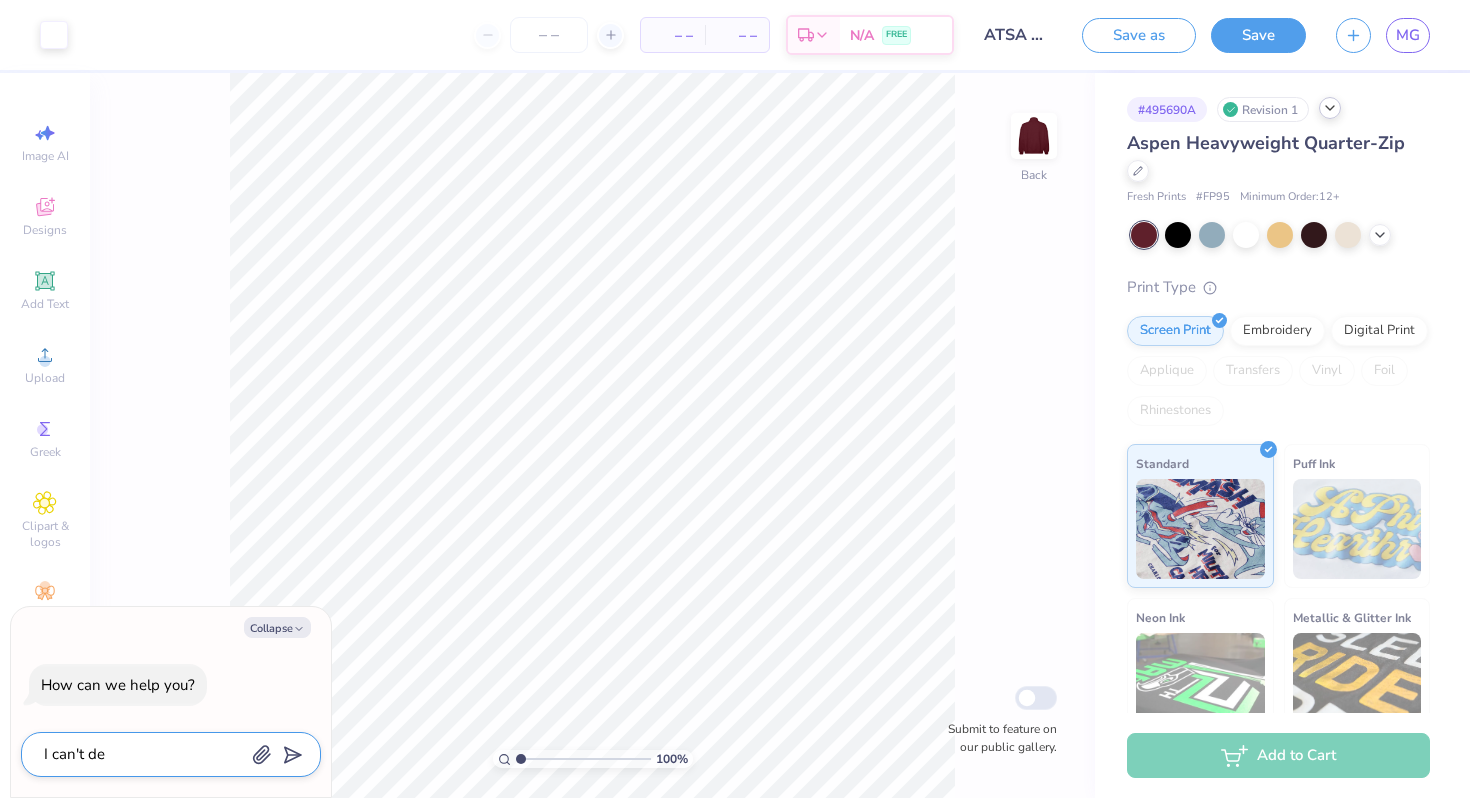 type on "I can't del" 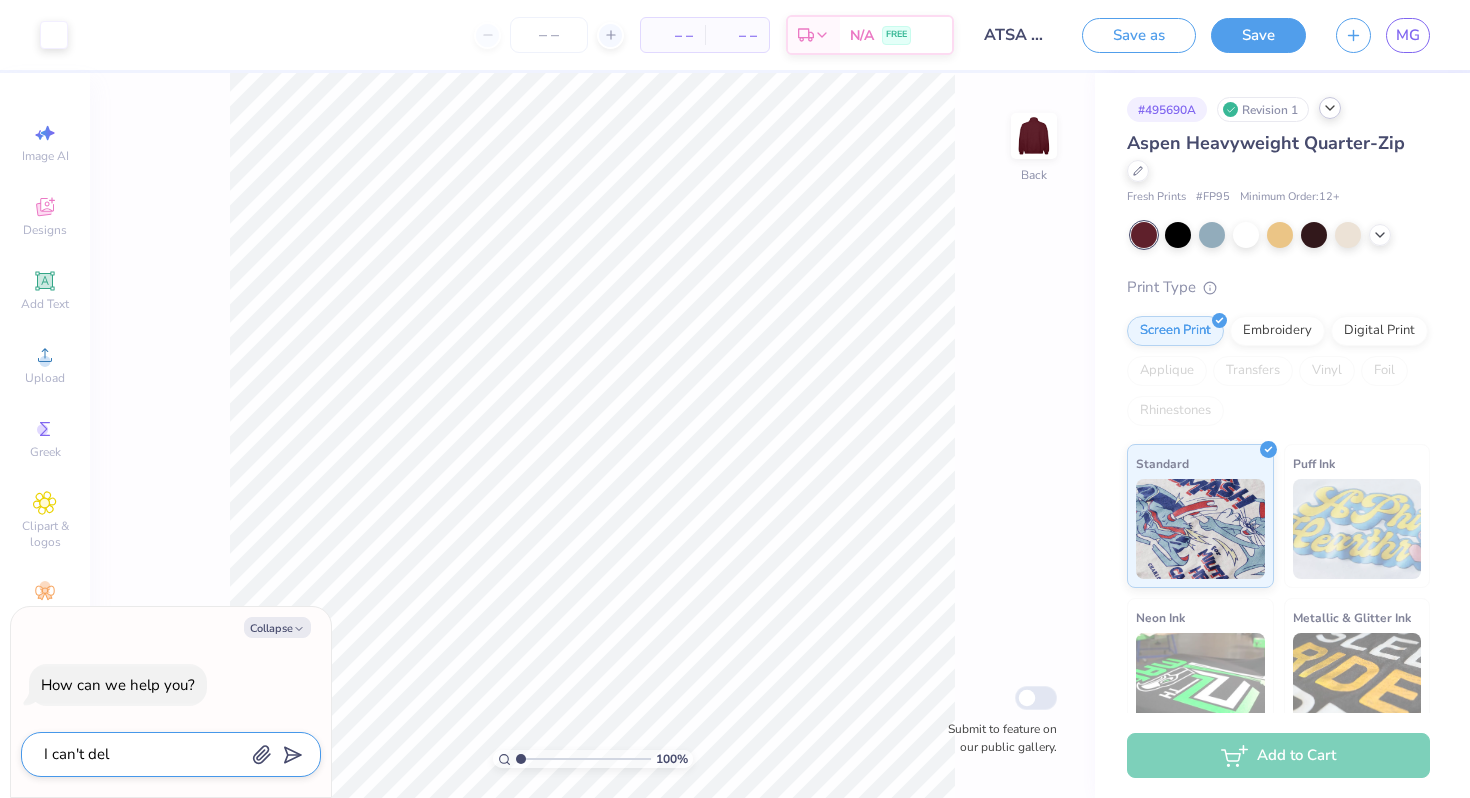 type on "I can't dele" 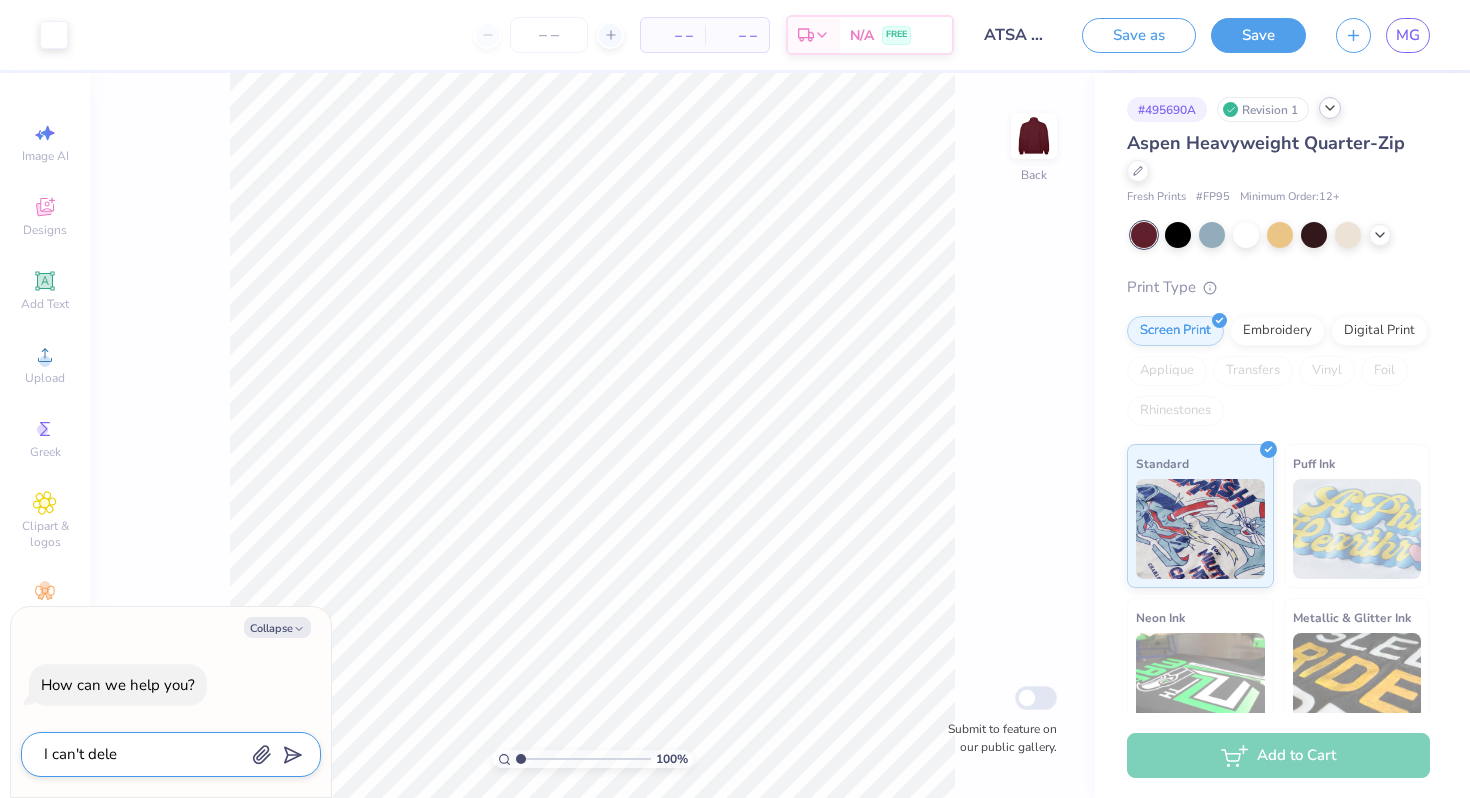 type on "x" 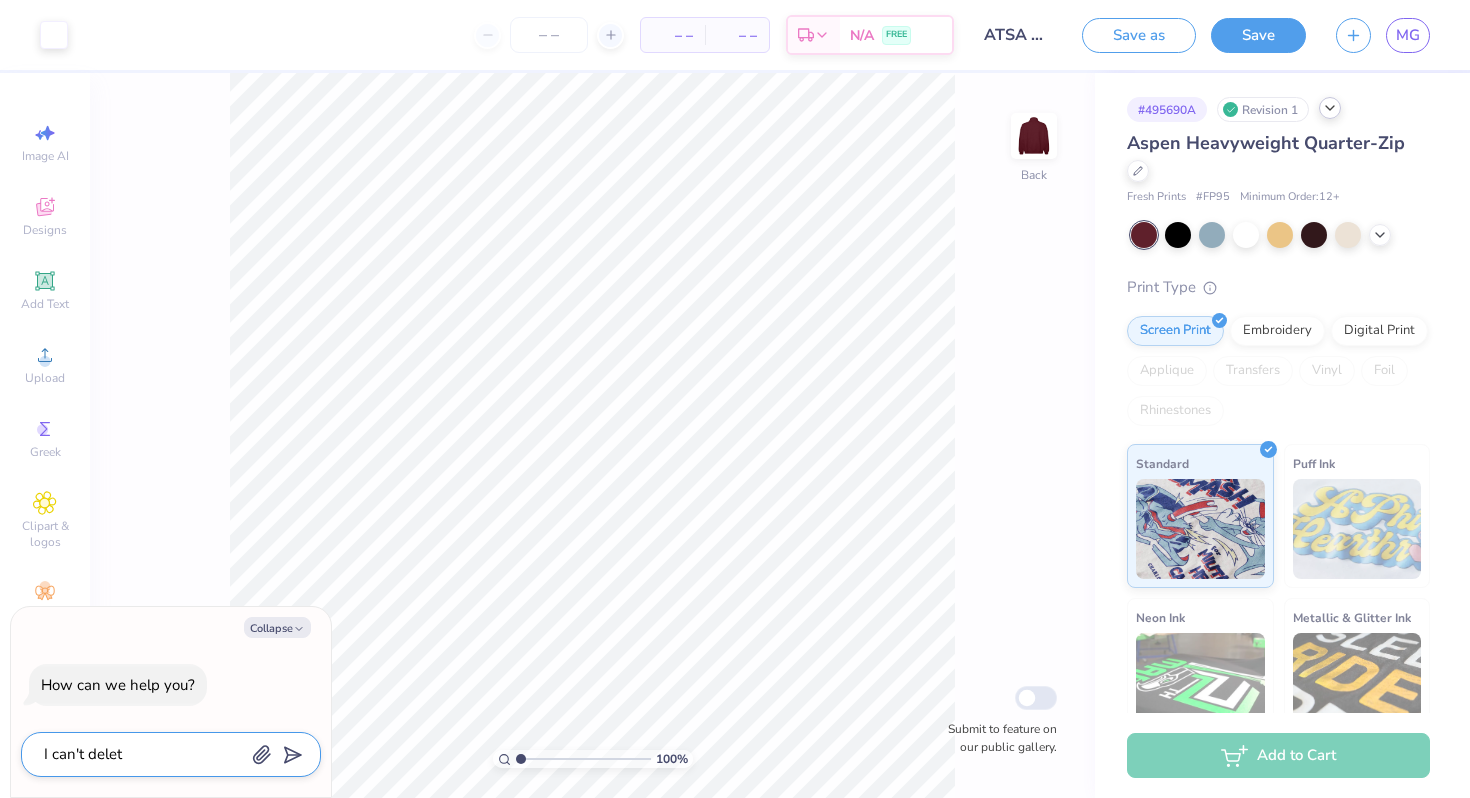 type on "I can't delete" 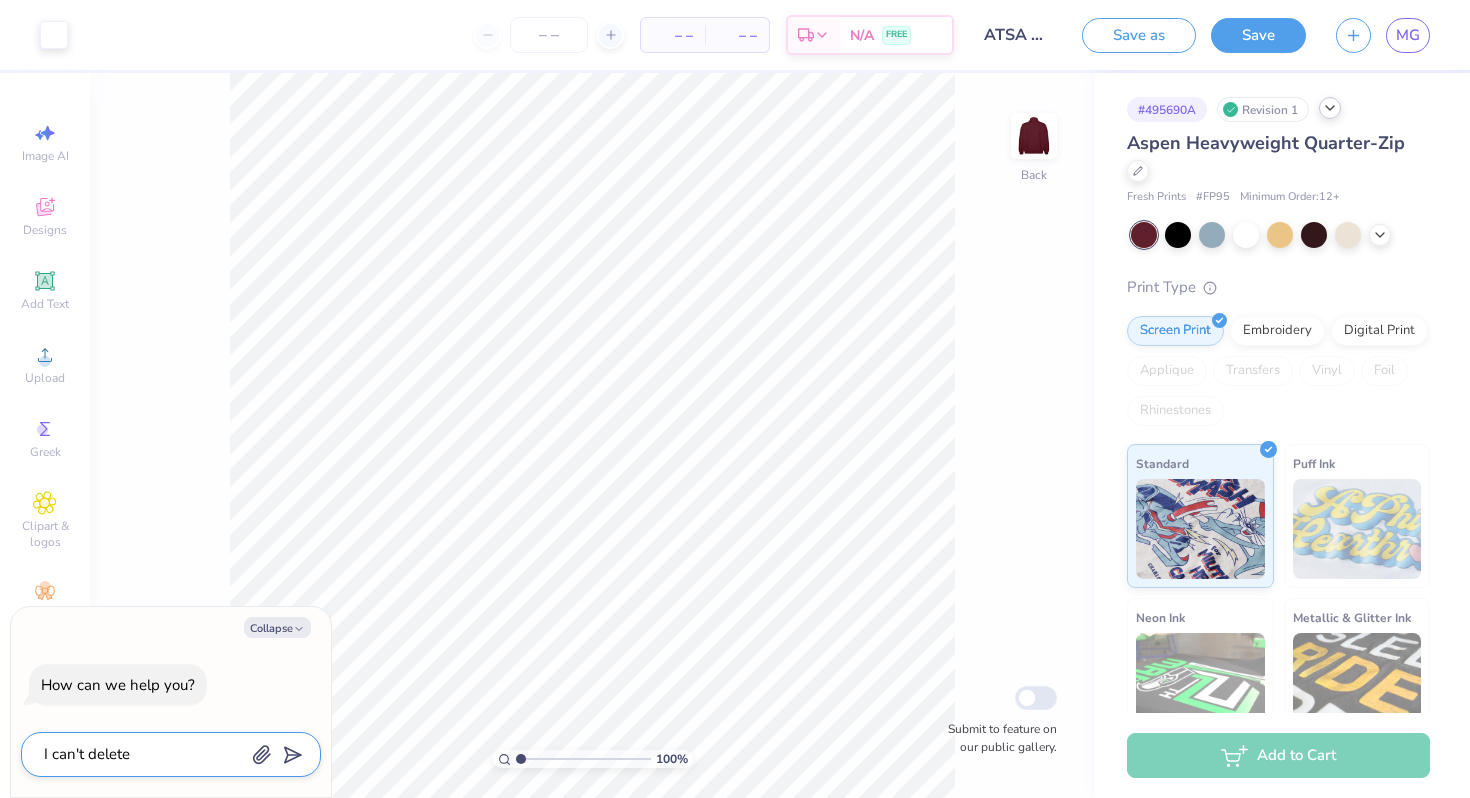 type on "I can't delete" 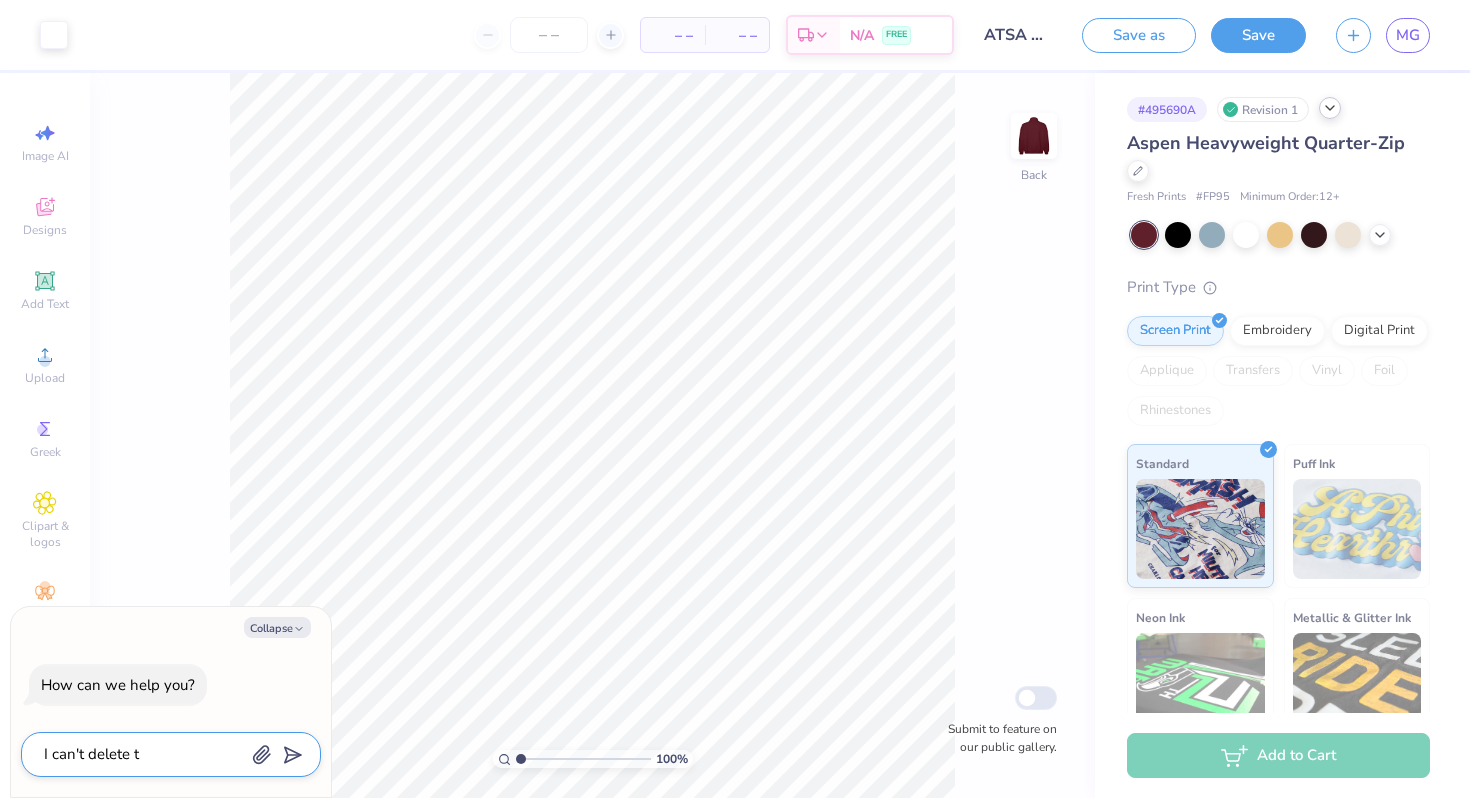 type on "I can't delete th" 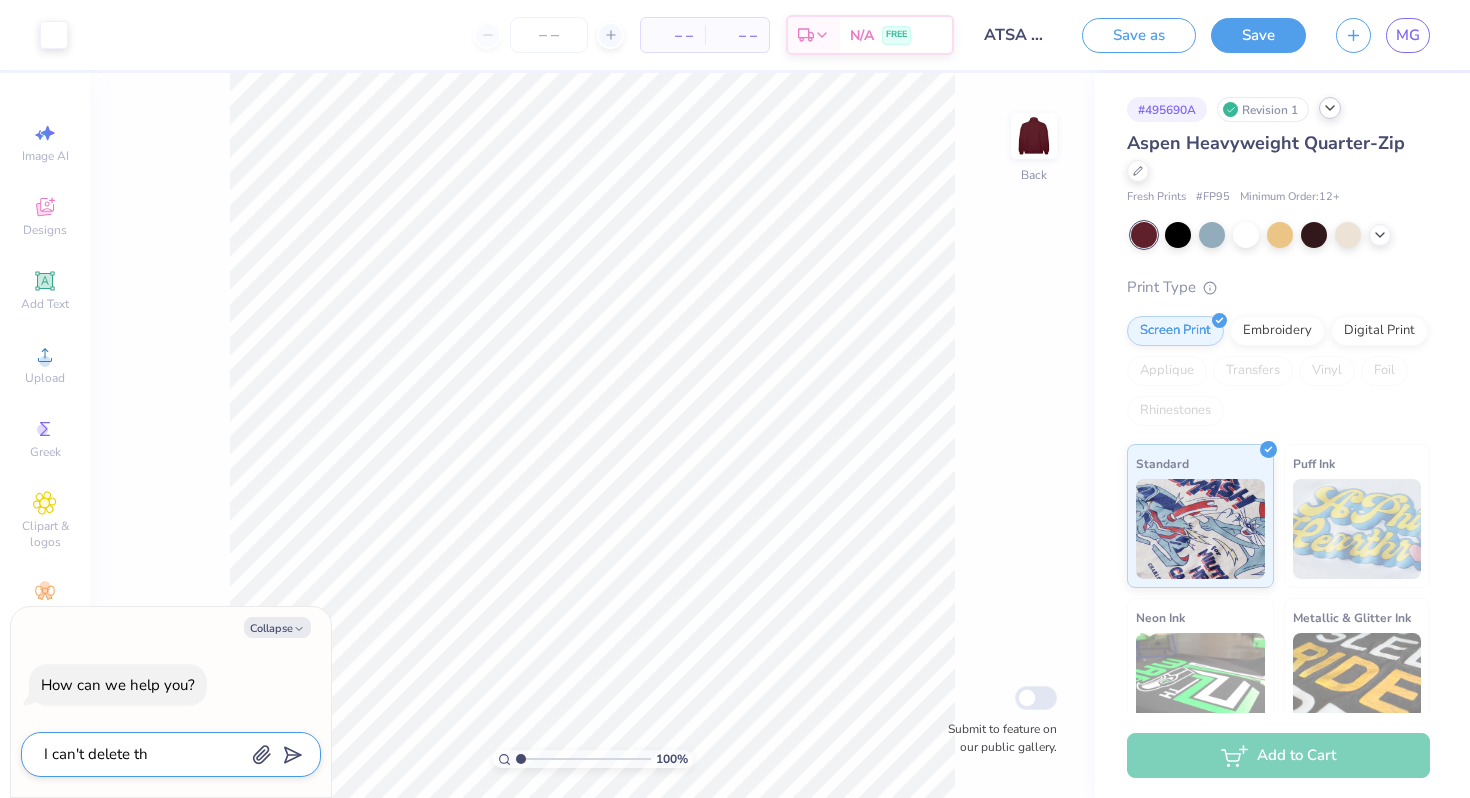 type on "I can't delete thi" 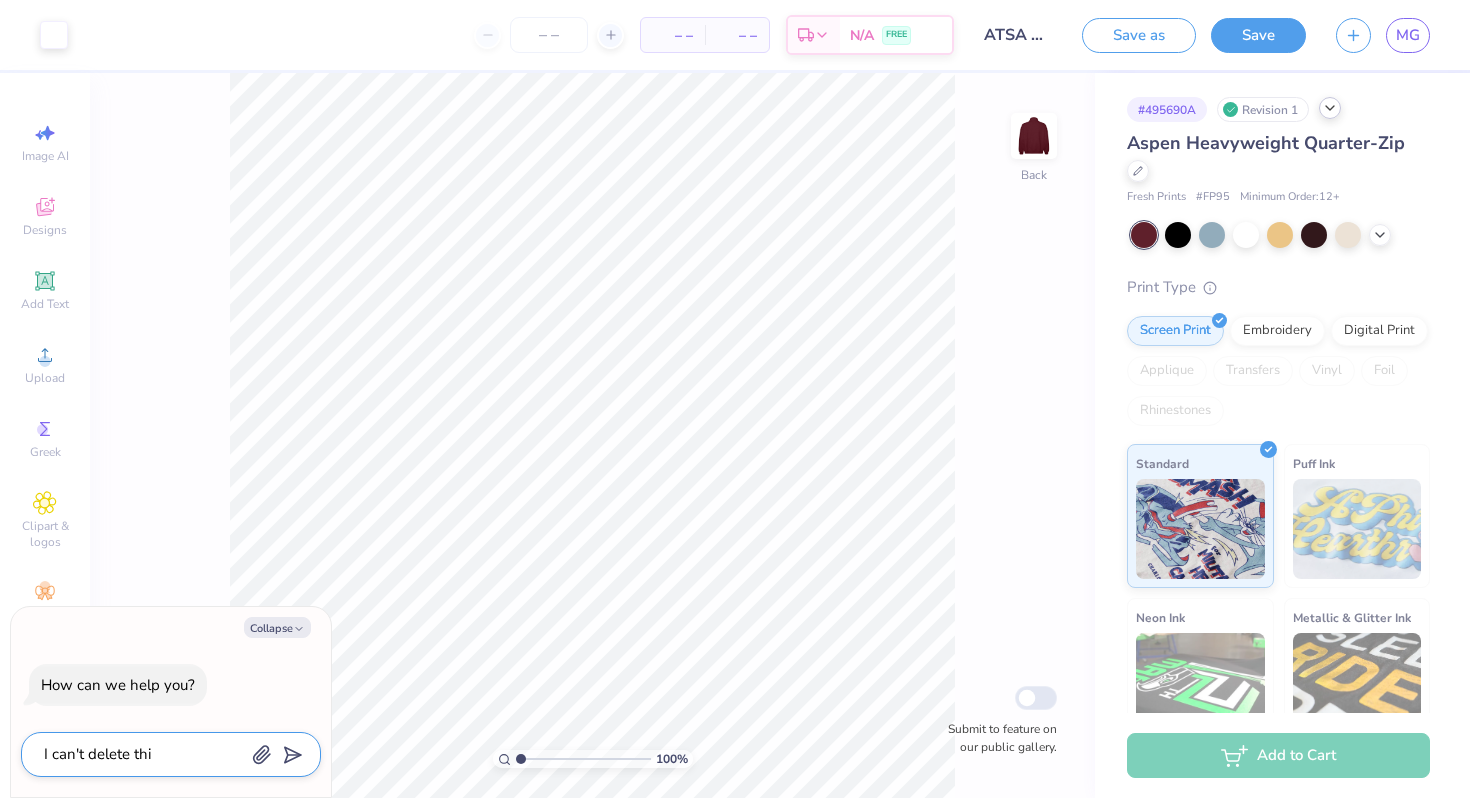 type on "I can't delete this" 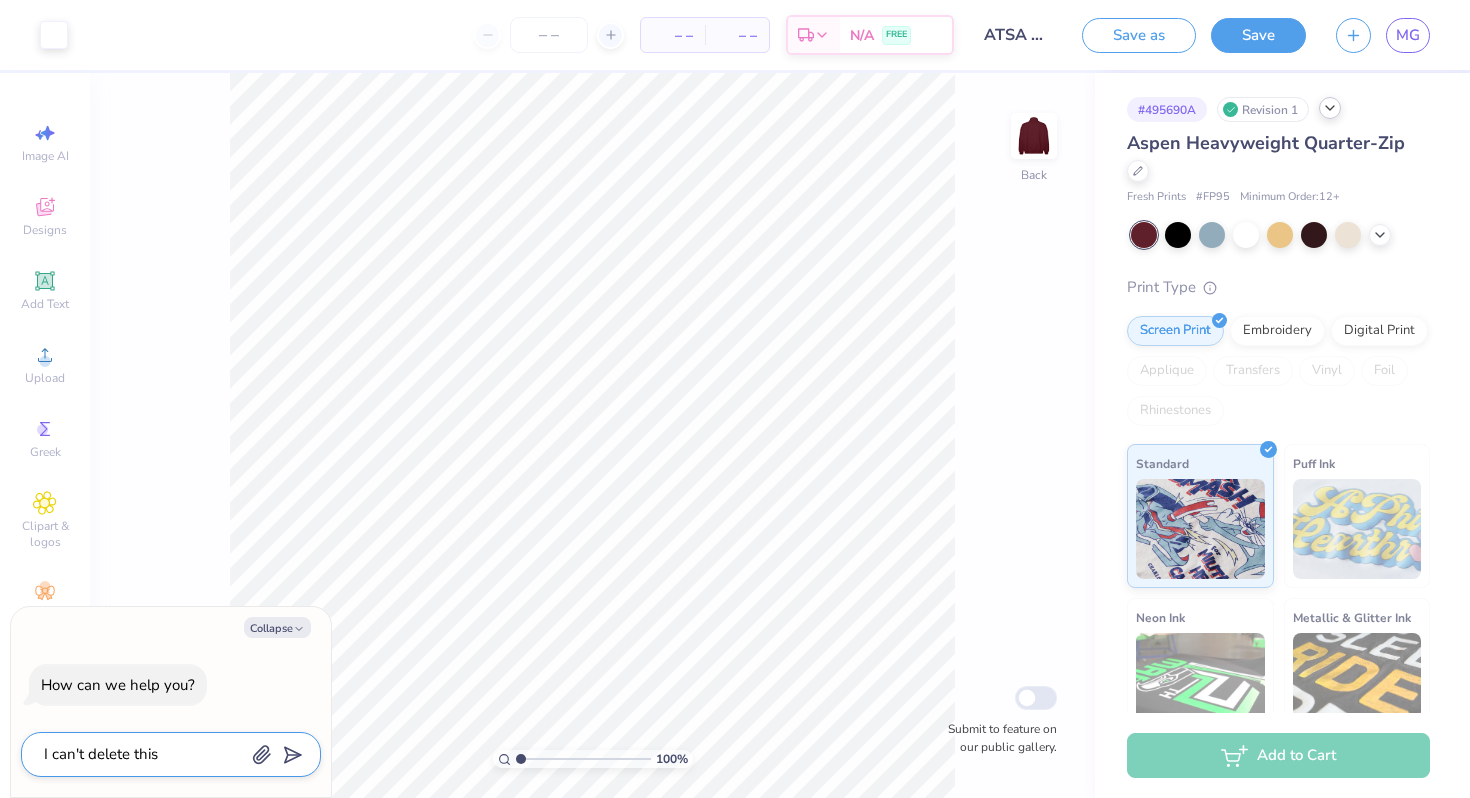 type on "I can't delete this" 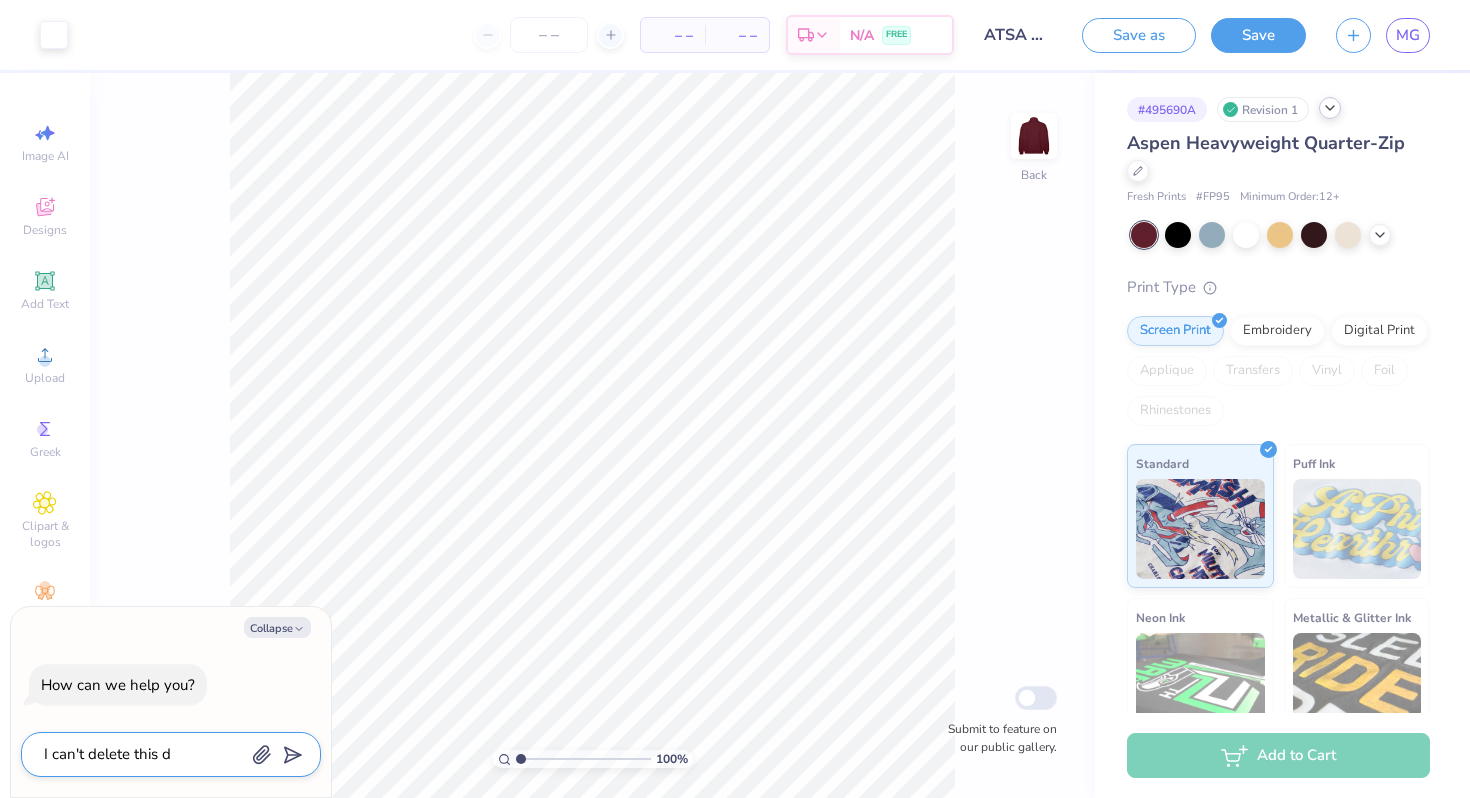 type on "I can't delete this de" 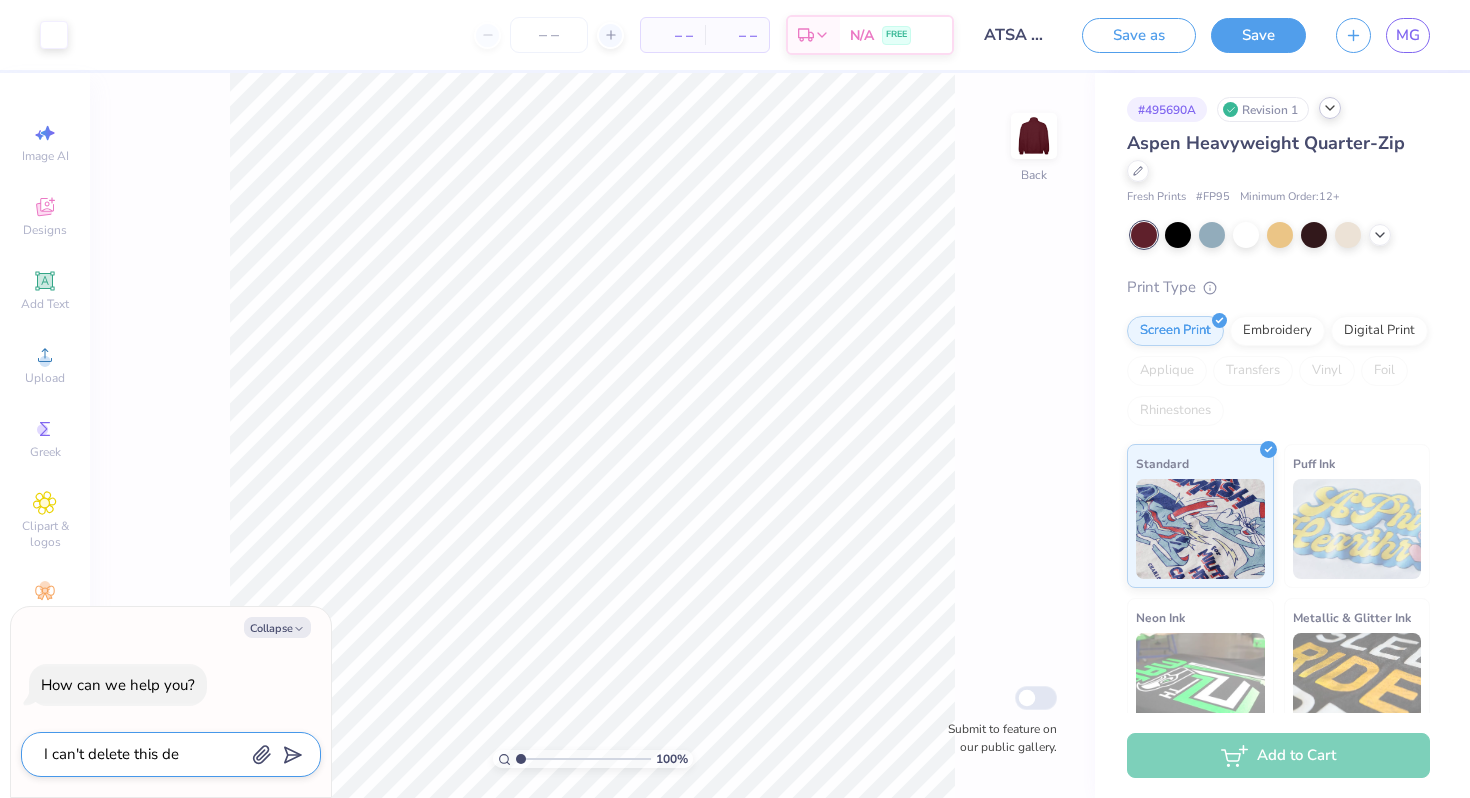type on "I can't delete this des" 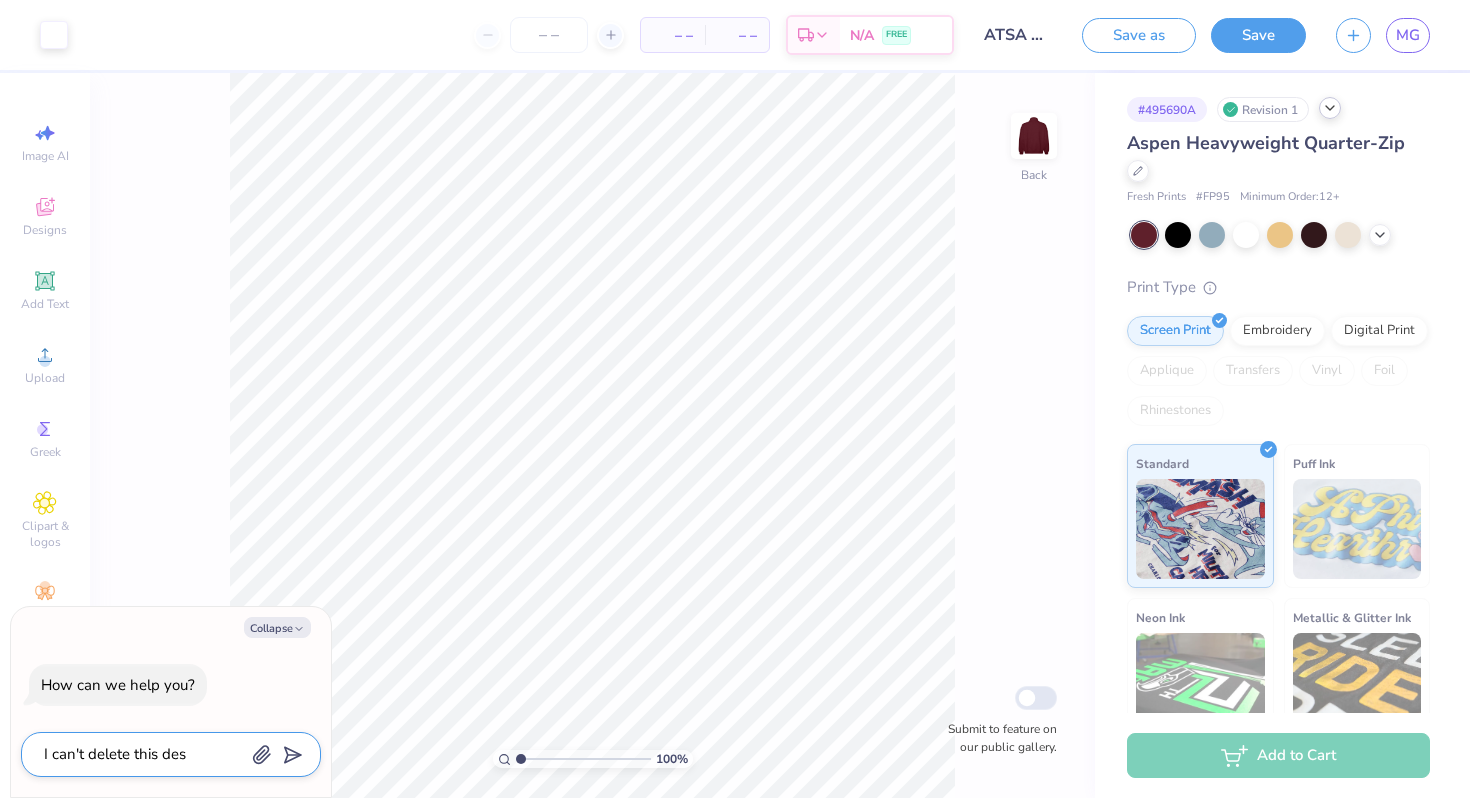 type on "I can't delete this desi" 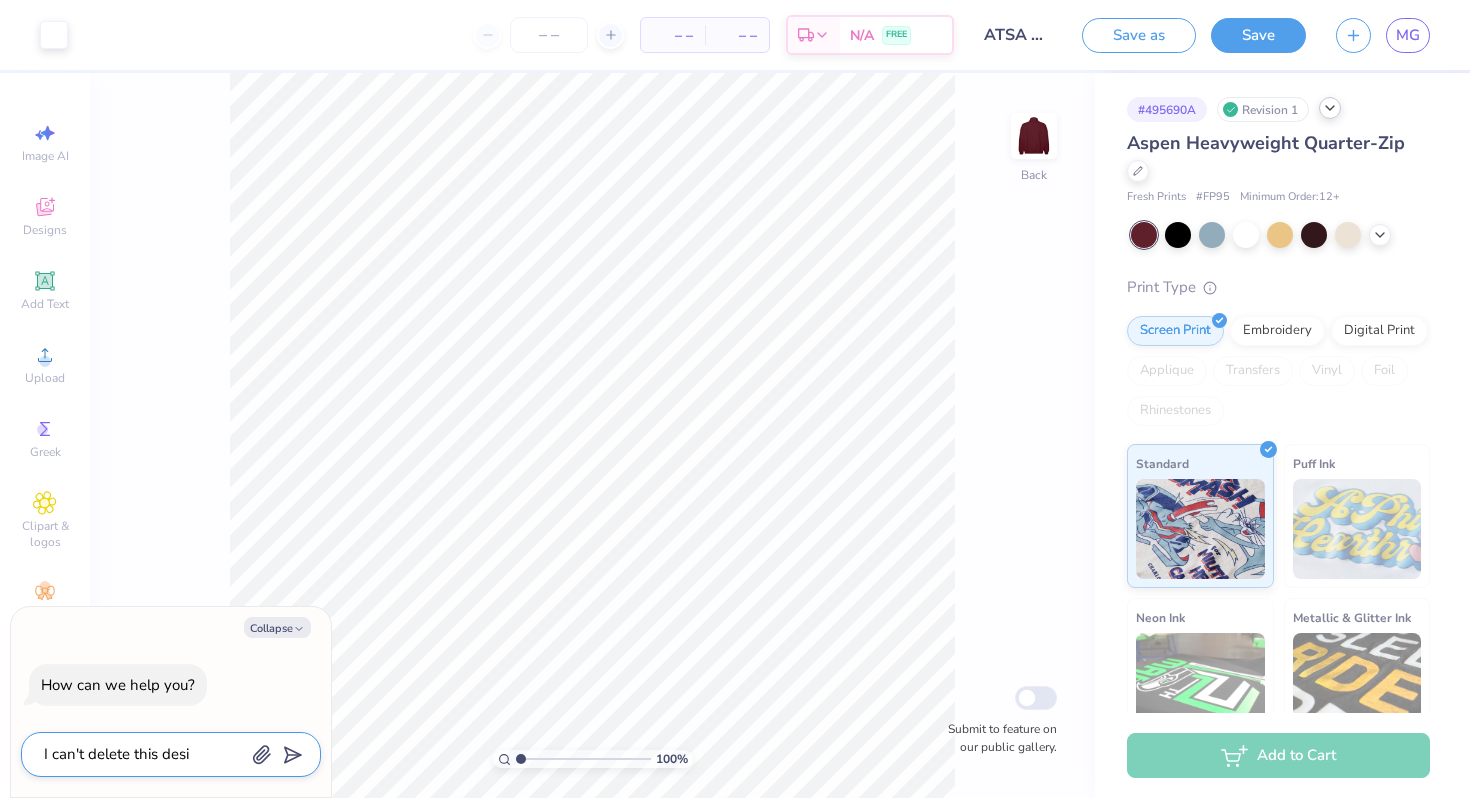 type on "I can't delete this desig" 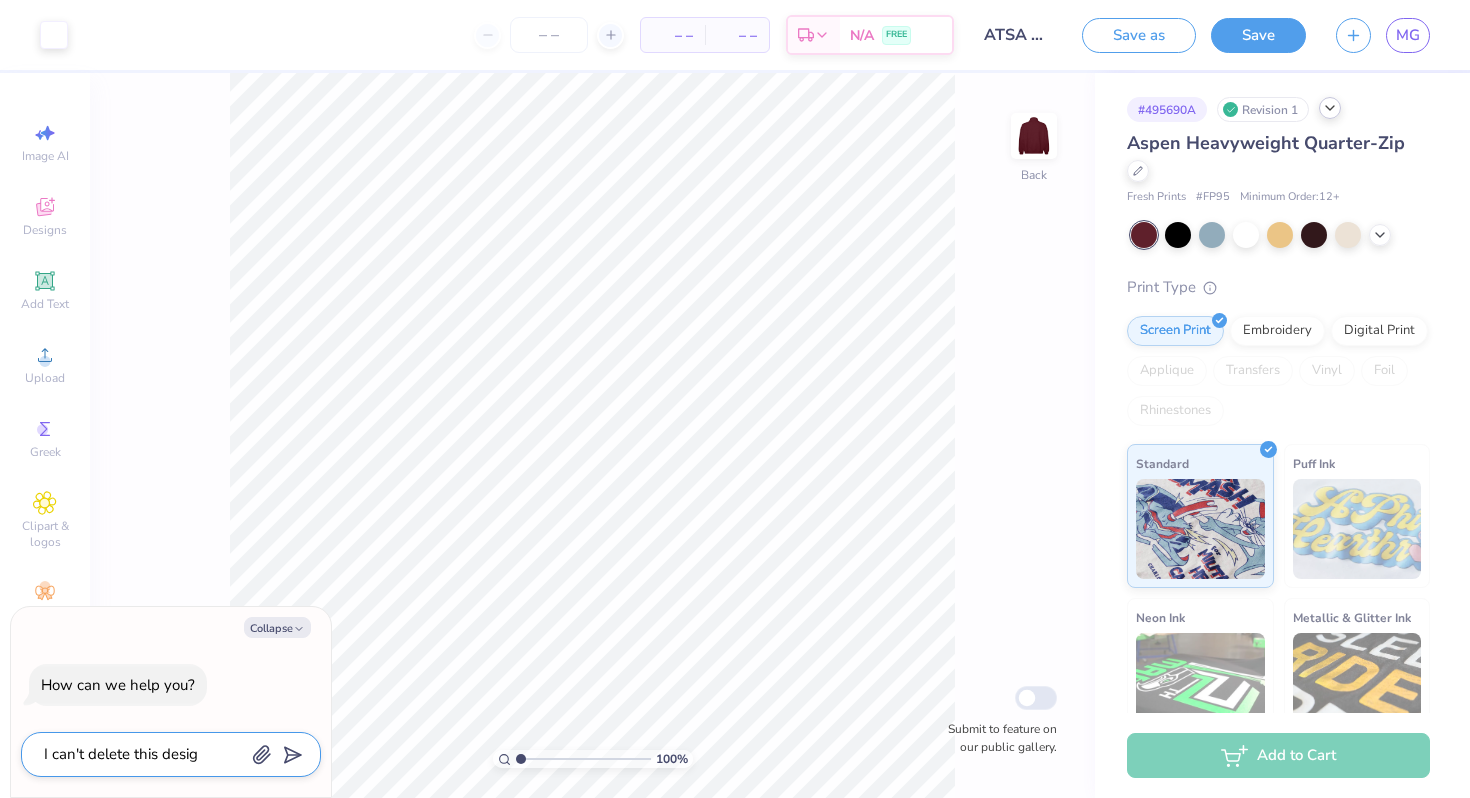 type on "I can't delete this design" 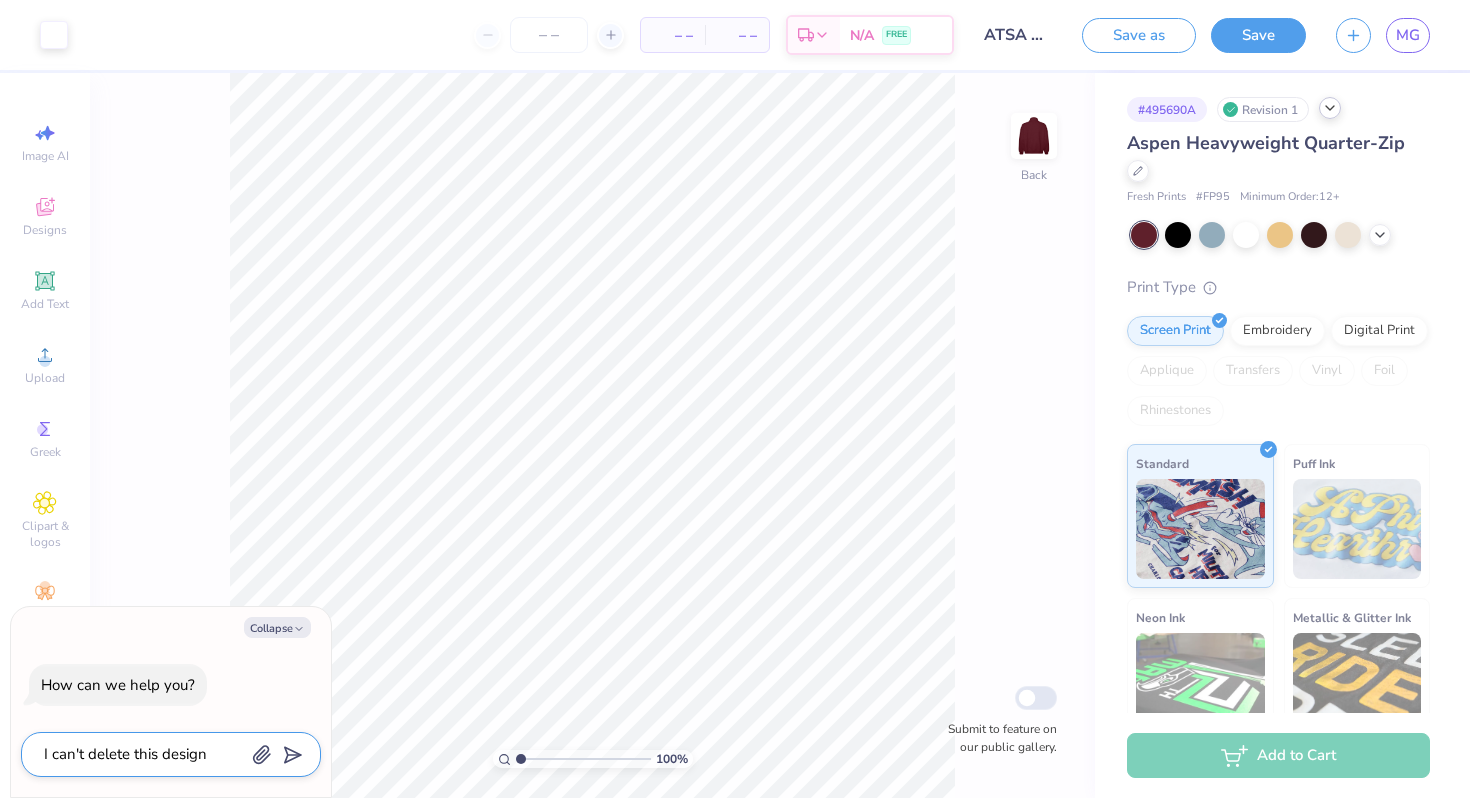 type on "I can't delete this design" 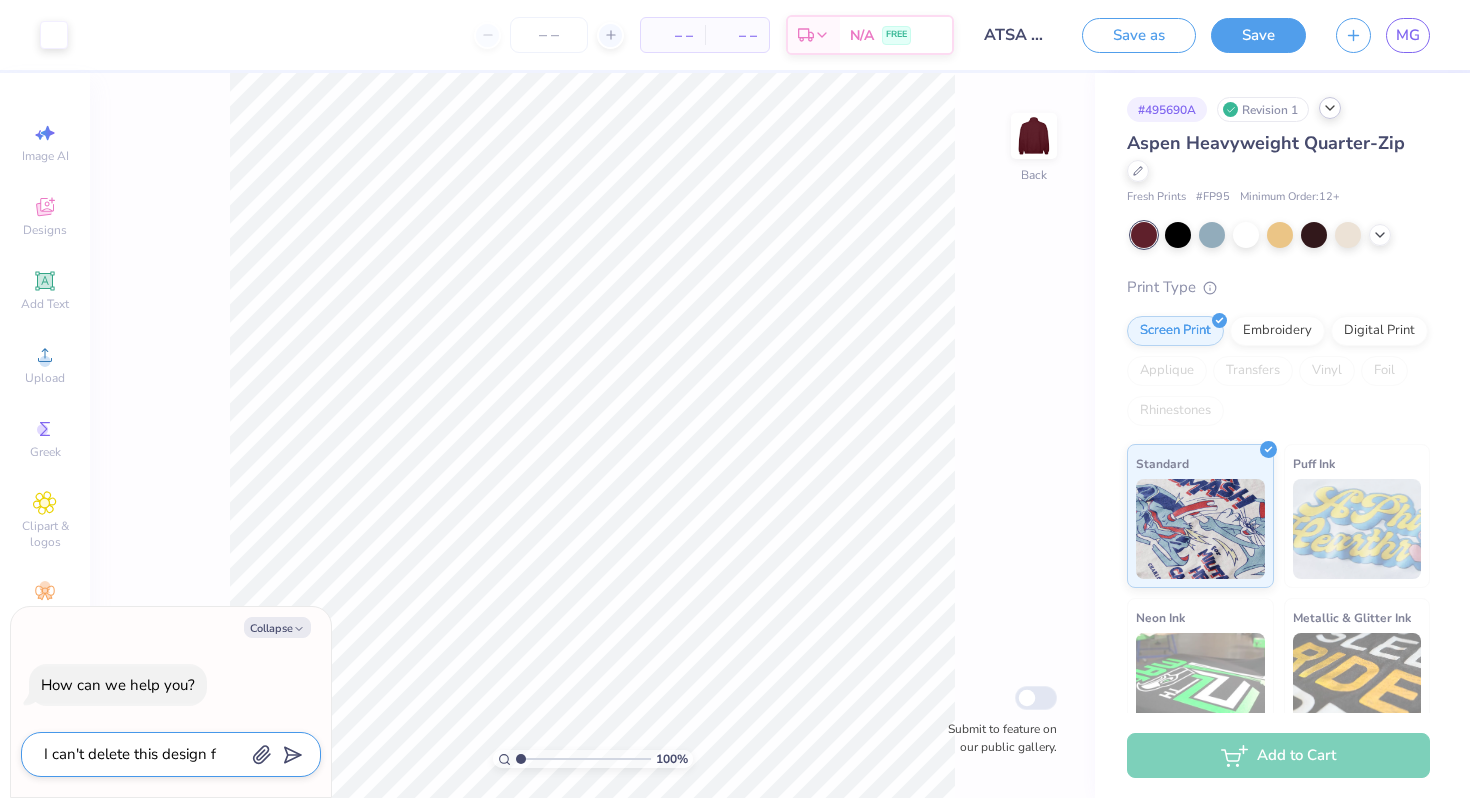 type on "I can't delete this design fr" 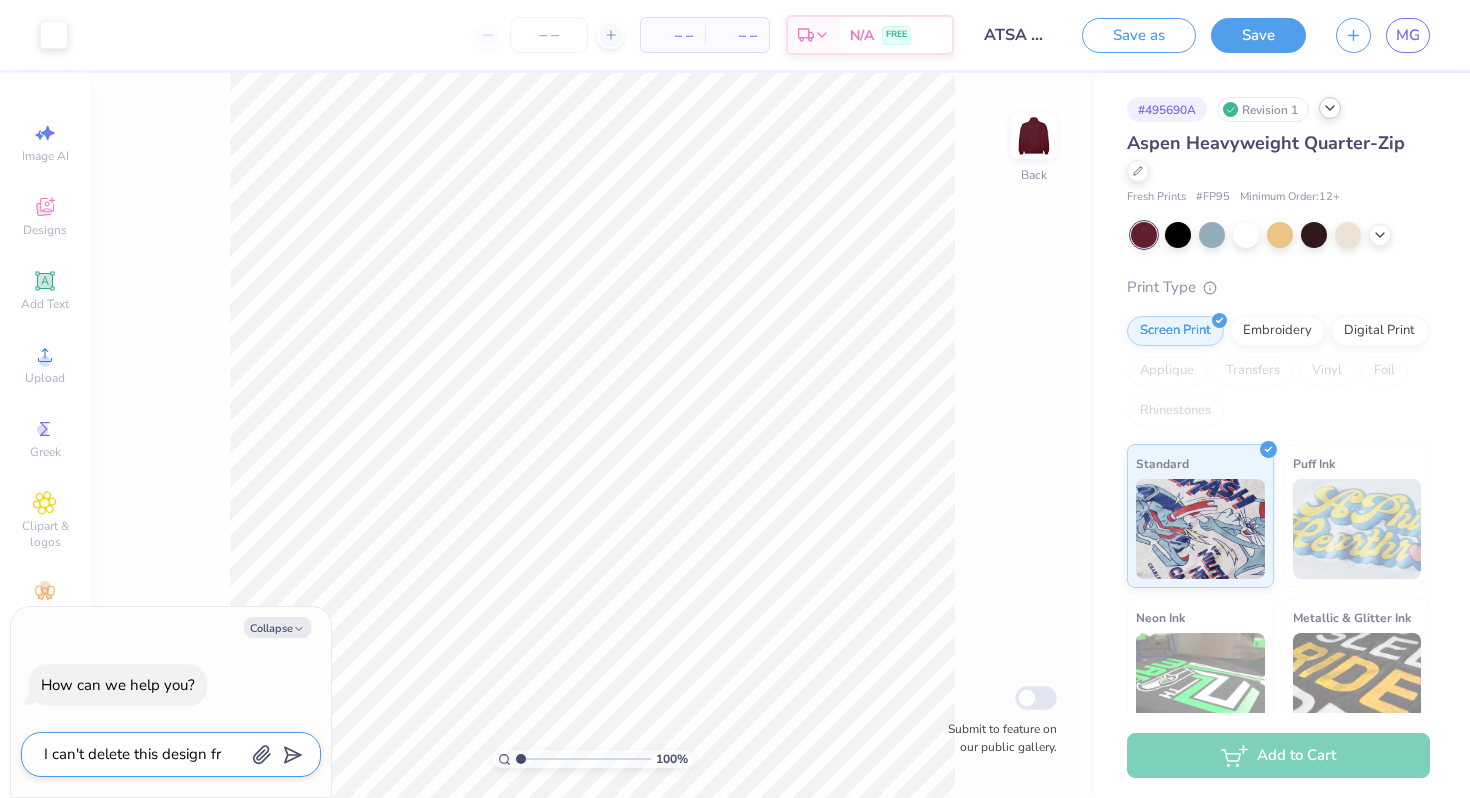 type on "I can't delete this design fro" 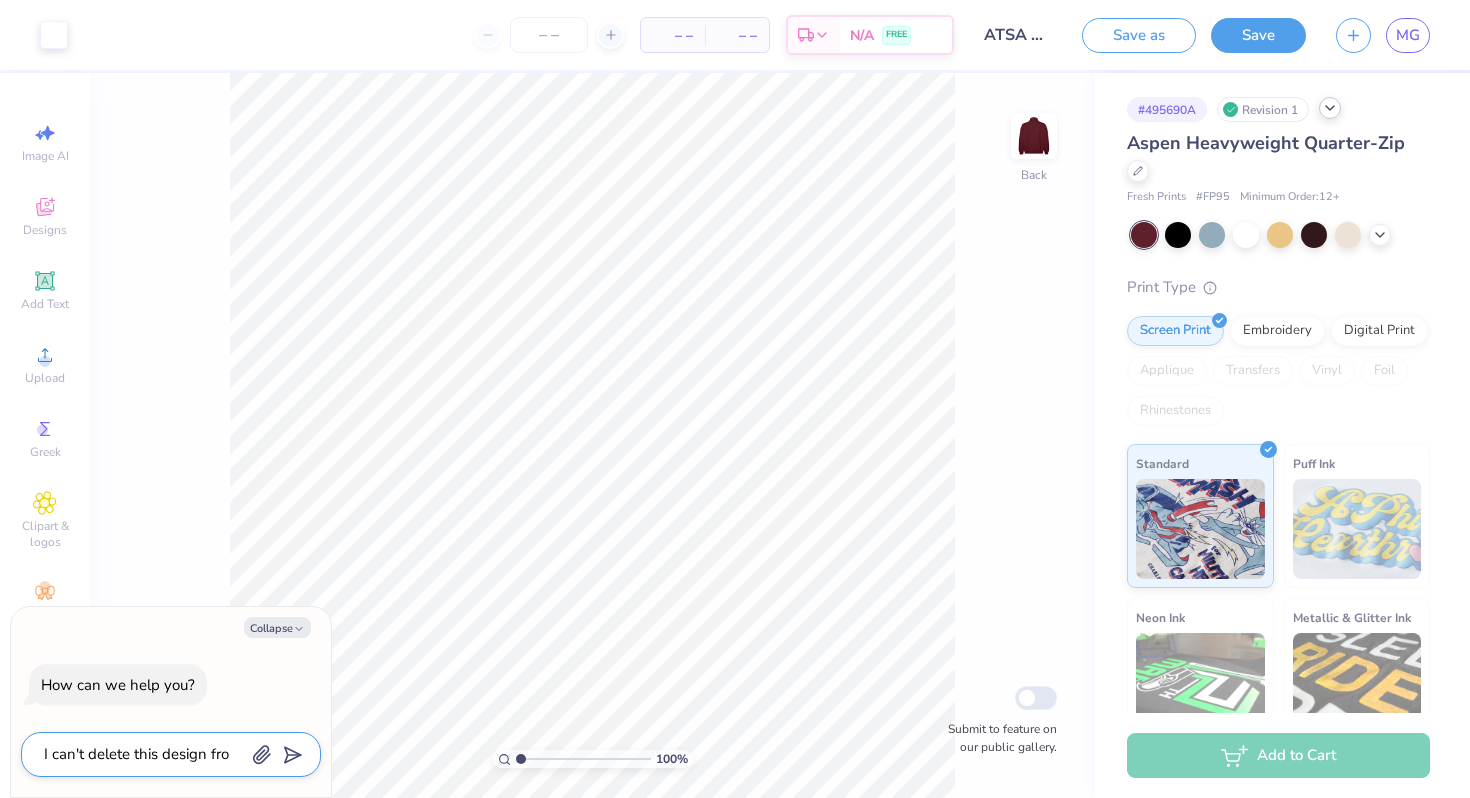 type on "I can't delete this design from" 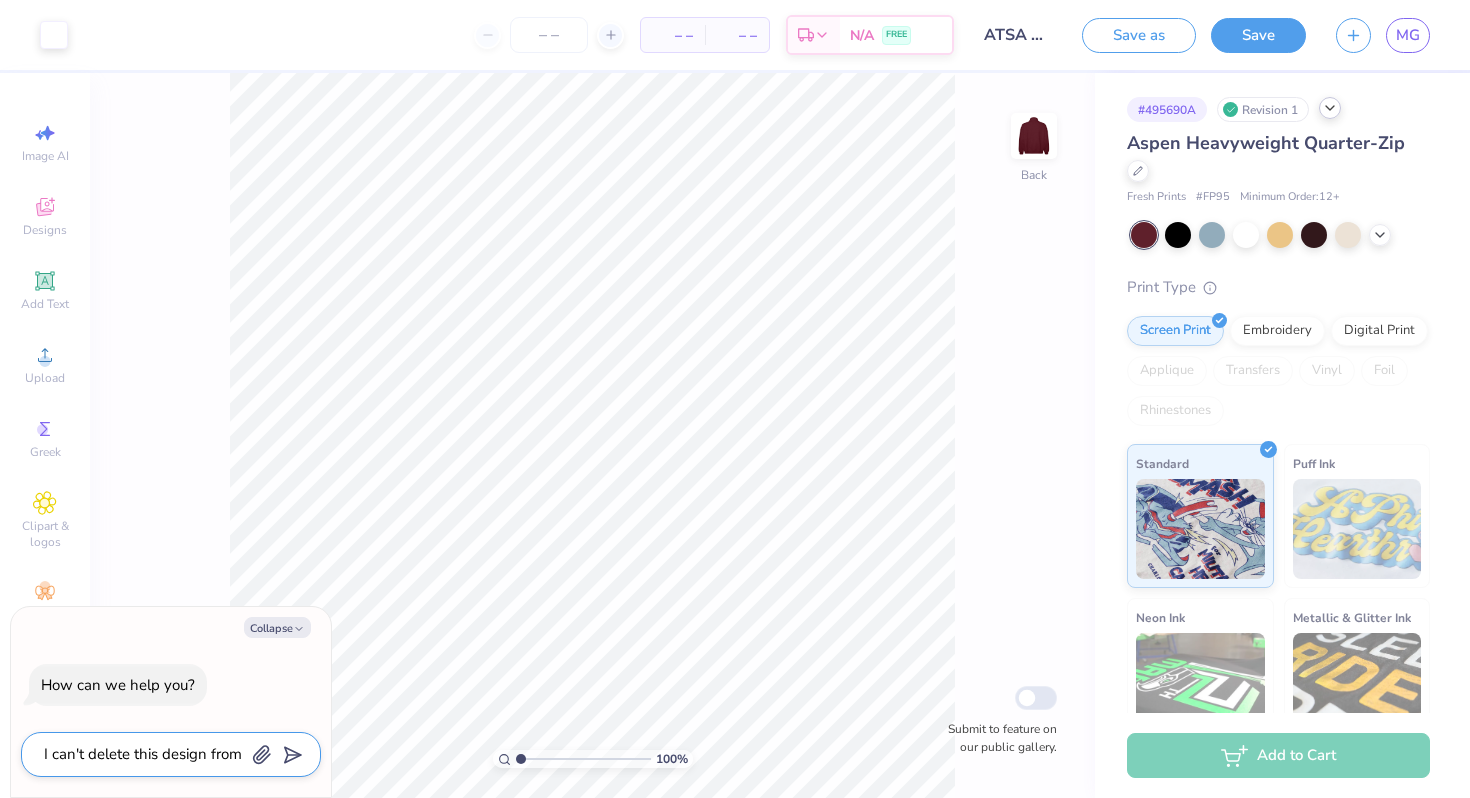 type on "I can't delete this design from" 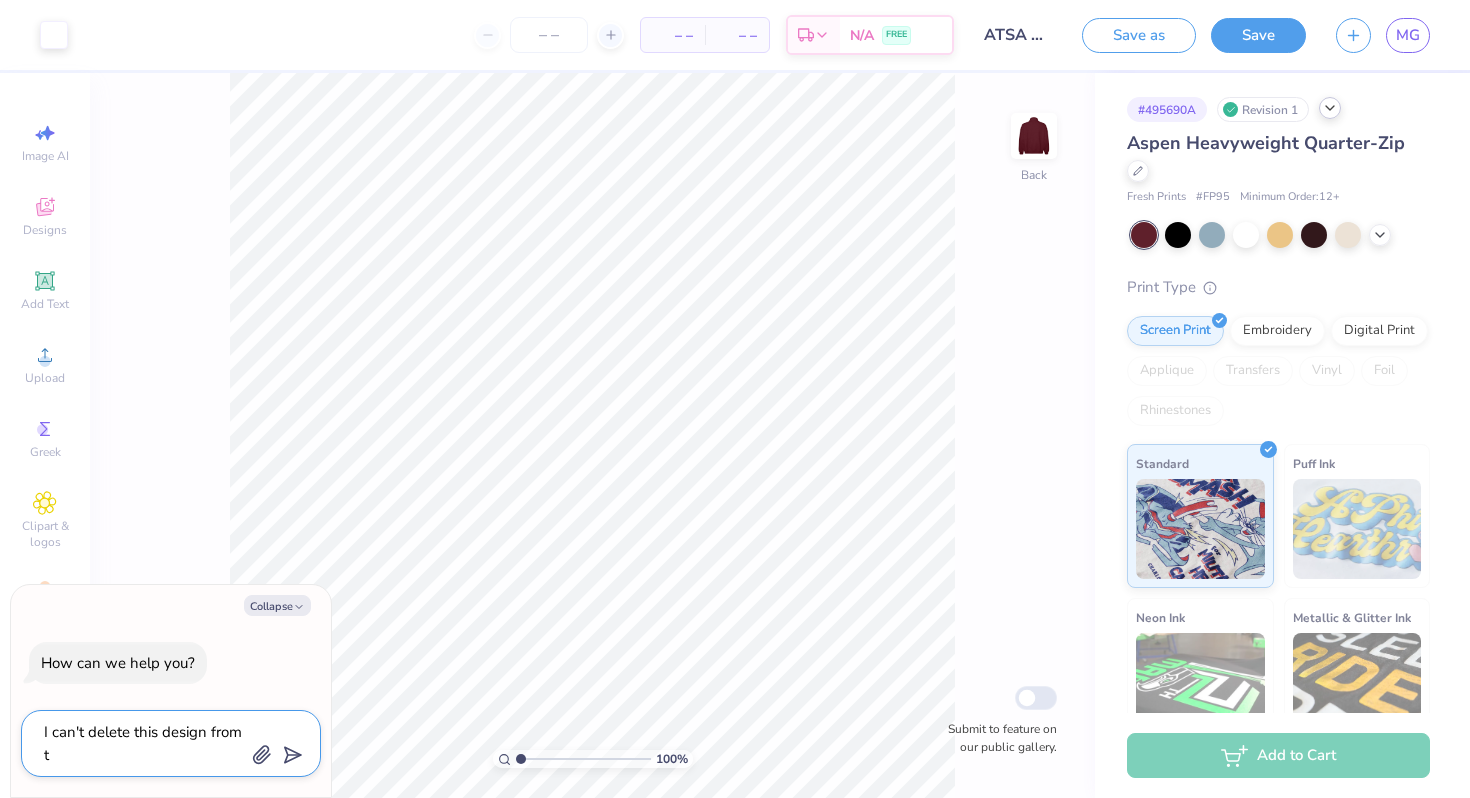 type on "I can't delete this design from th" 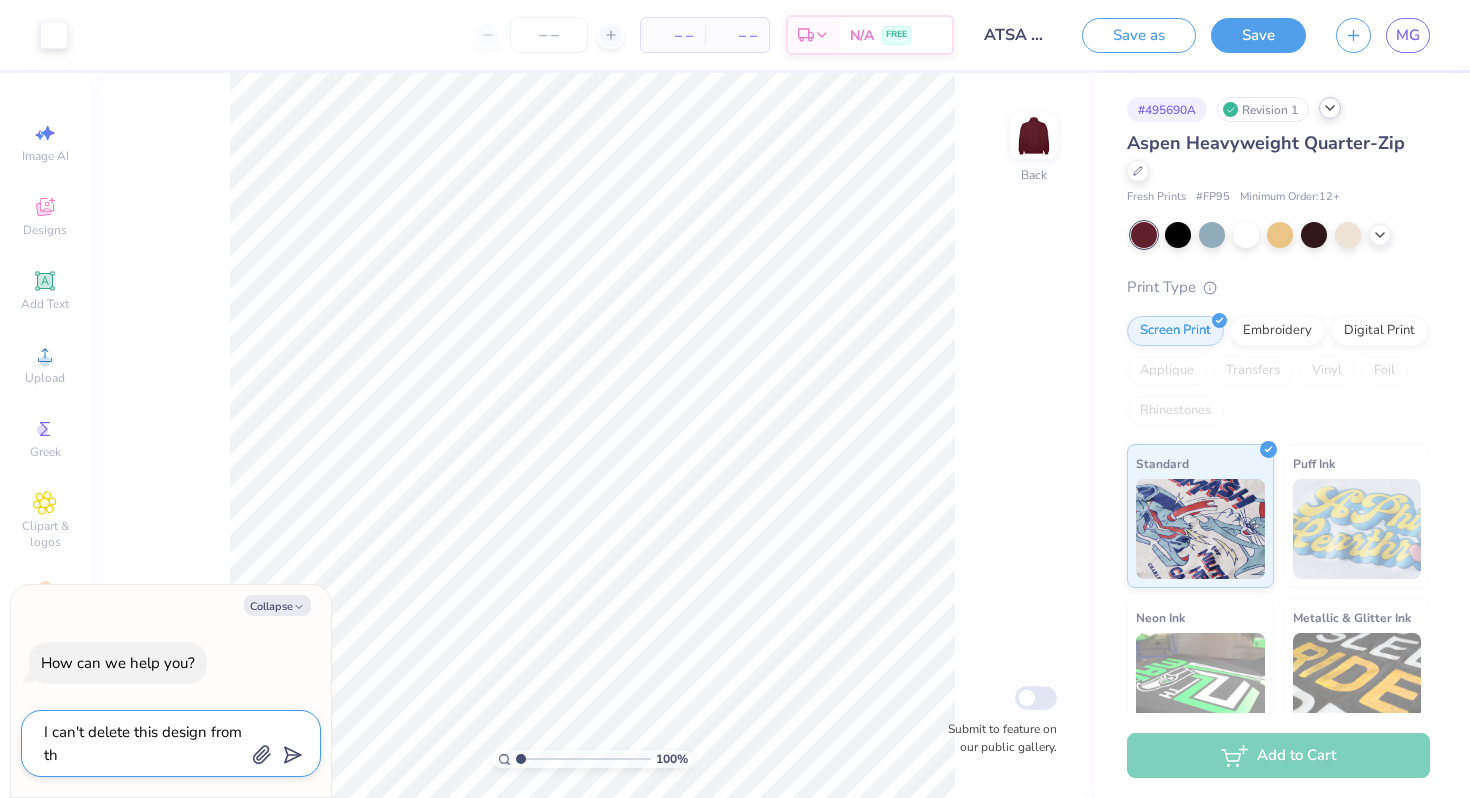 type on "I can't delete this design from the" 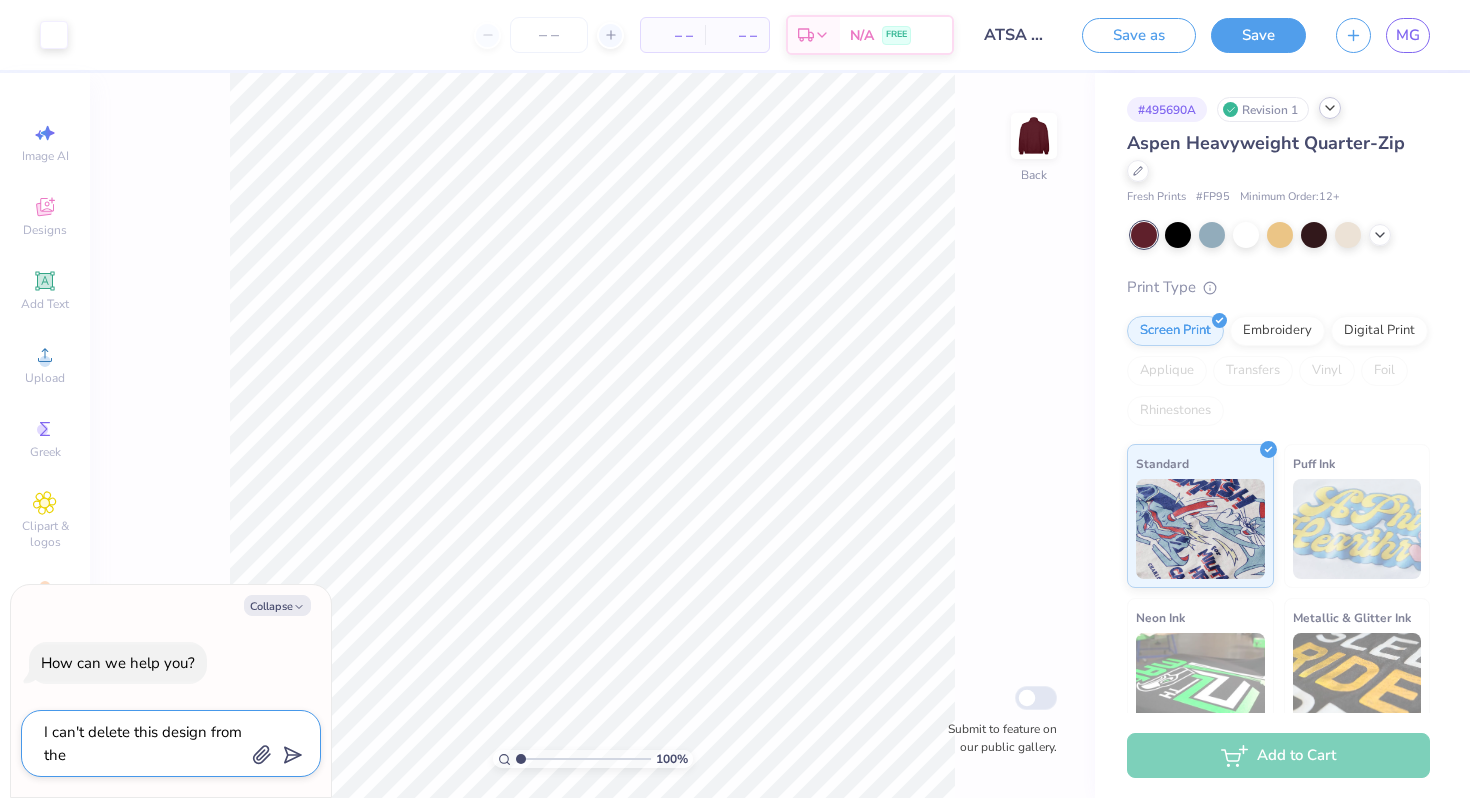 type on "I can't delete this design from the" 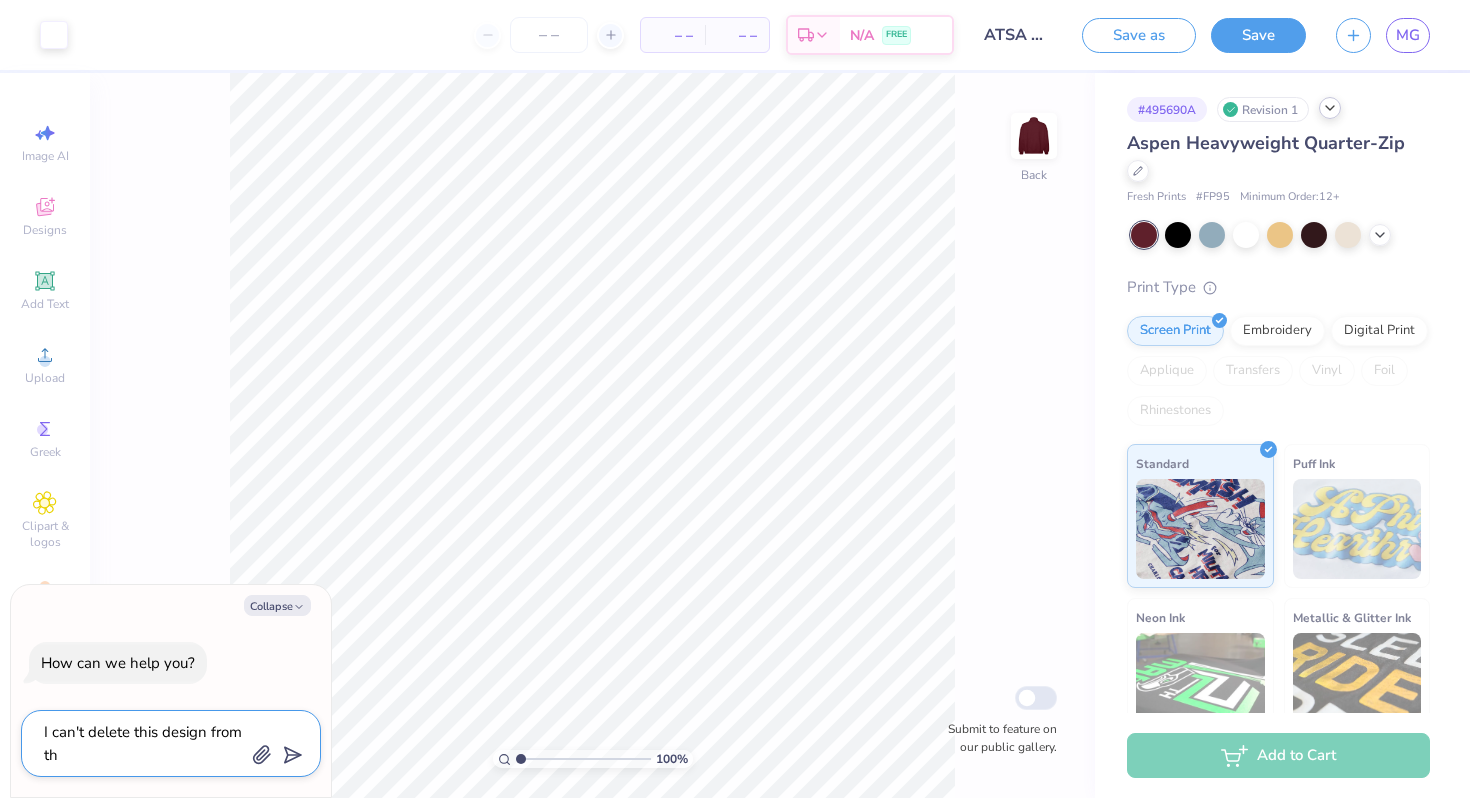 type on "I can't delete this design from t" 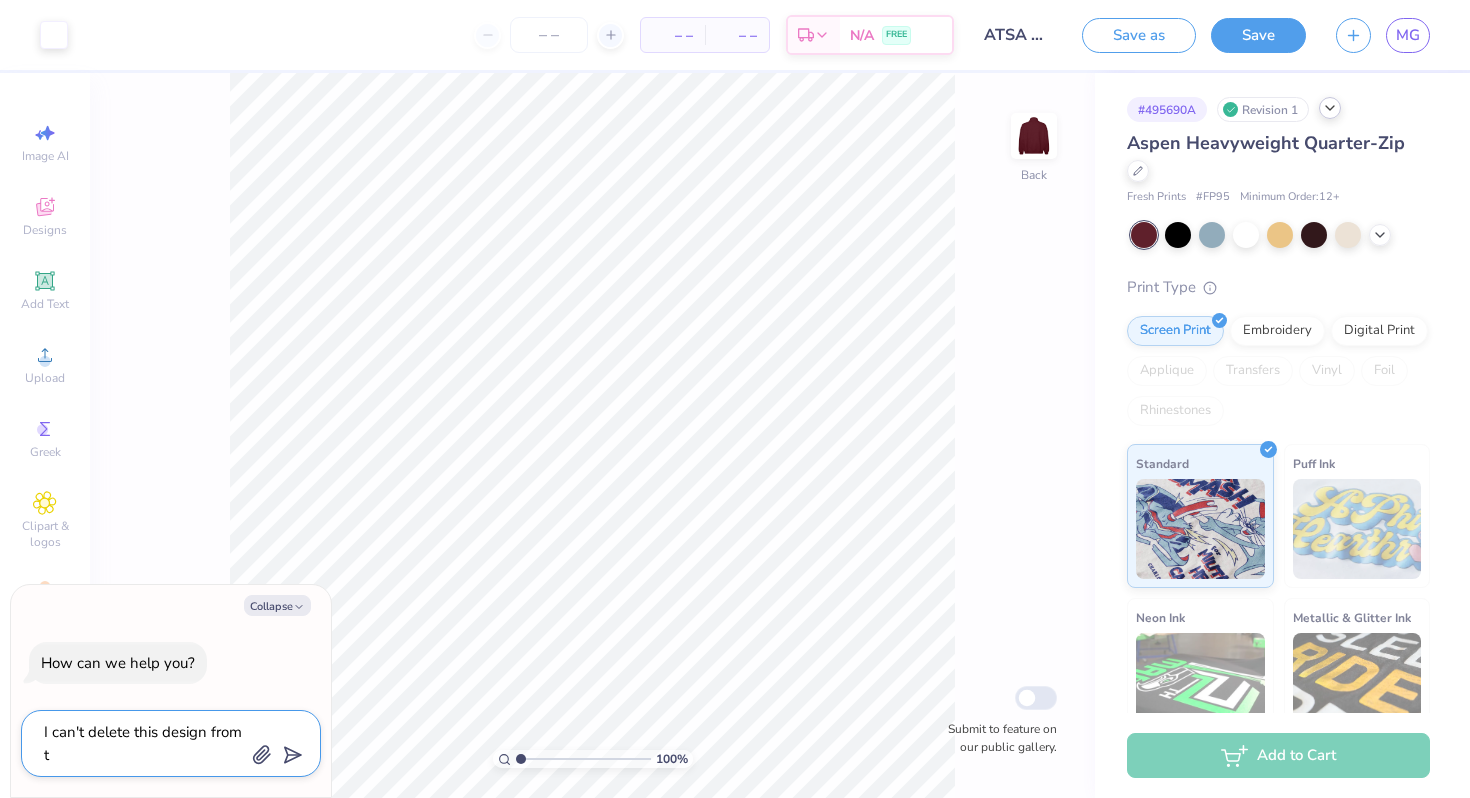 type on "I can't delete this design from" 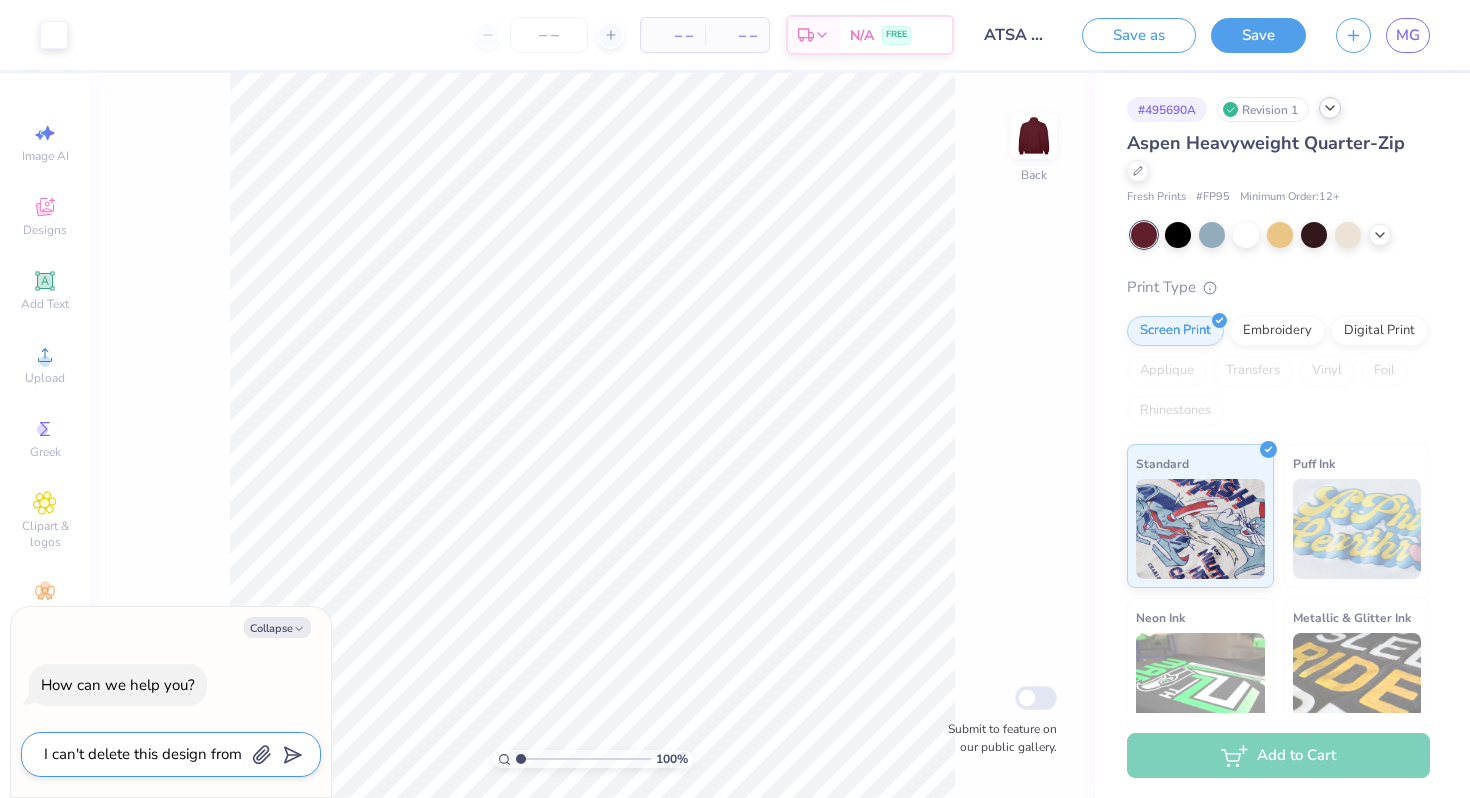 type on "I can't delete this design from" 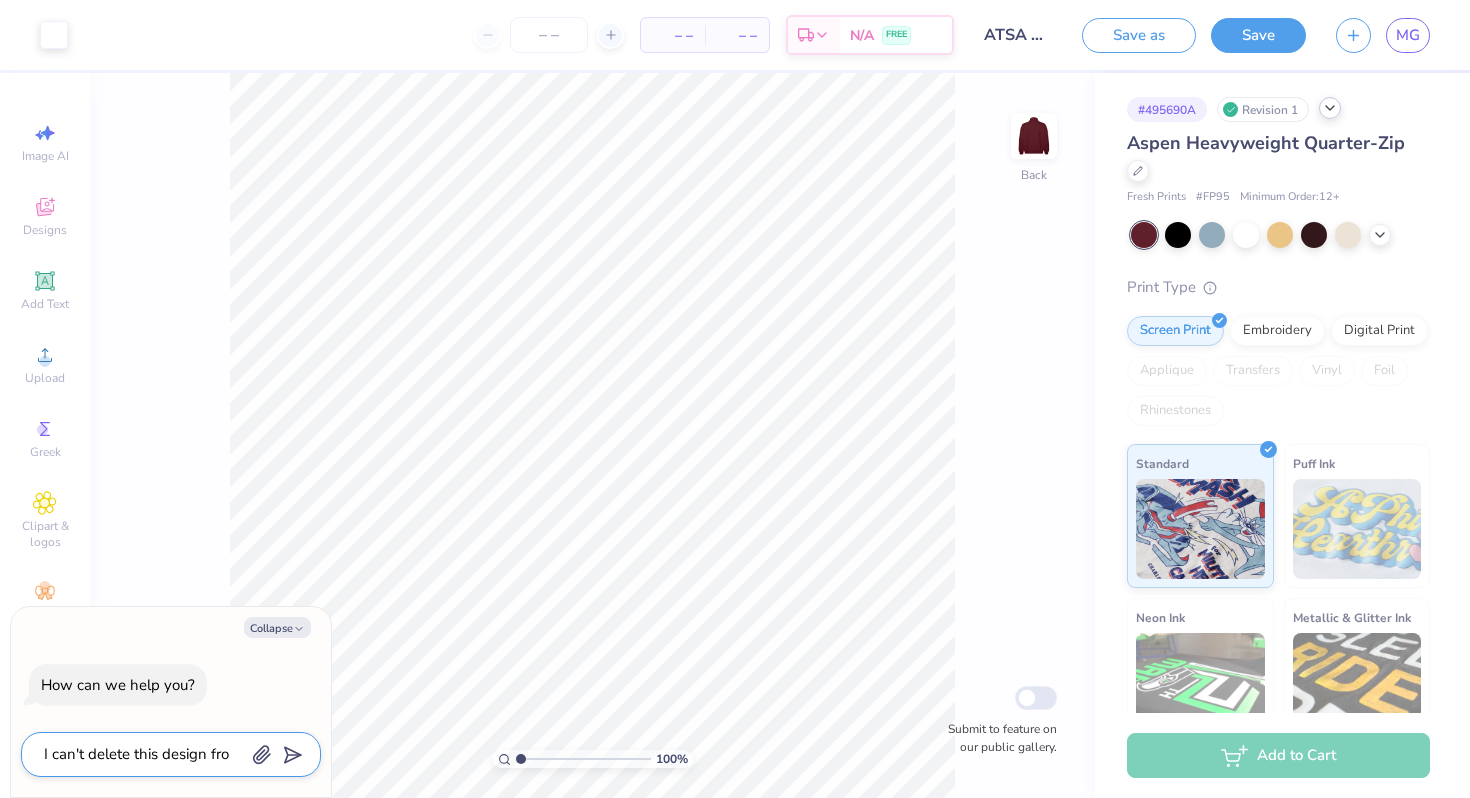 type on "I can't delete this design fr" 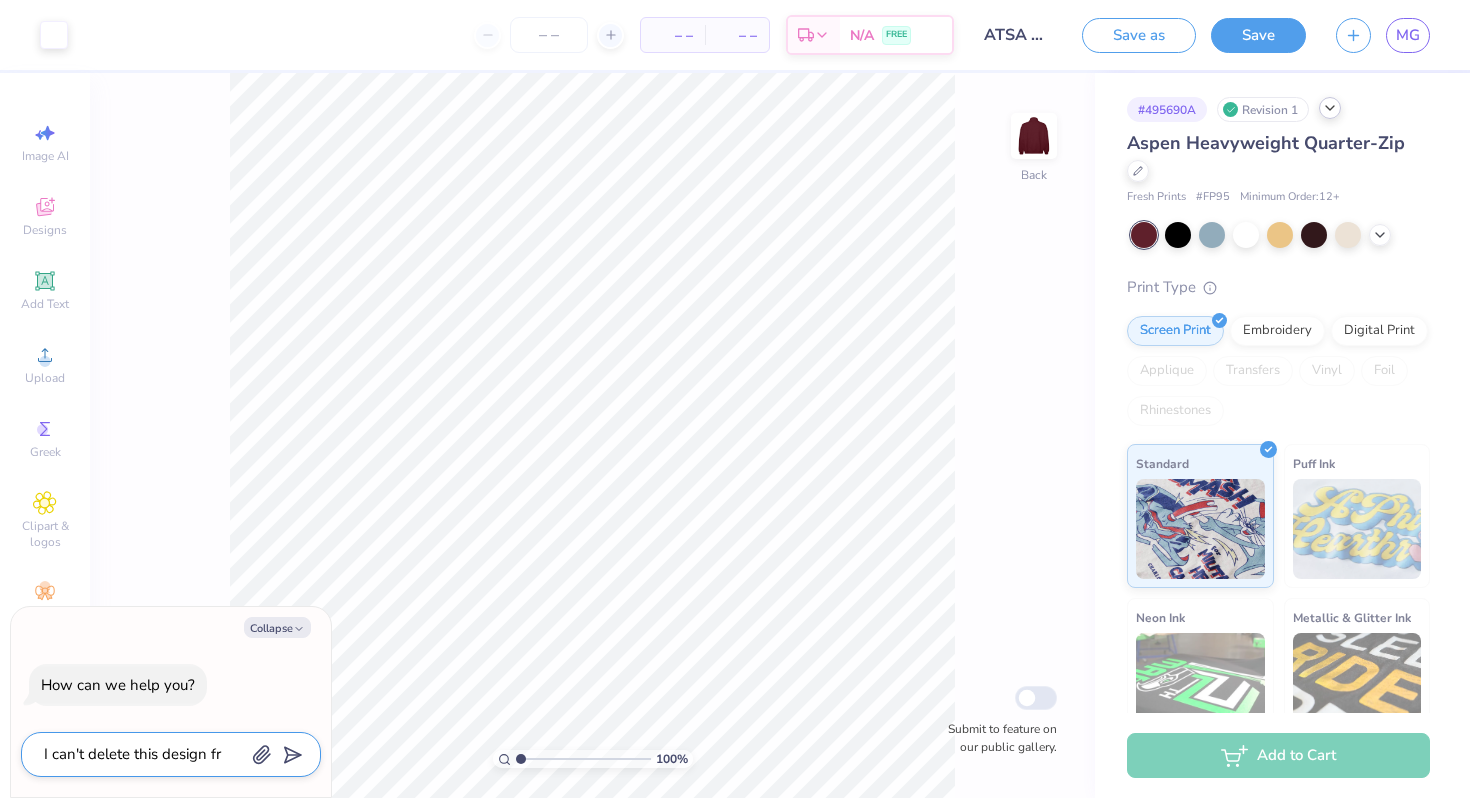 type on "I can't delete this design f" 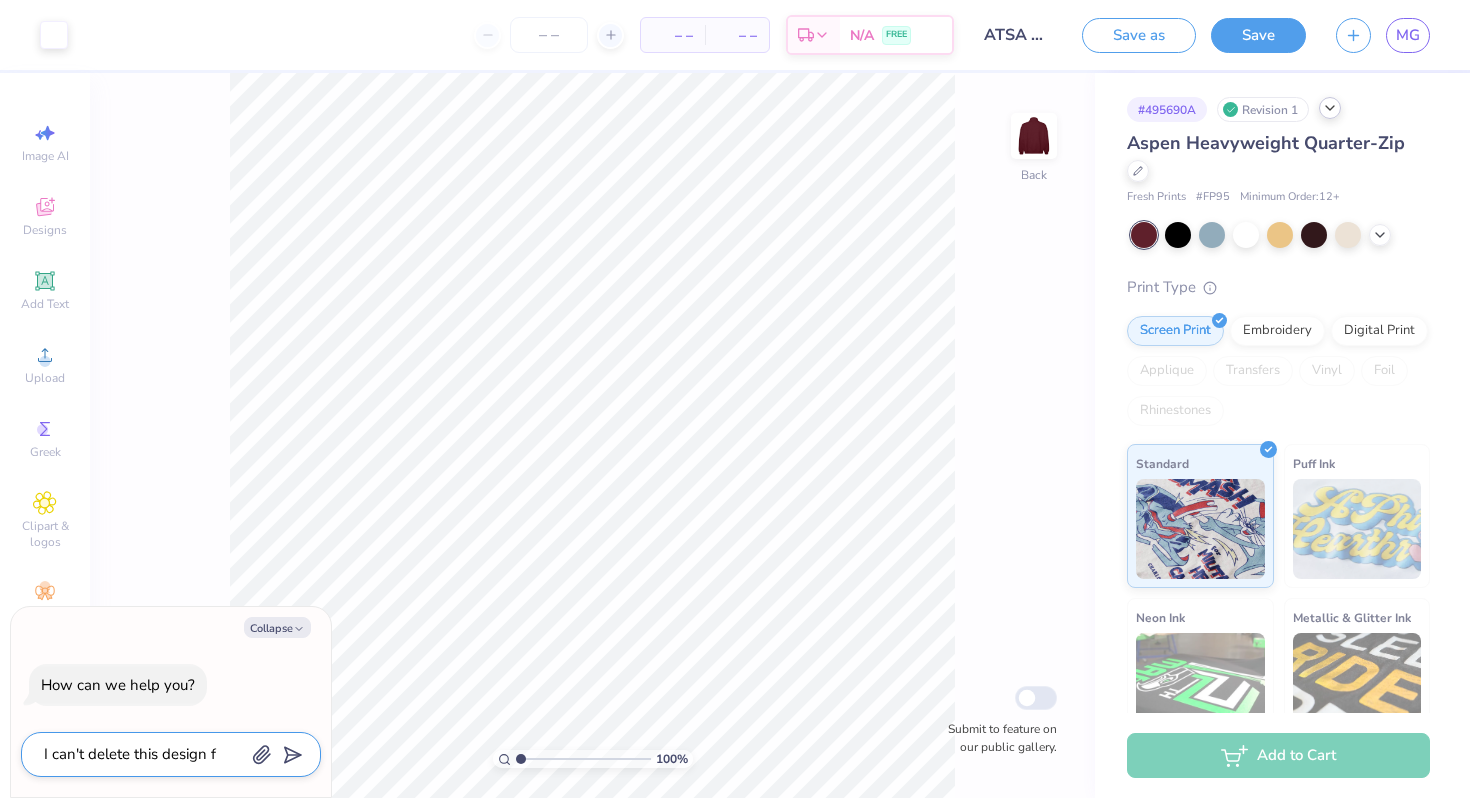 type on "I can't delete this design" 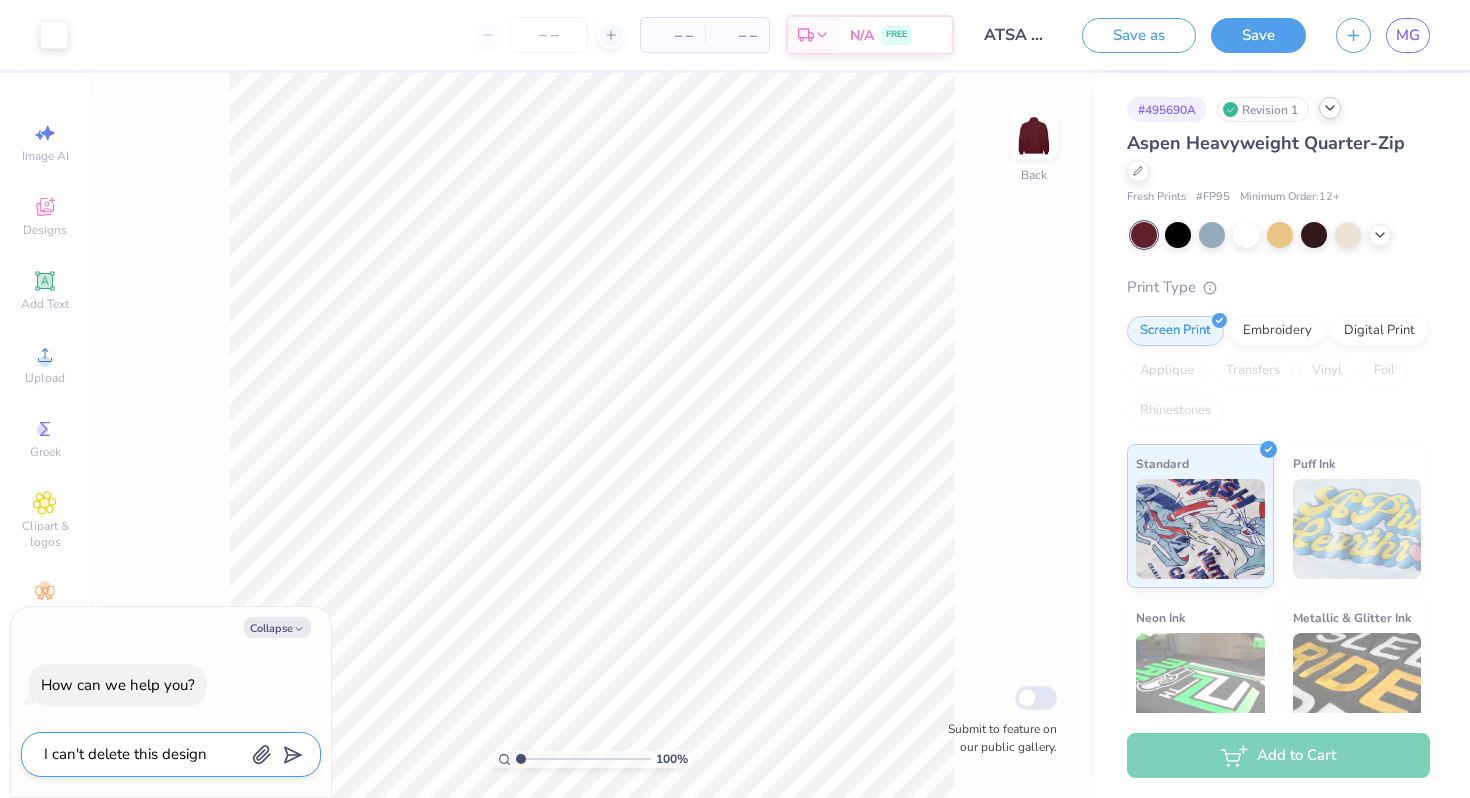 click on "I can't delete this design" at bounding box center [143, 754] 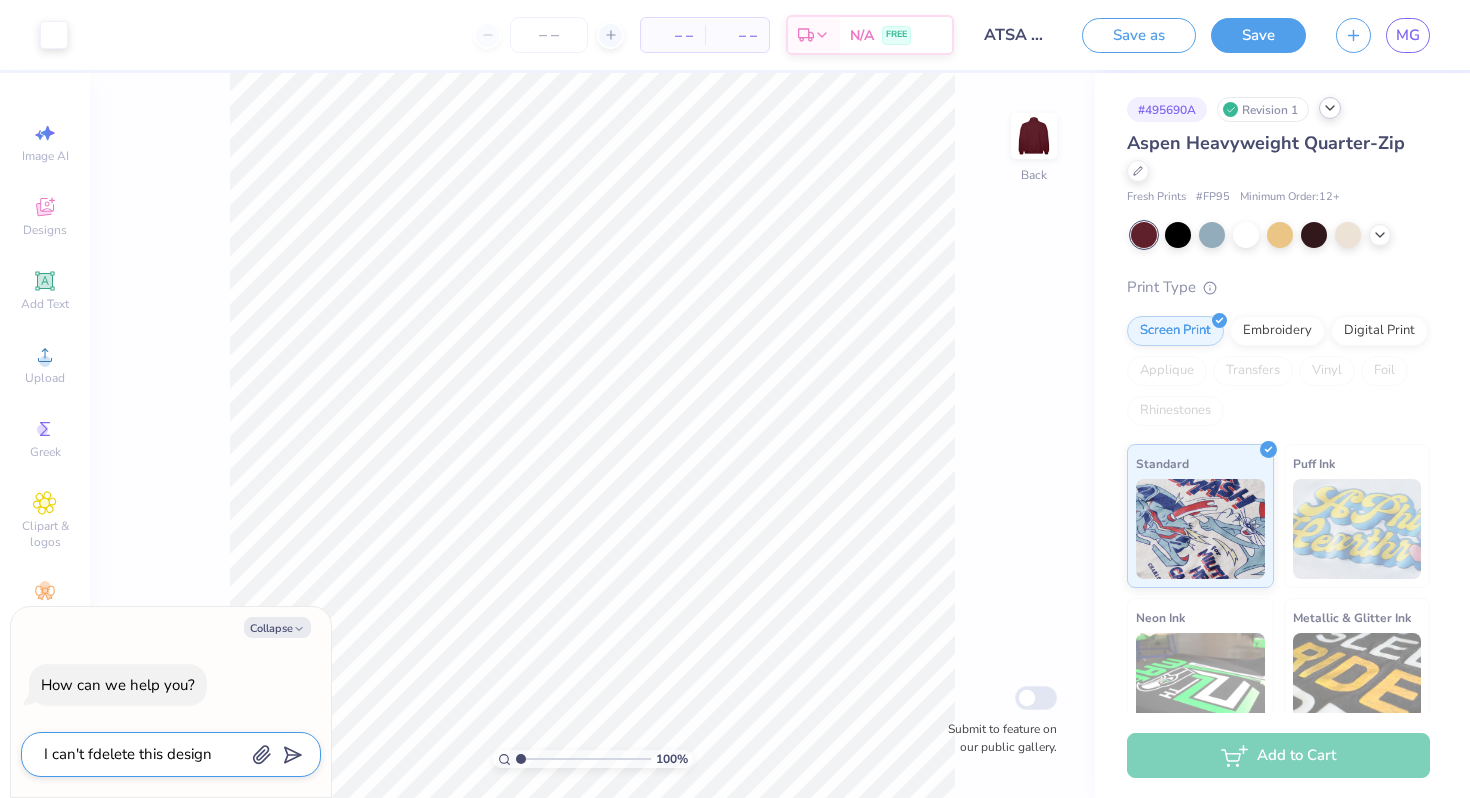 type on "I can't fidelete this design" 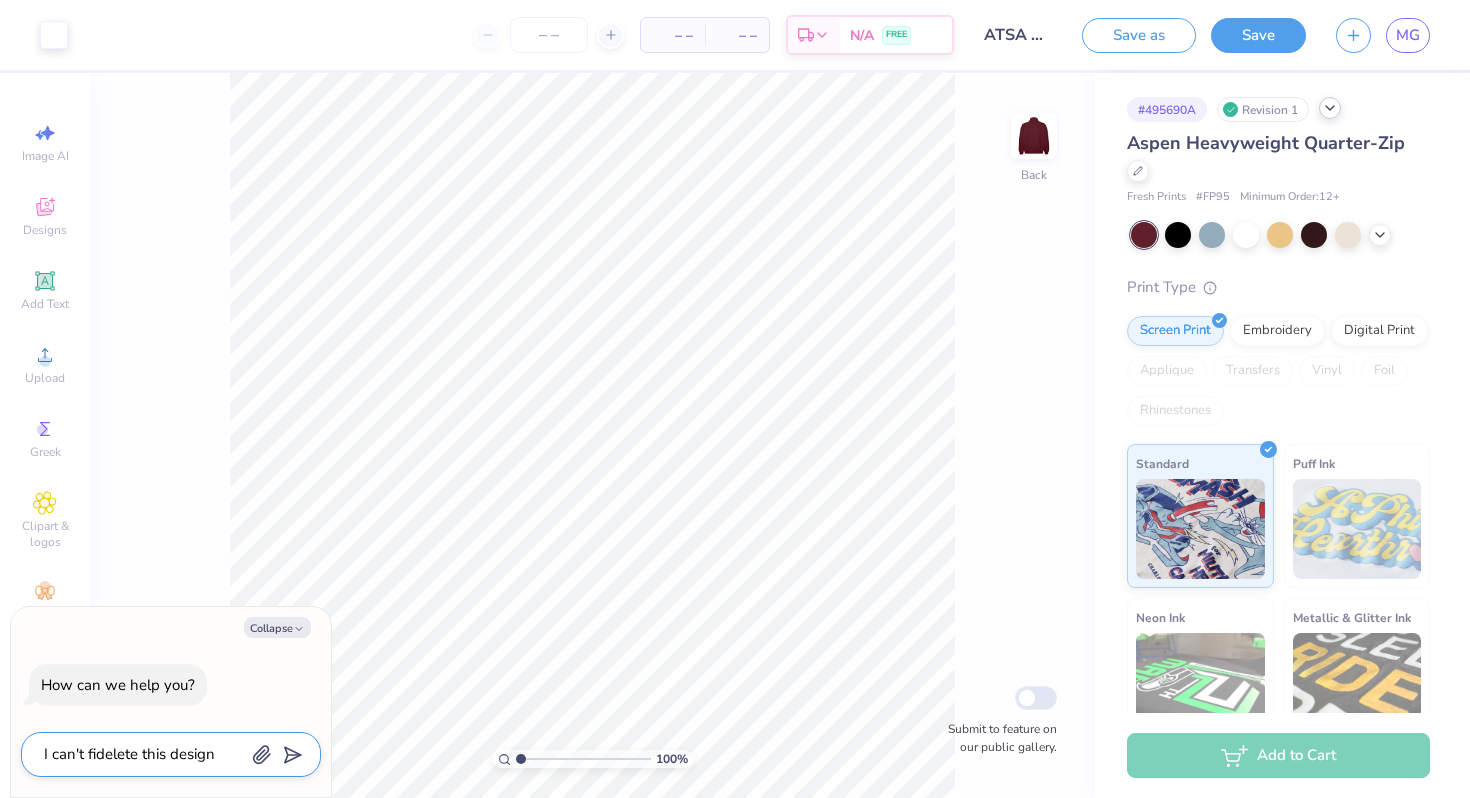 type on "I can't figdelete this design" 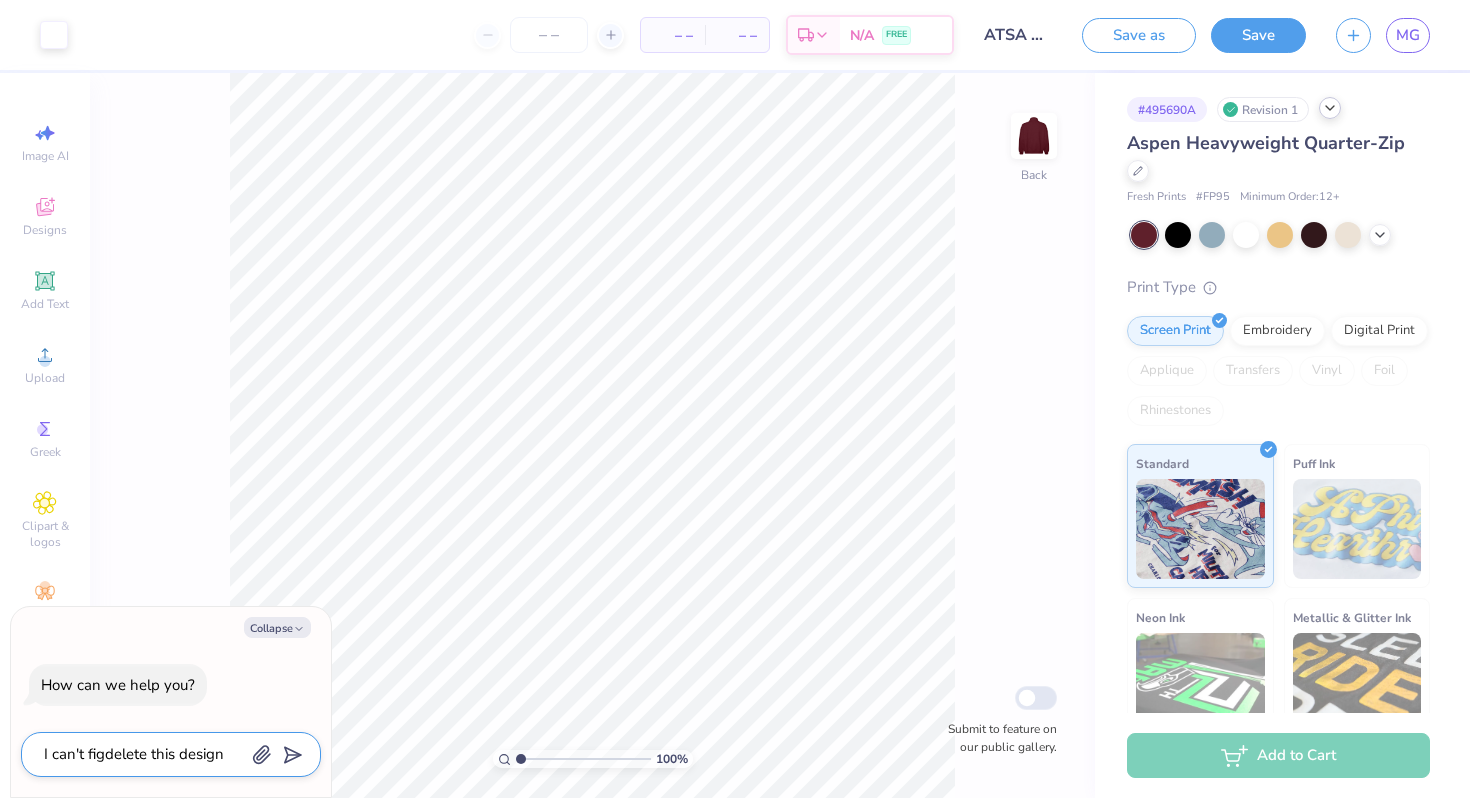 type on "I can't figudelete this design" 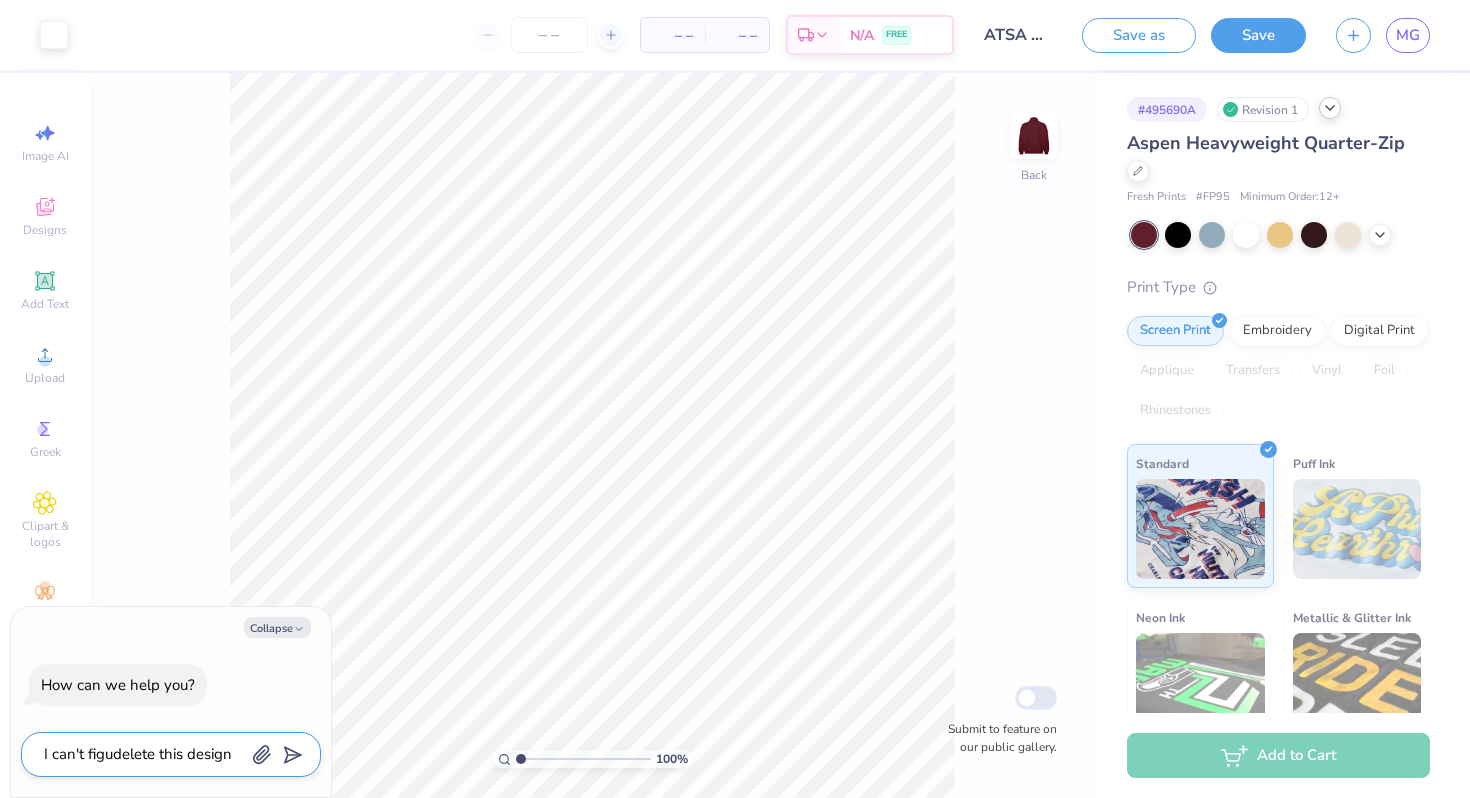 type on "I can't figurdelete this design" 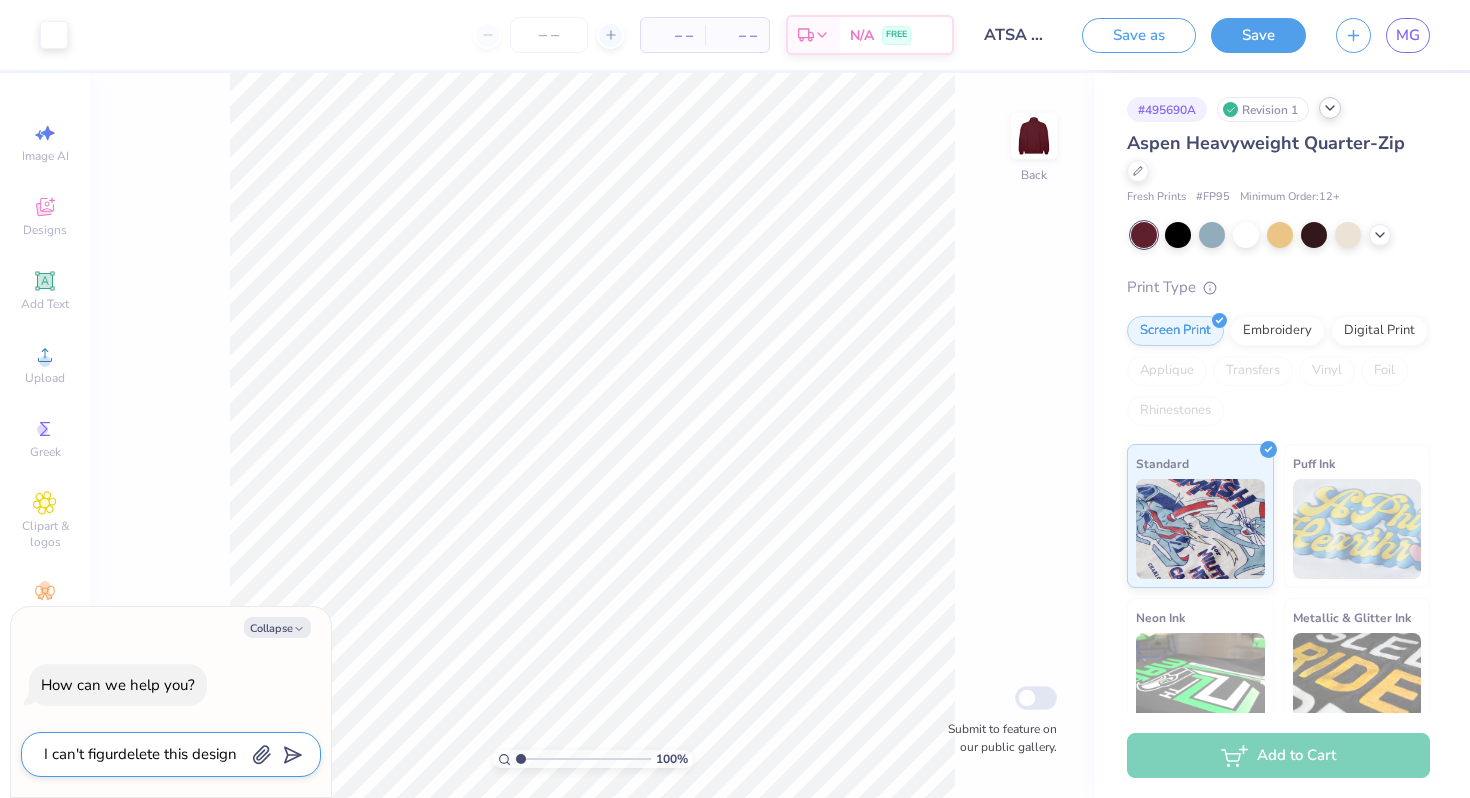 type on "I can't figuredelete this design" 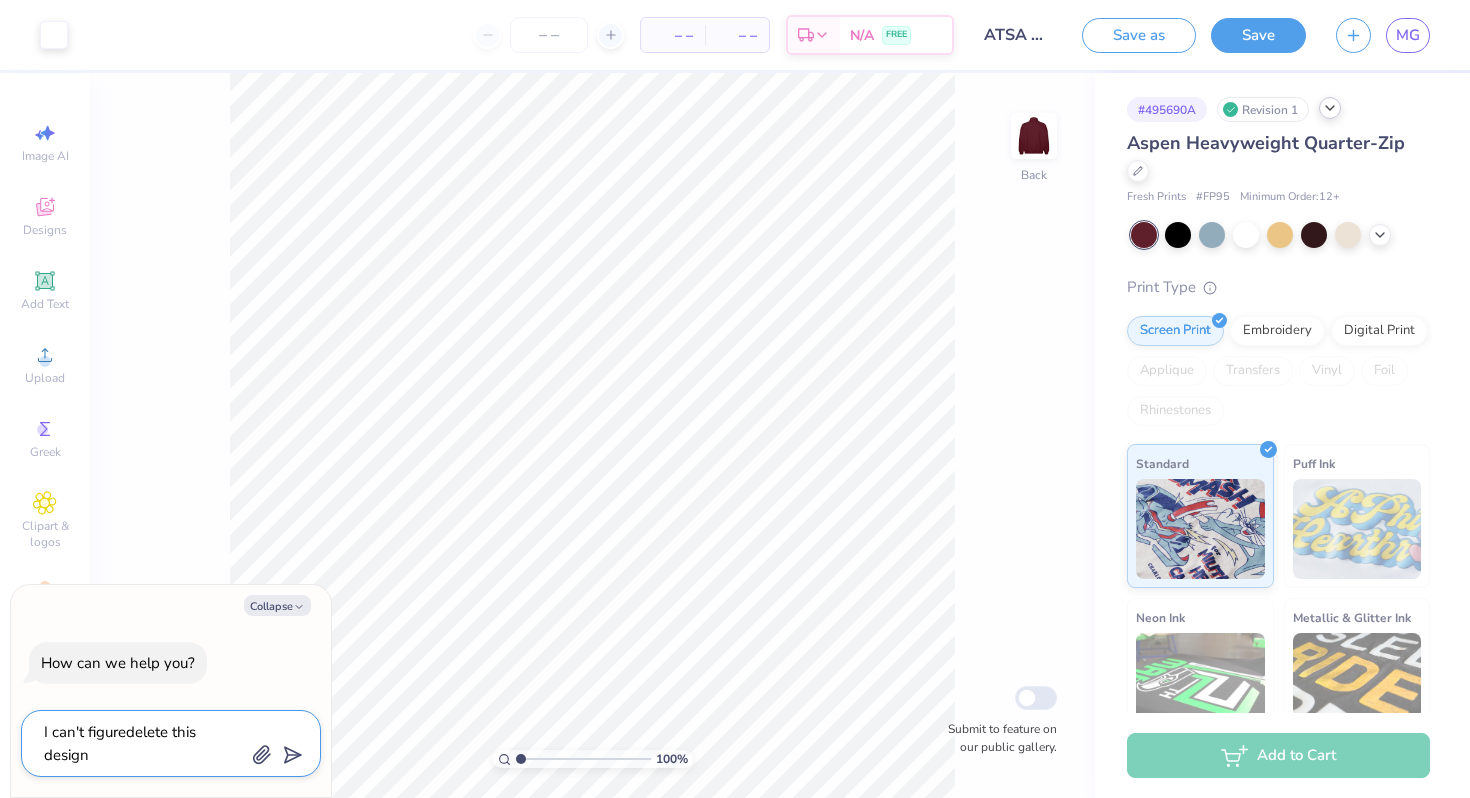 type on "I can't figure delete this design" 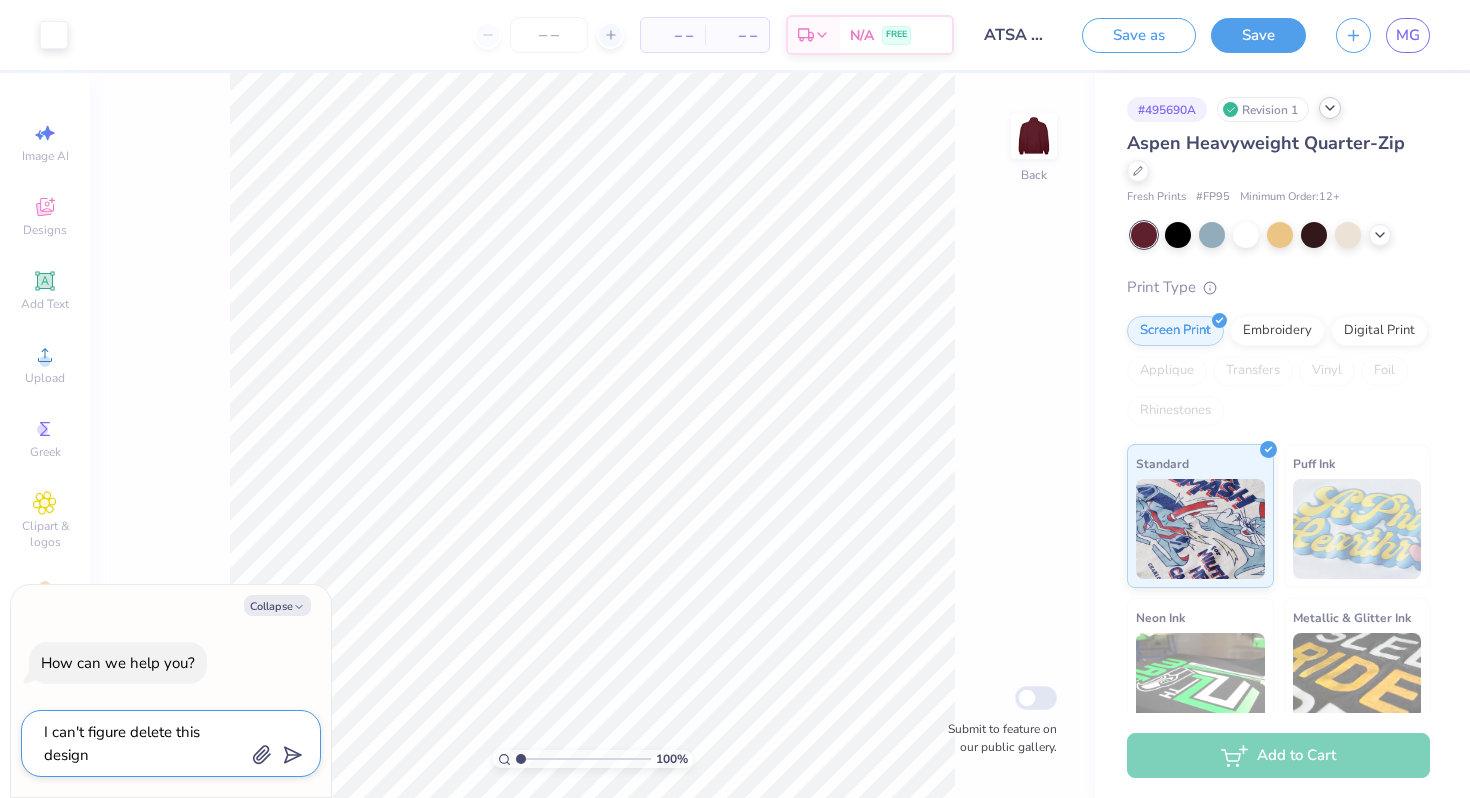type on "I can't figure odelete this design" 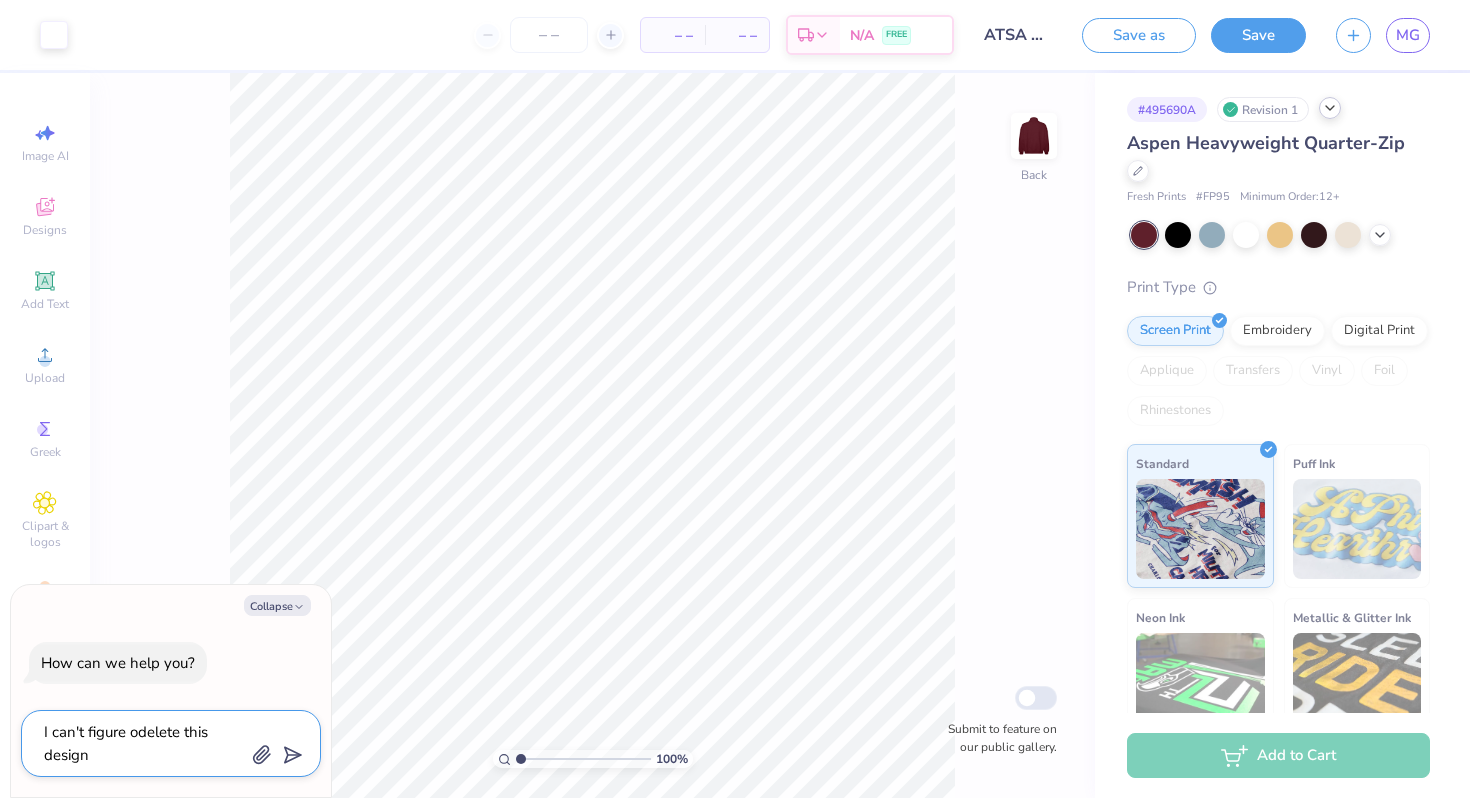 type on "I can't figure o9delete this design" 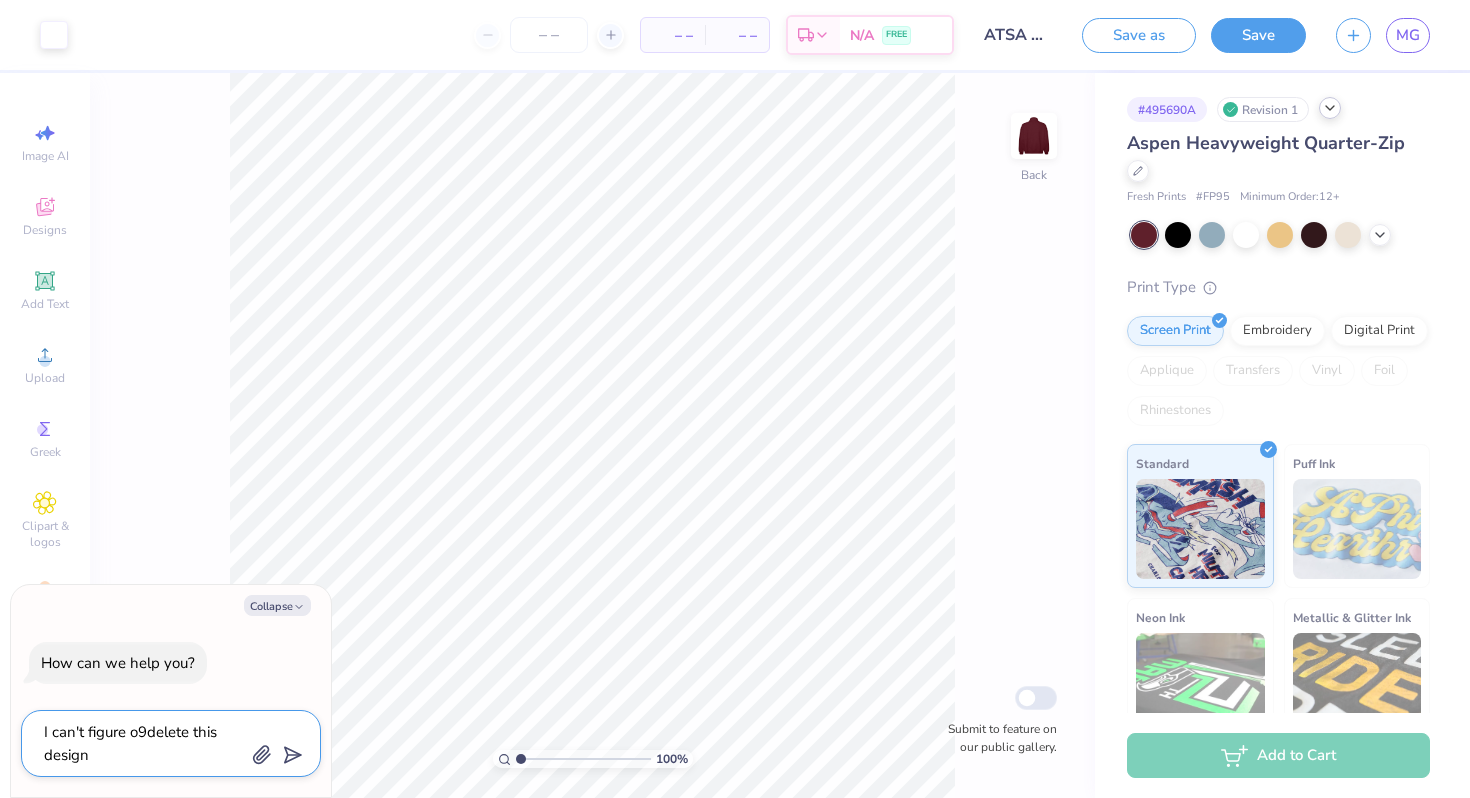 type on "x" 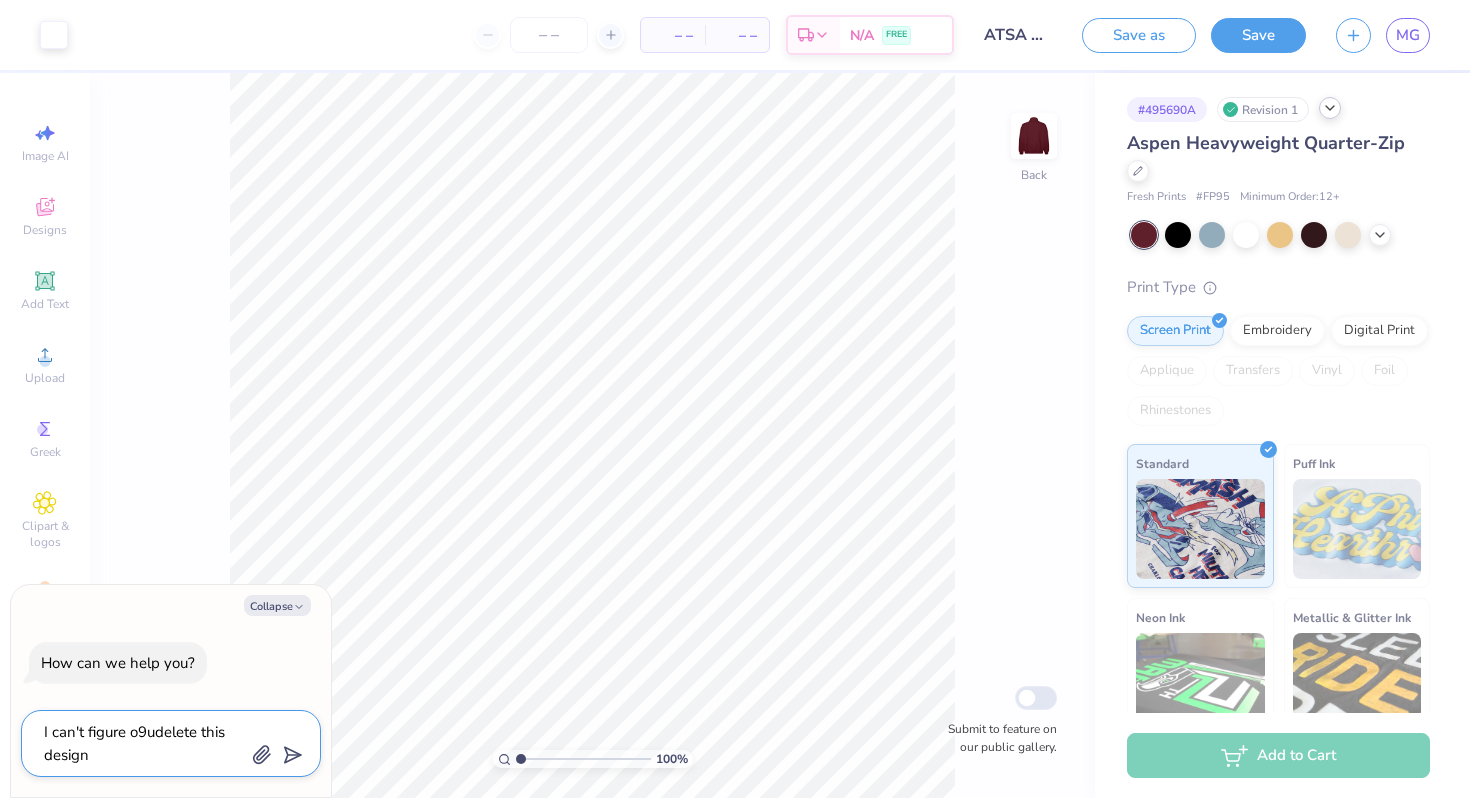 type on "I can't figure o9utdelete this design" 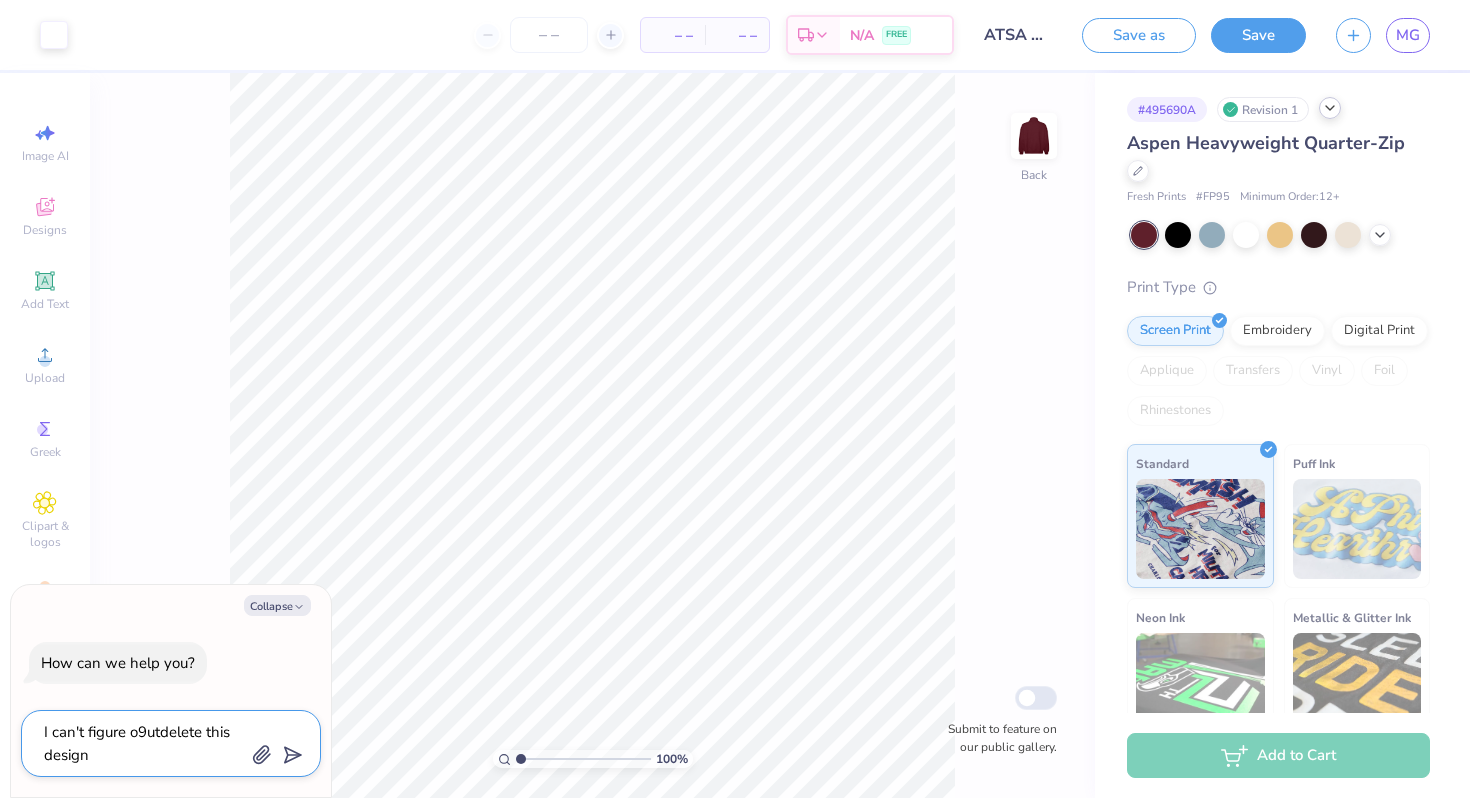 type on "I can't figure o9ut delete this design" 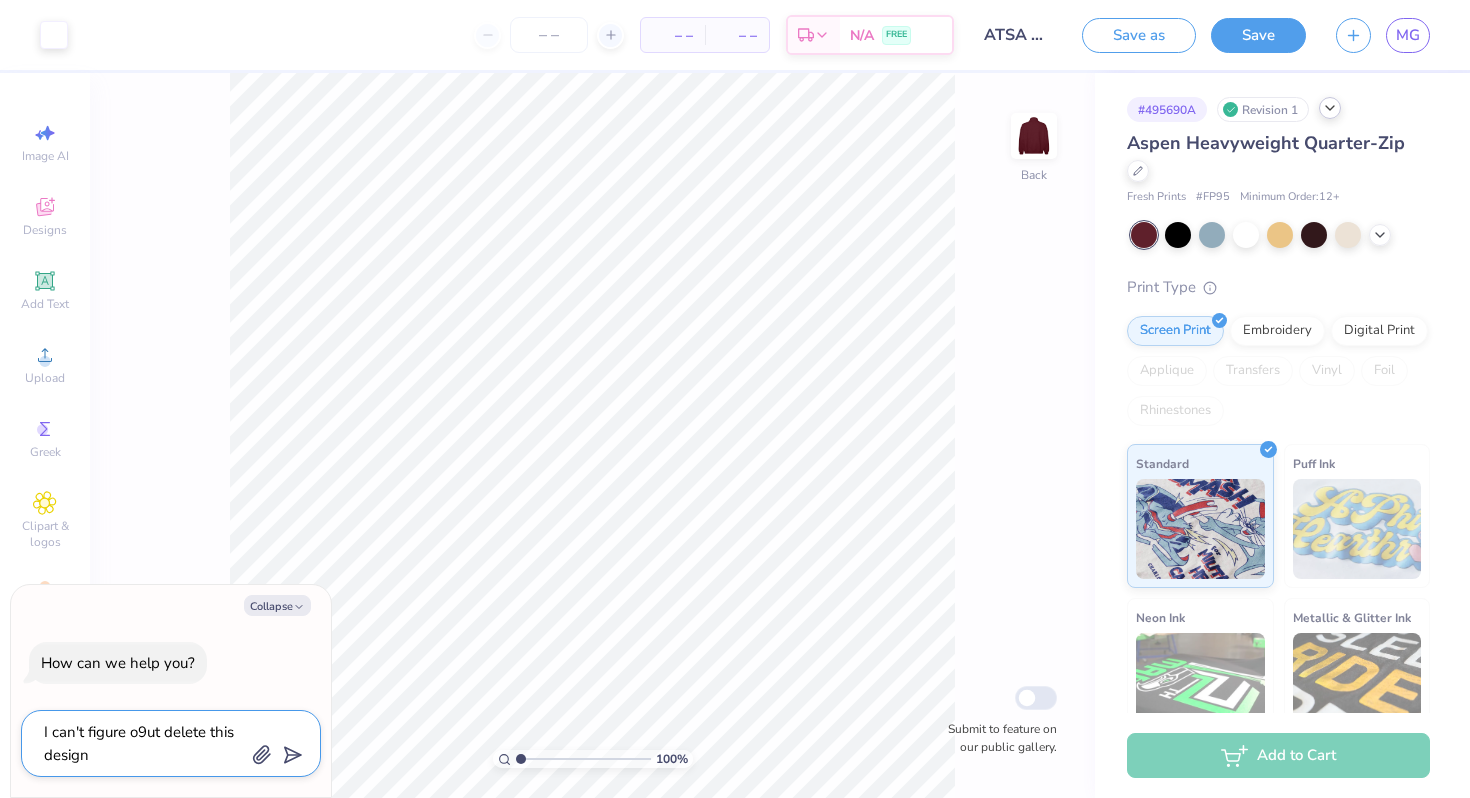 type on "I can't figure o9utdelete this design" 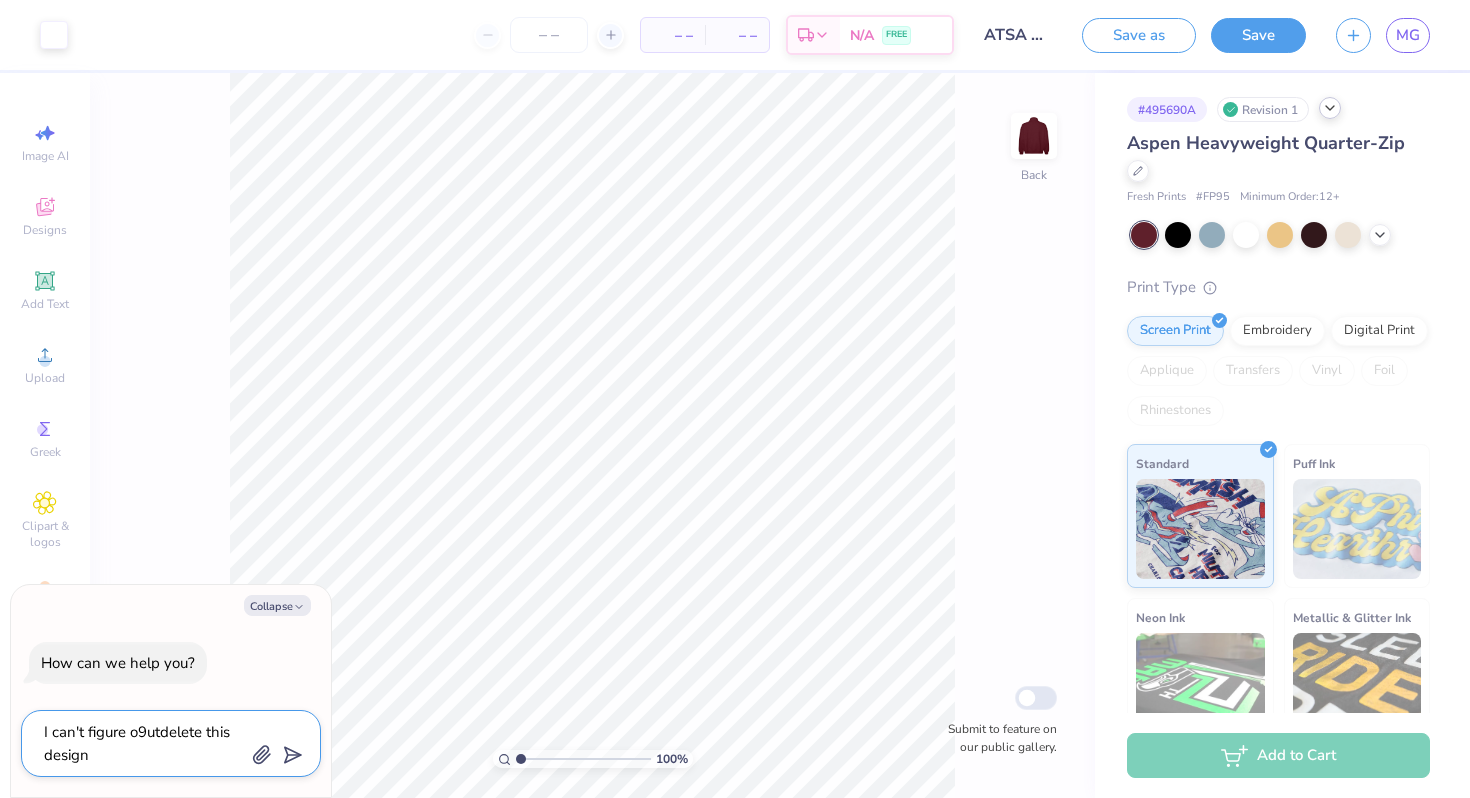 type on "I can't figure o9udelete this design" 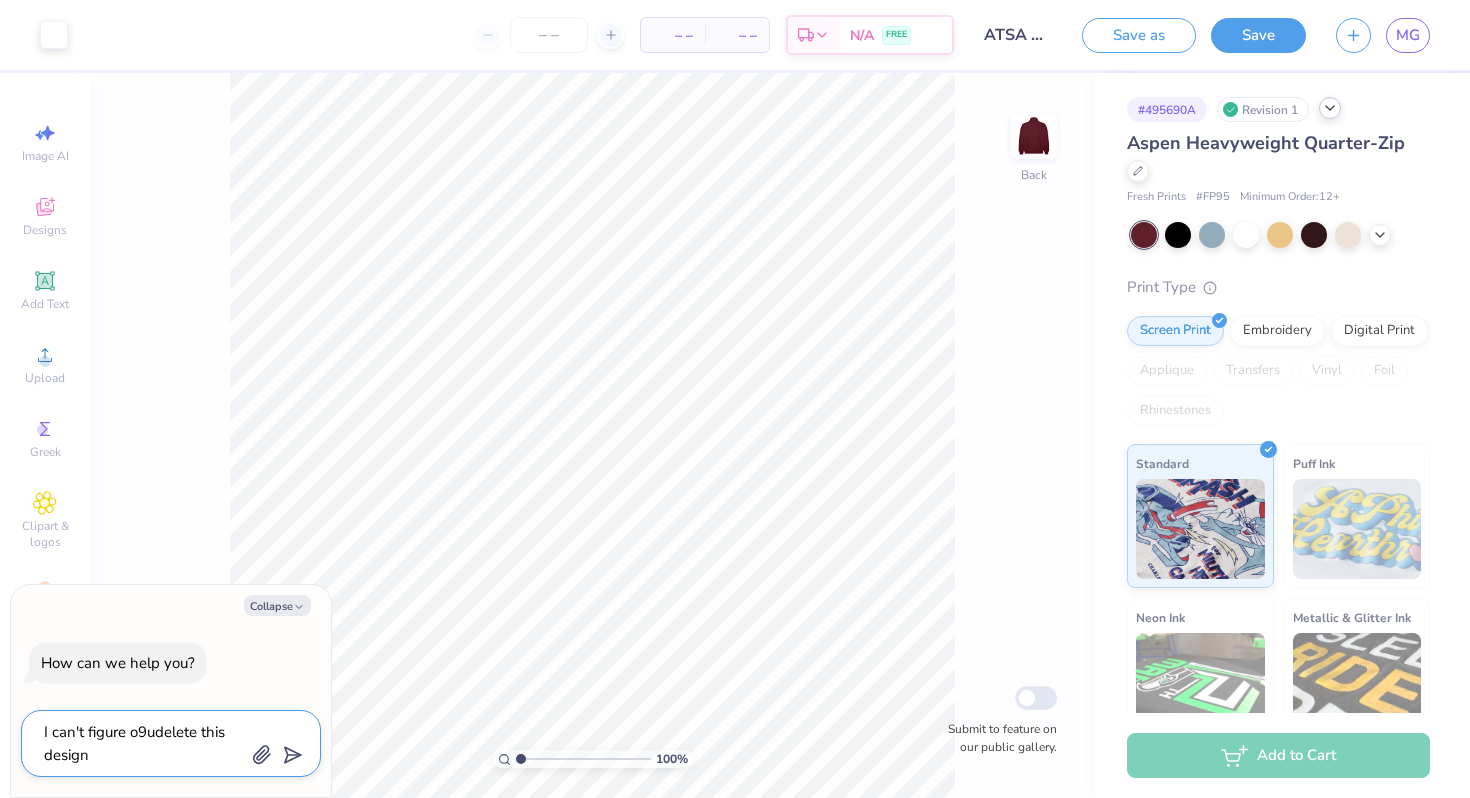 type on "I can't figure o9delete this design" 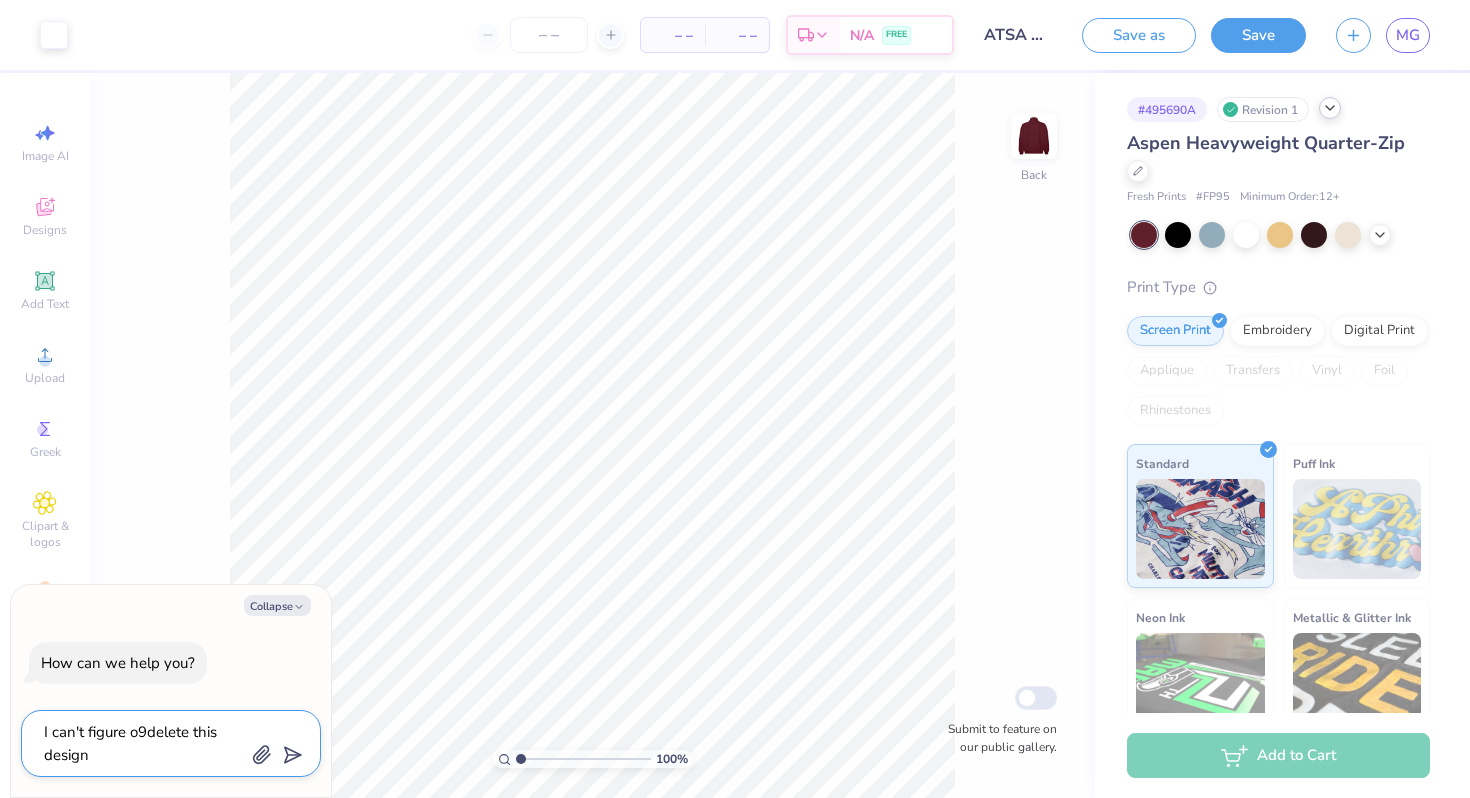 type on "I can't figure odelete this design" 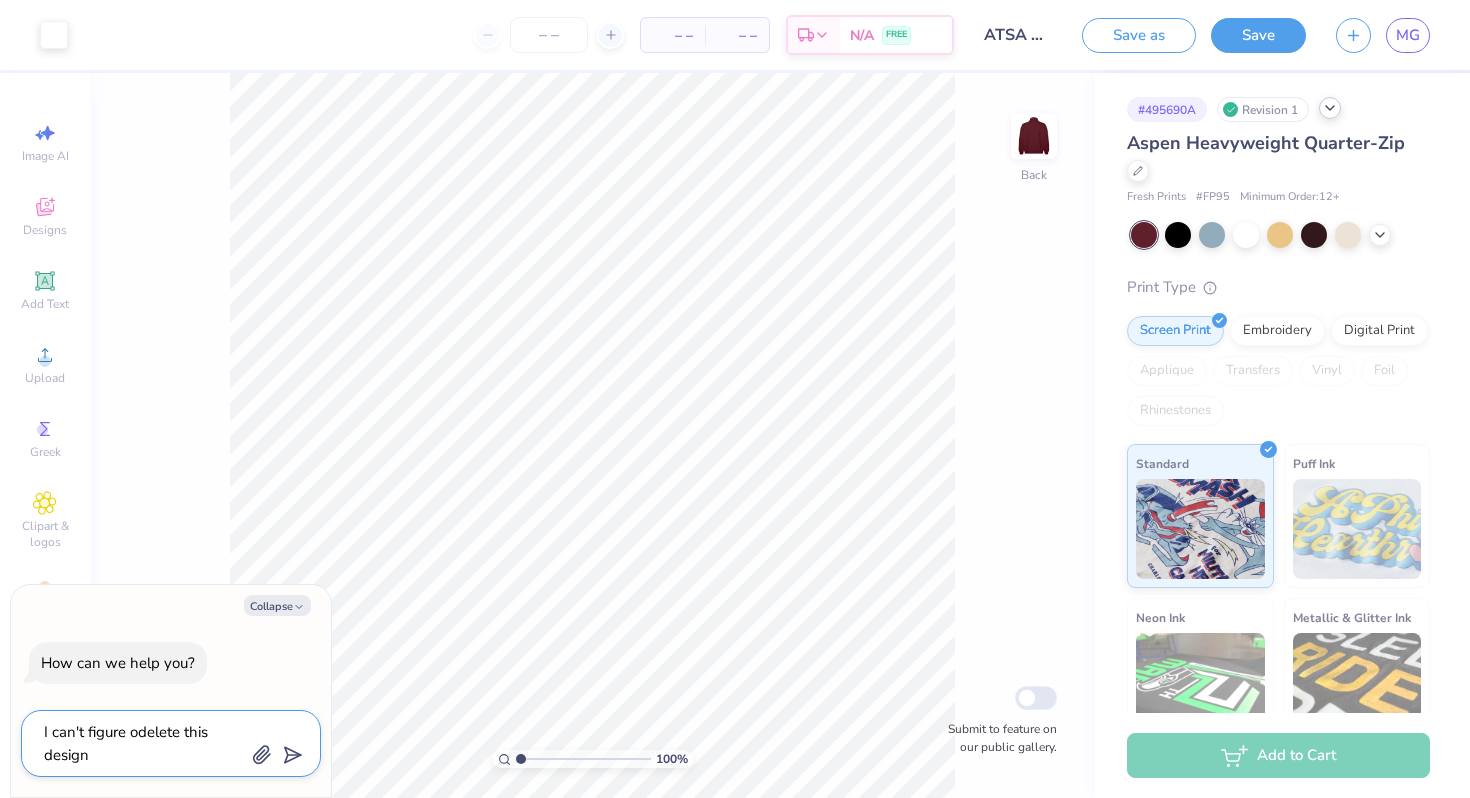 type on "I can't figure oudelete this design" 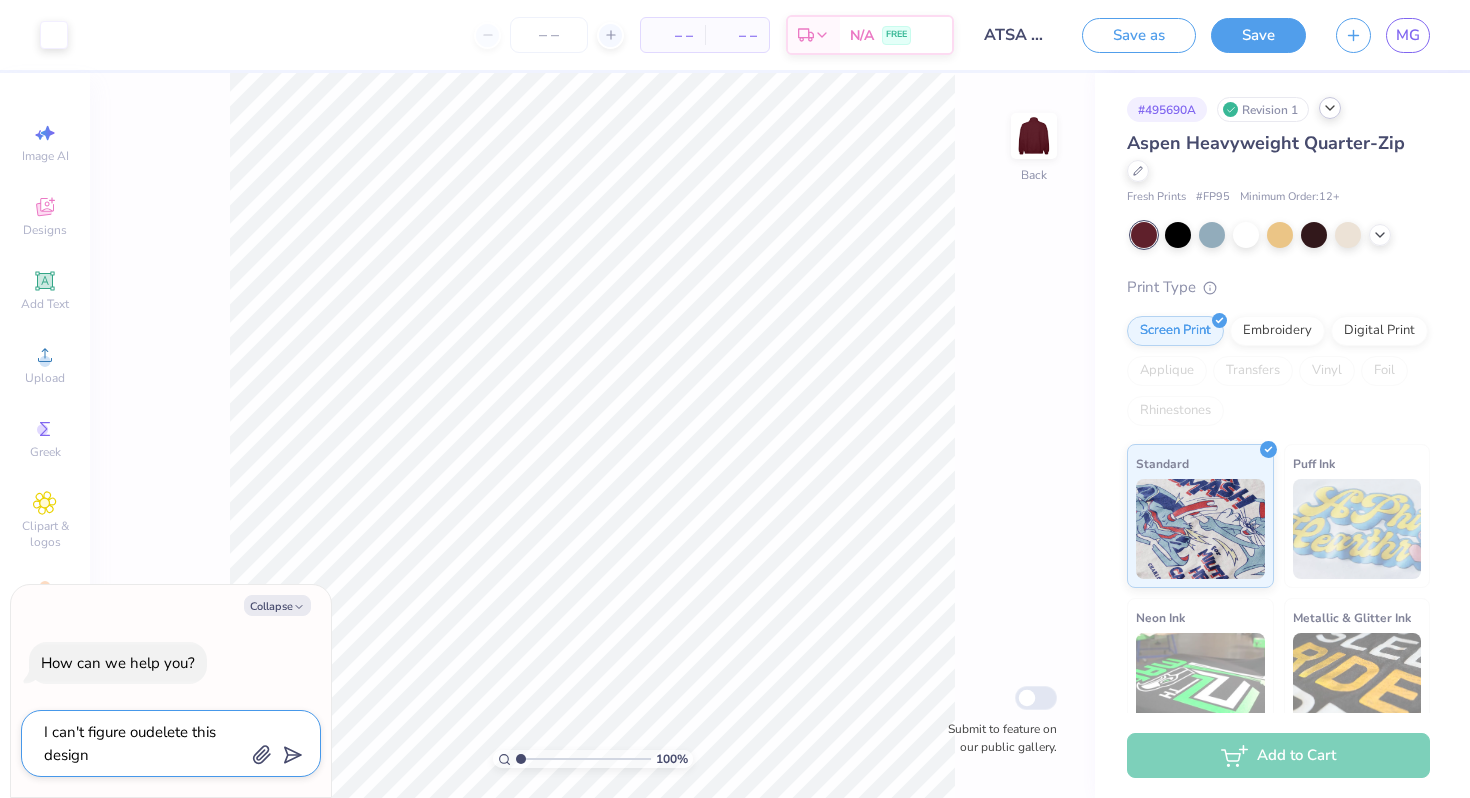 type on "I can't figure outdelete this design" 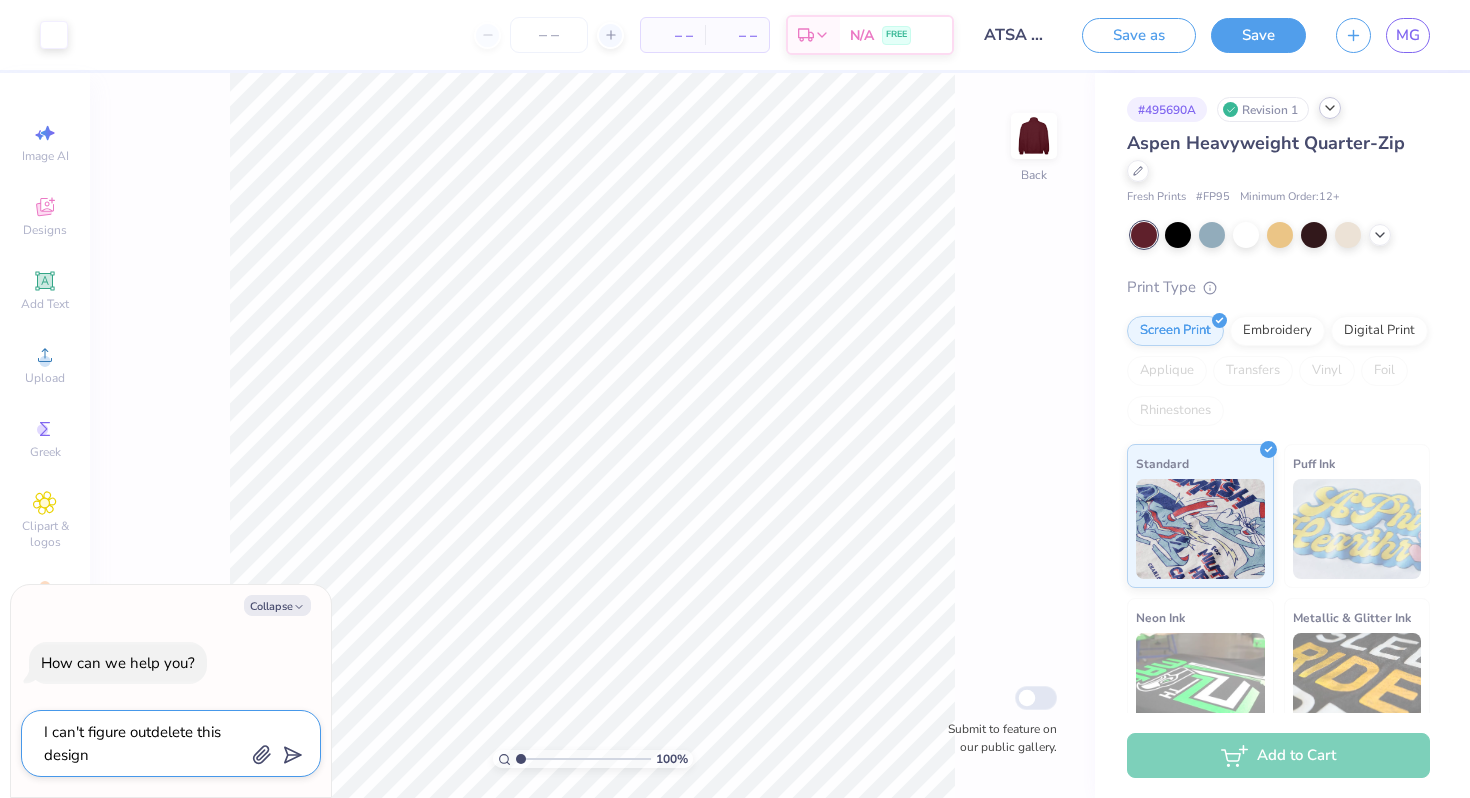 type on "I can't figure out delete this design" 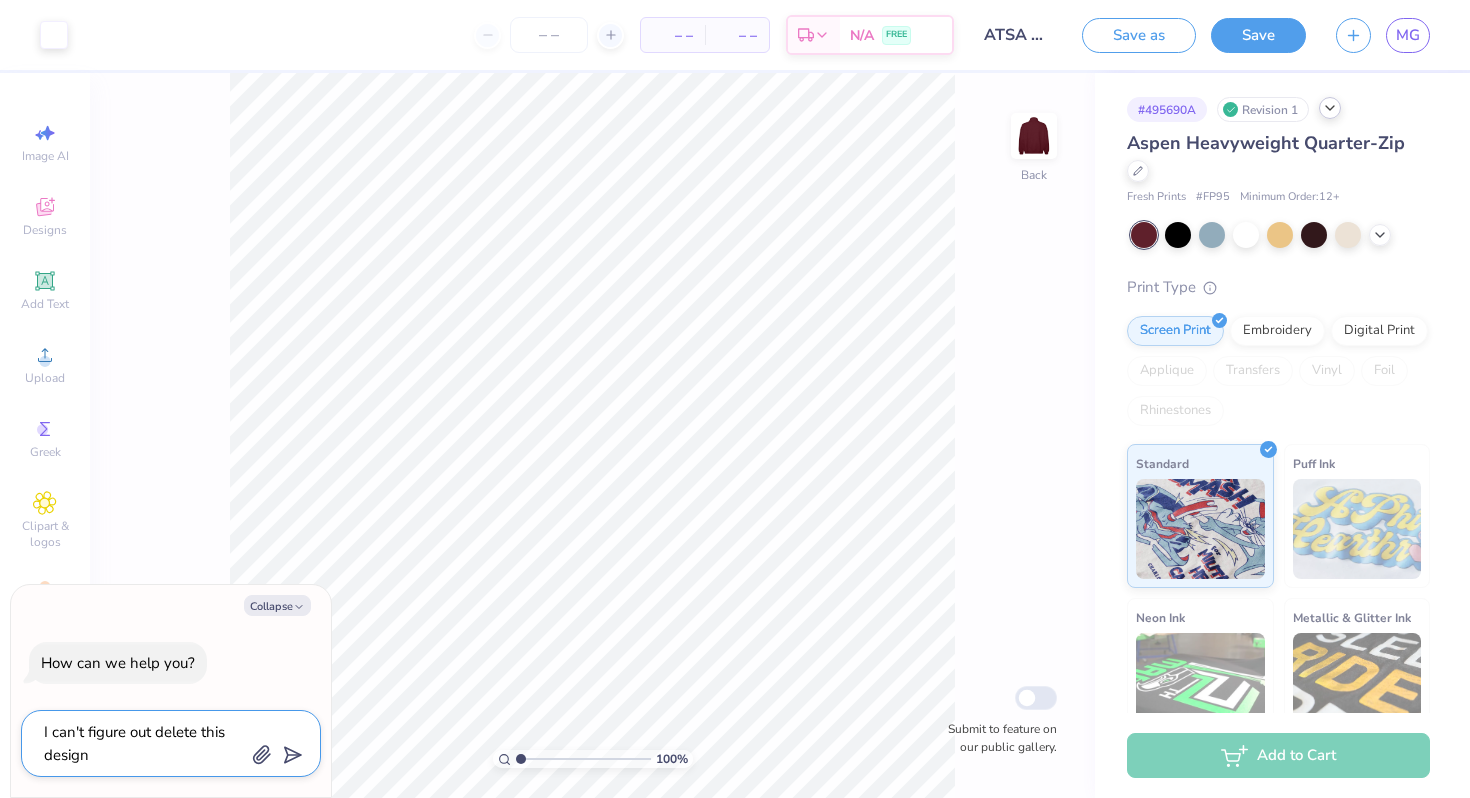 type on "I can't figure out hdelete this design" 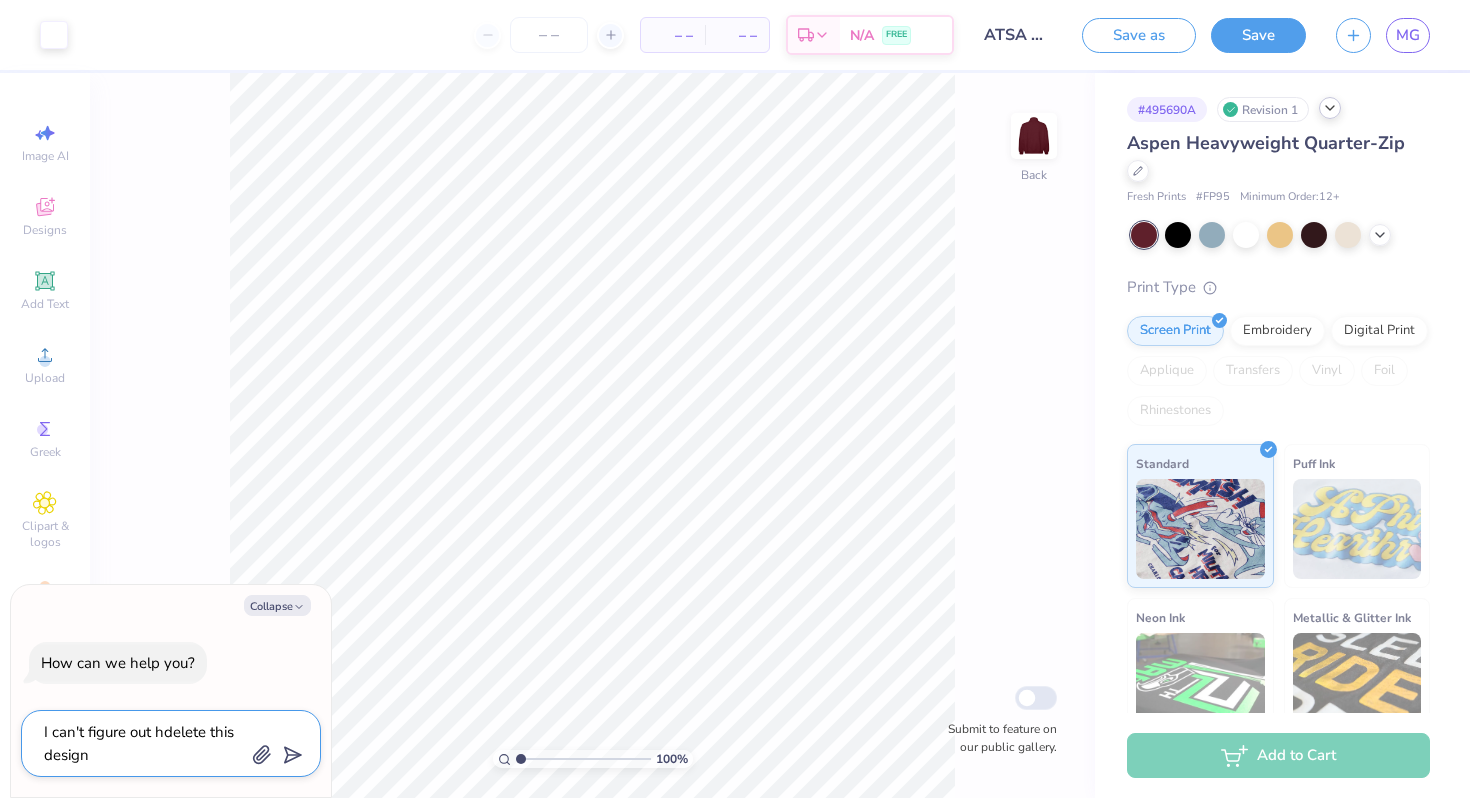 type on "I can't figure out hodelete this design" 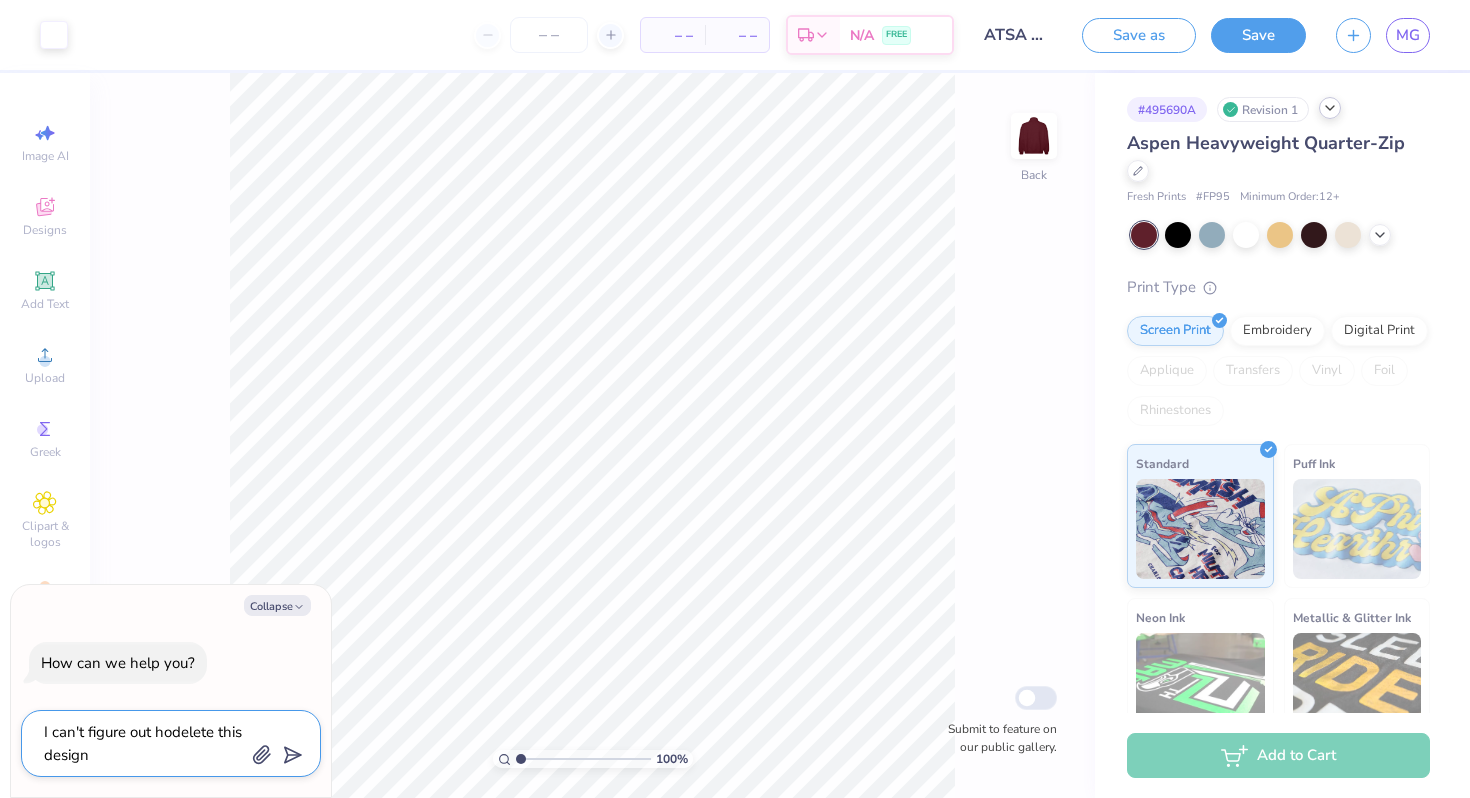 type on "I can't figure out howdelete this design" 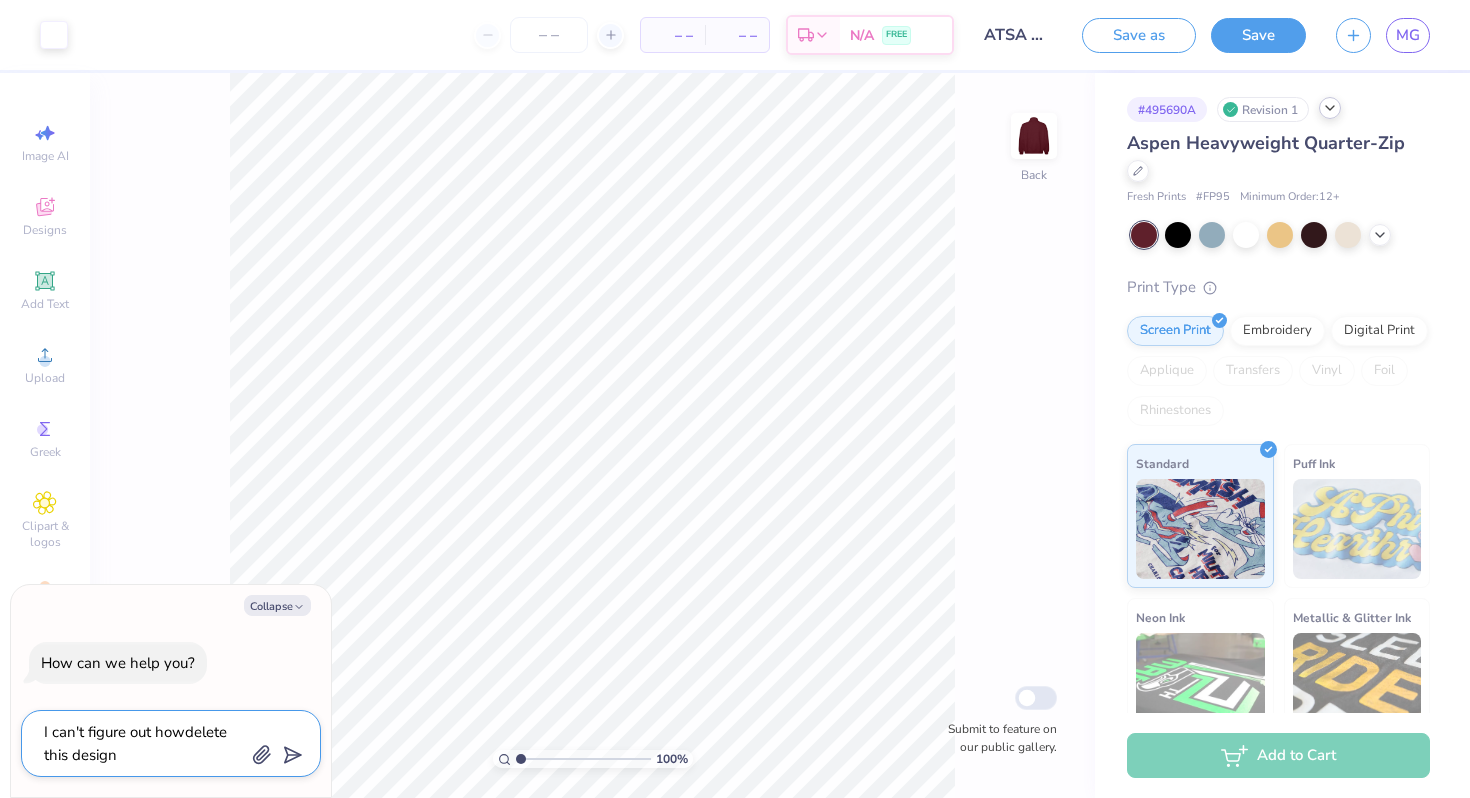 type on "I can't figure out how delete this design" 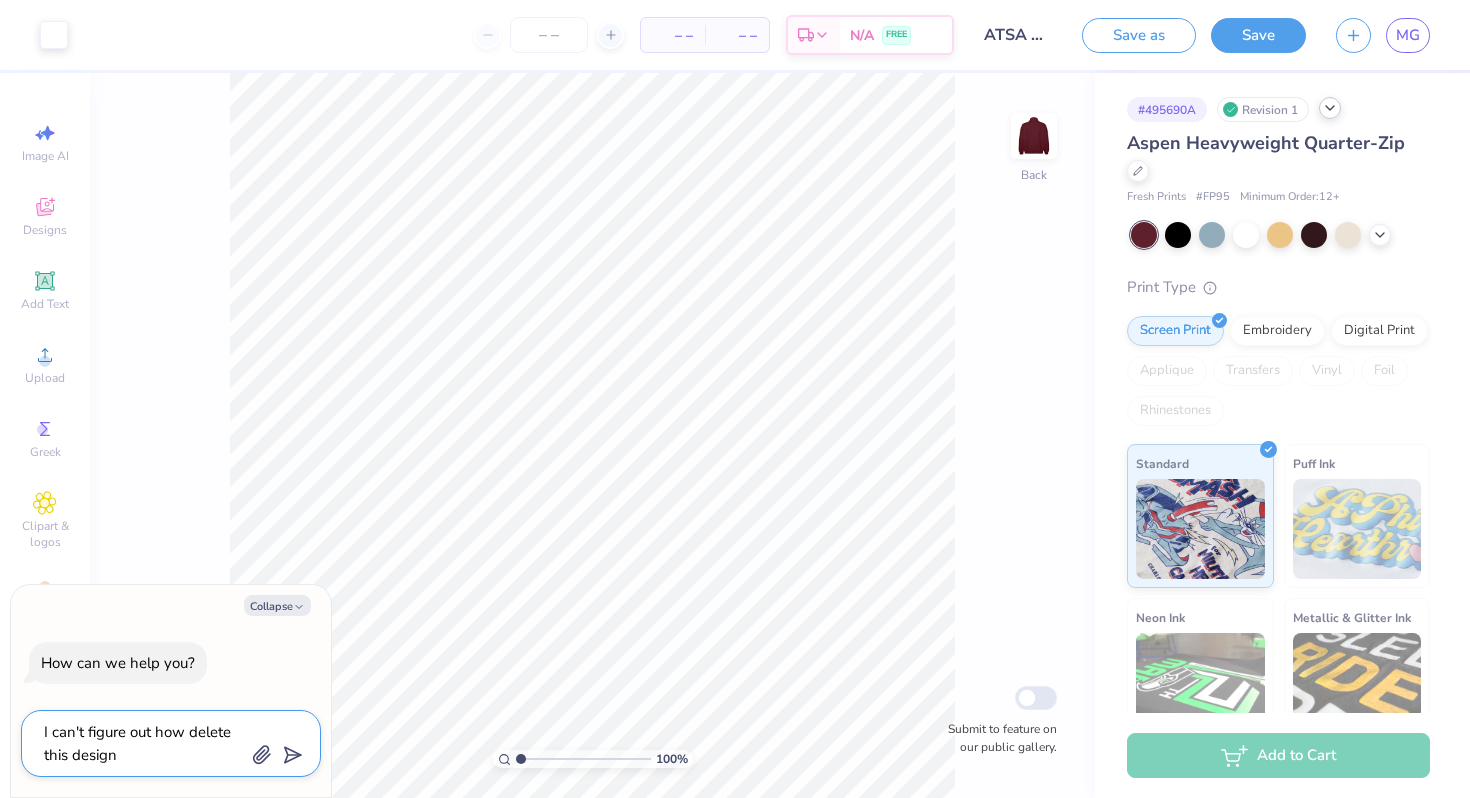 type on "x" 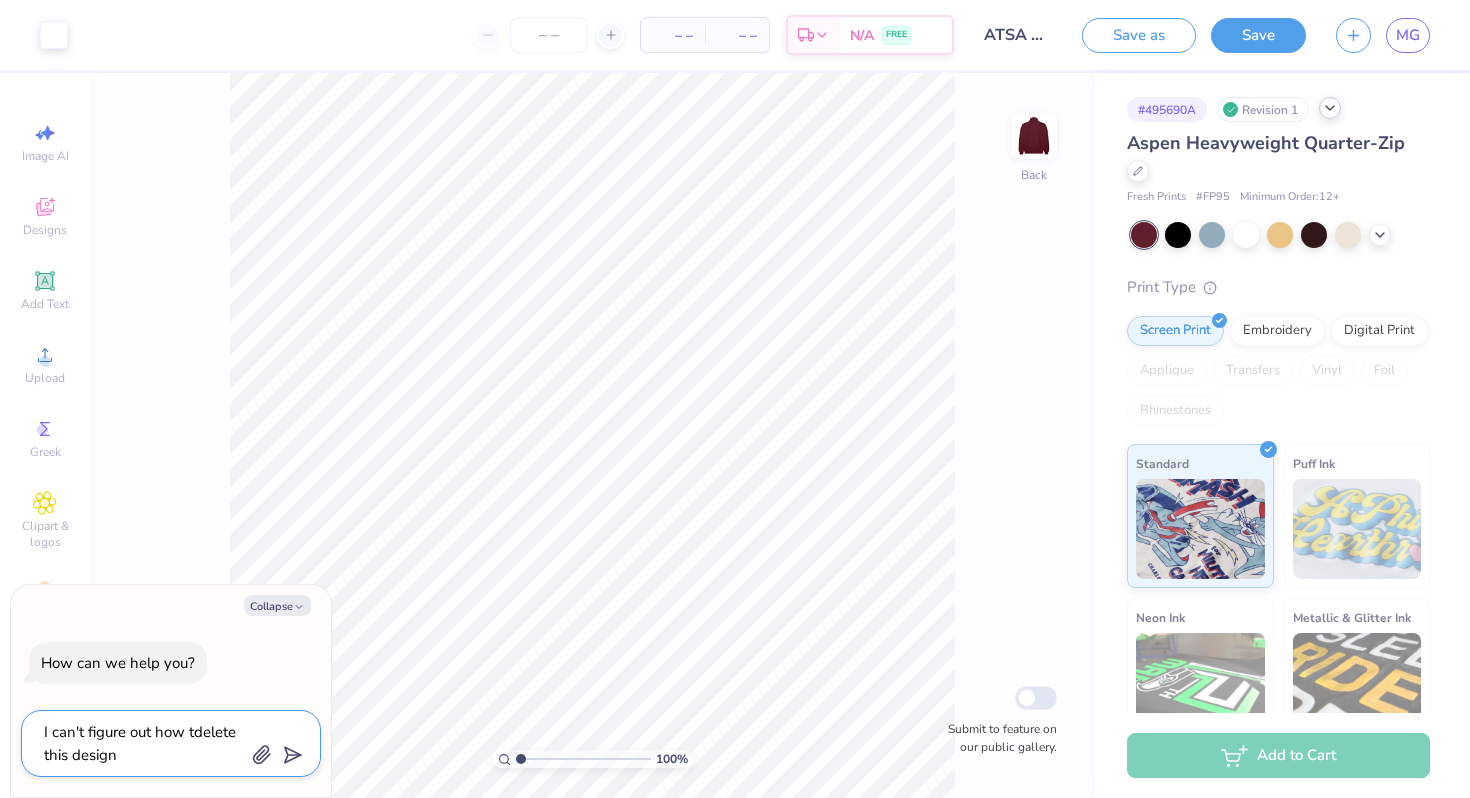 type on "I can't figure out how todelete this design" 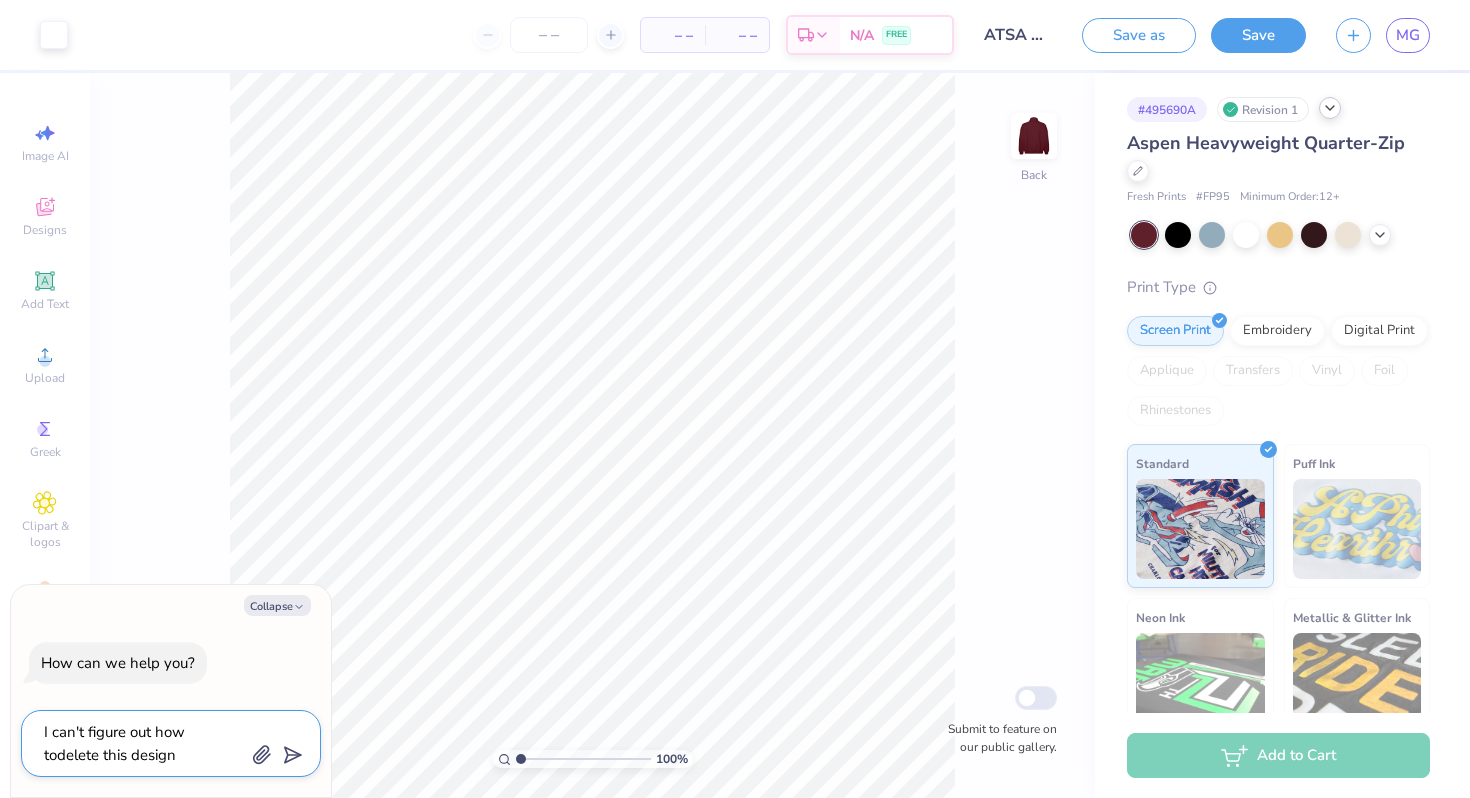 type on "I can't figure out how to delete this design" 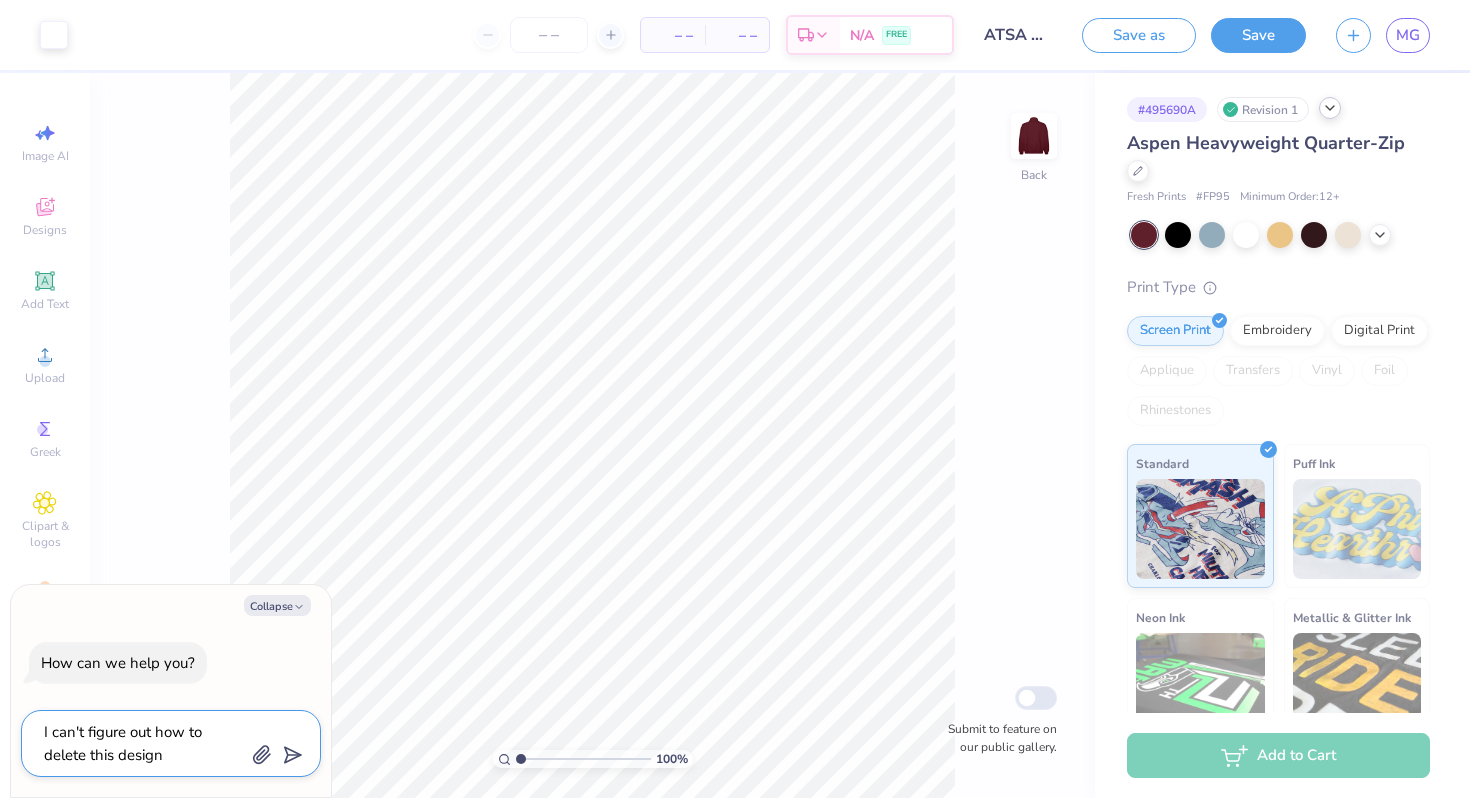 type on "I can't figure out how to delete this design" 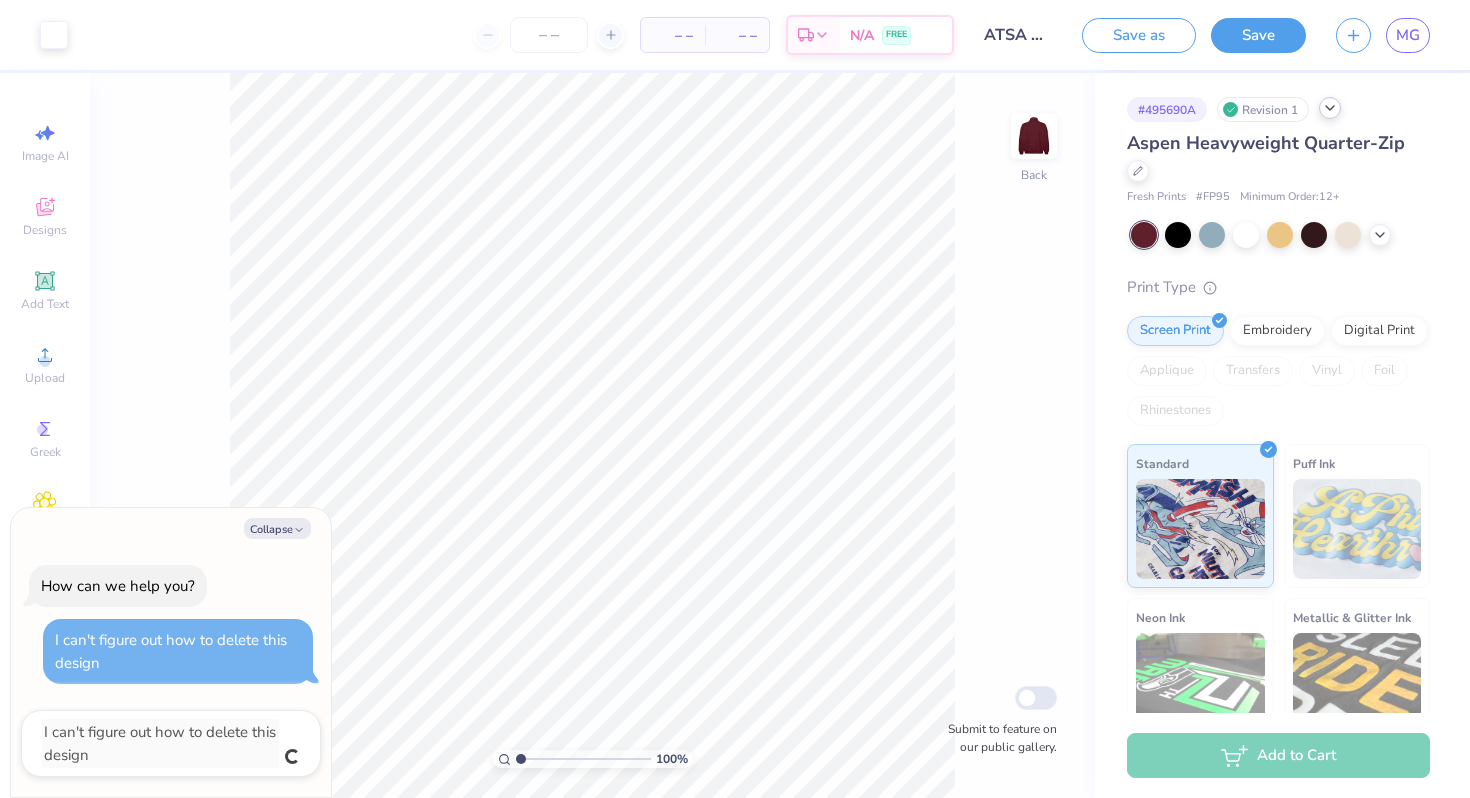 type on "x" 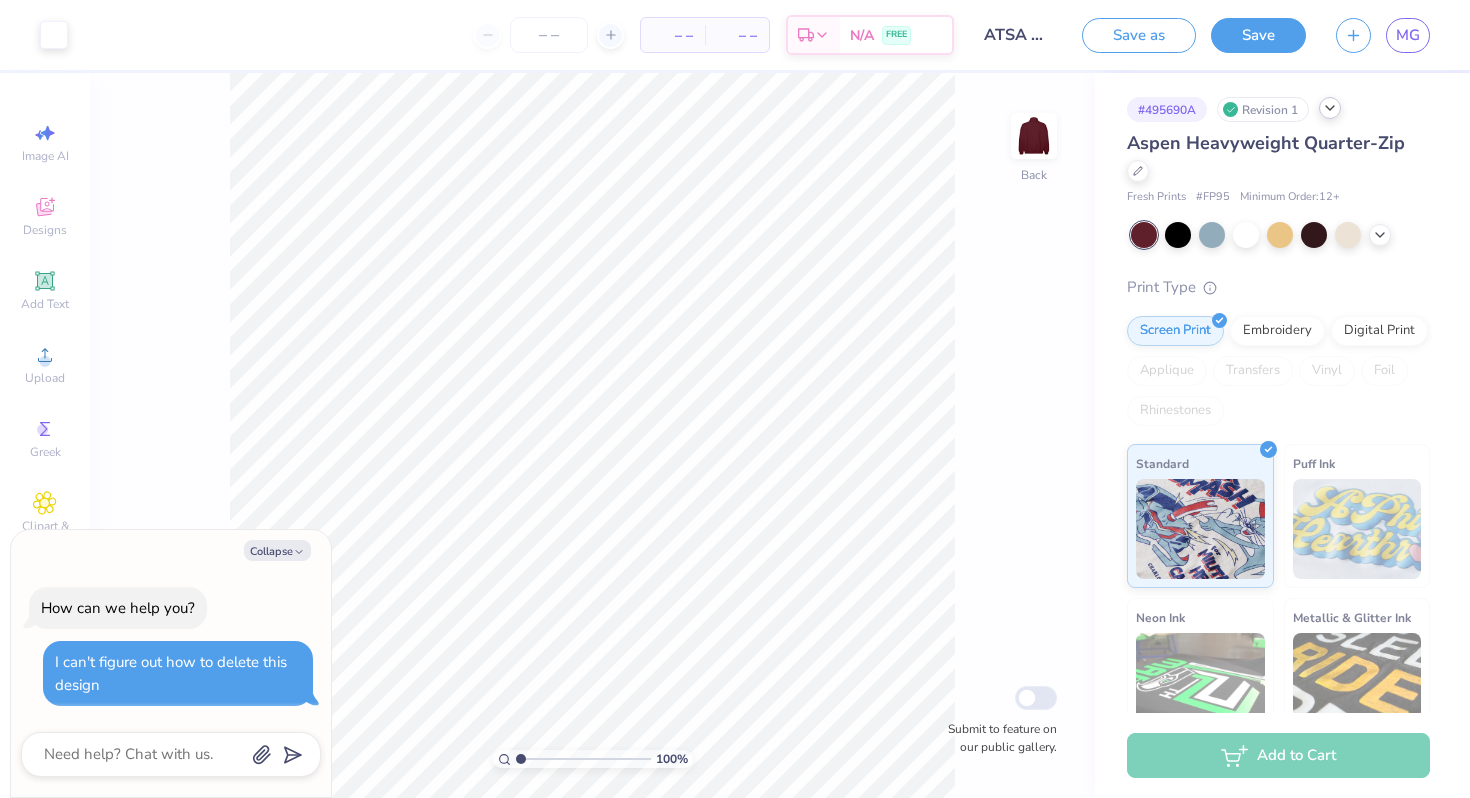 type on "x" 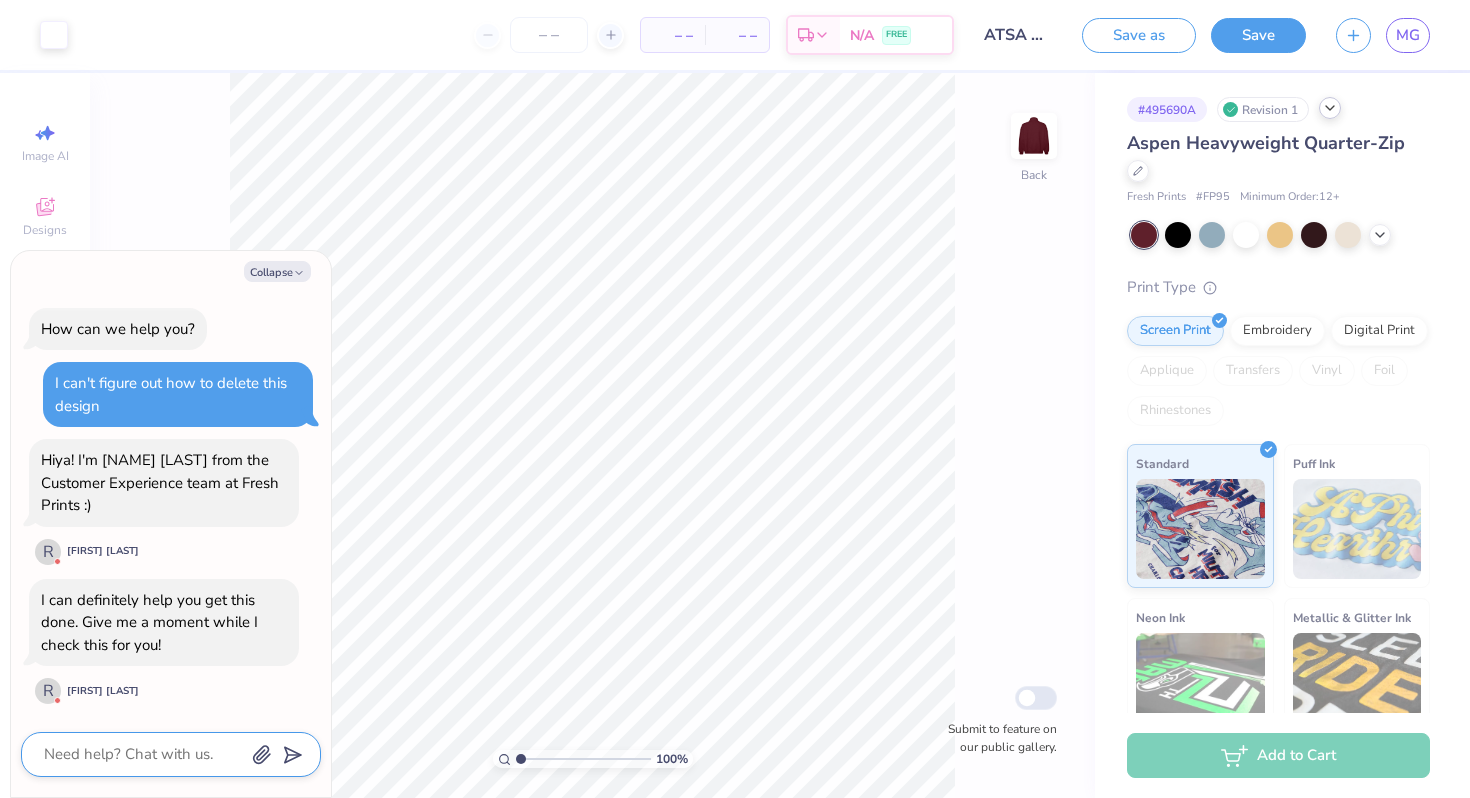 click at bounding box center [143, 754] 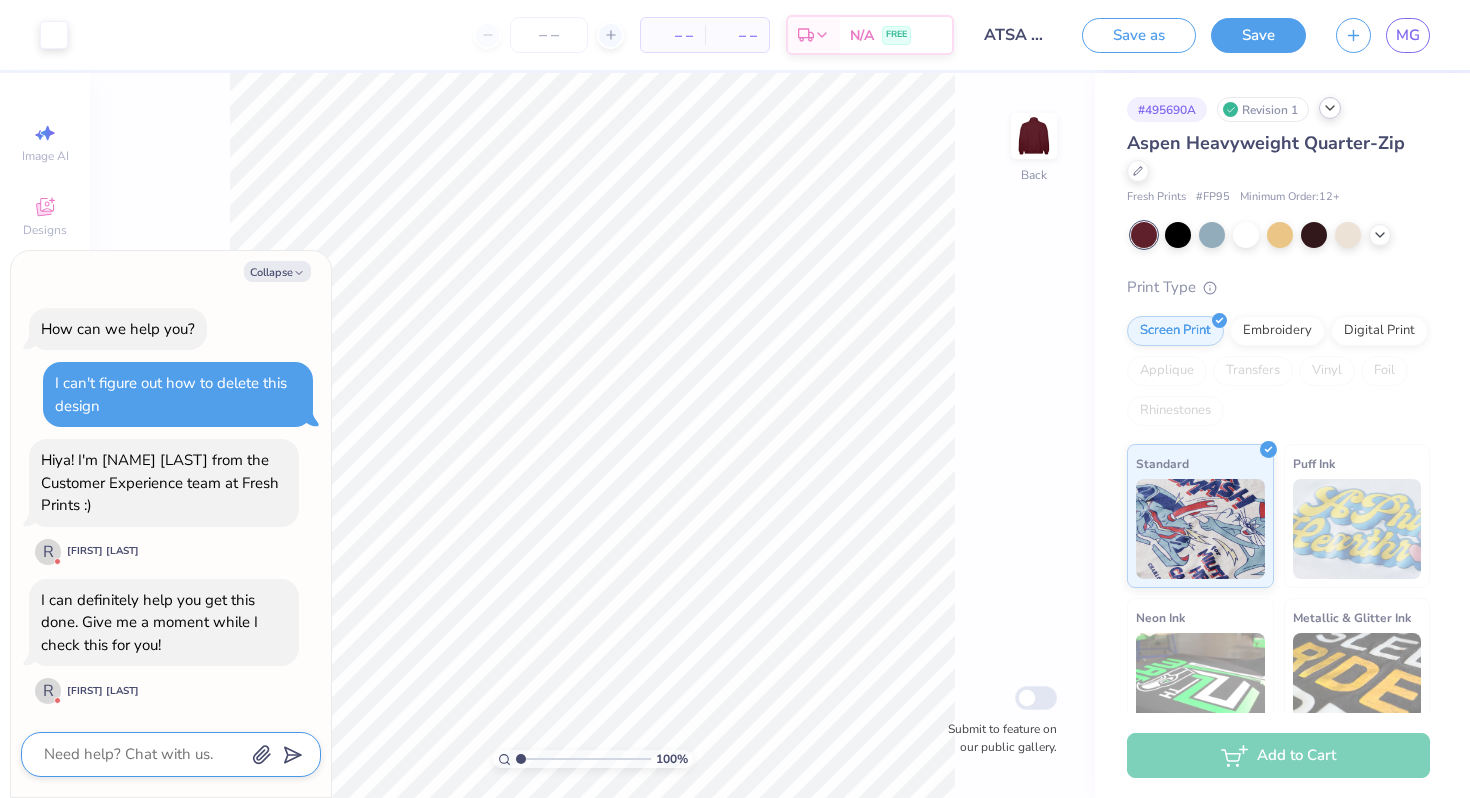type on "o" 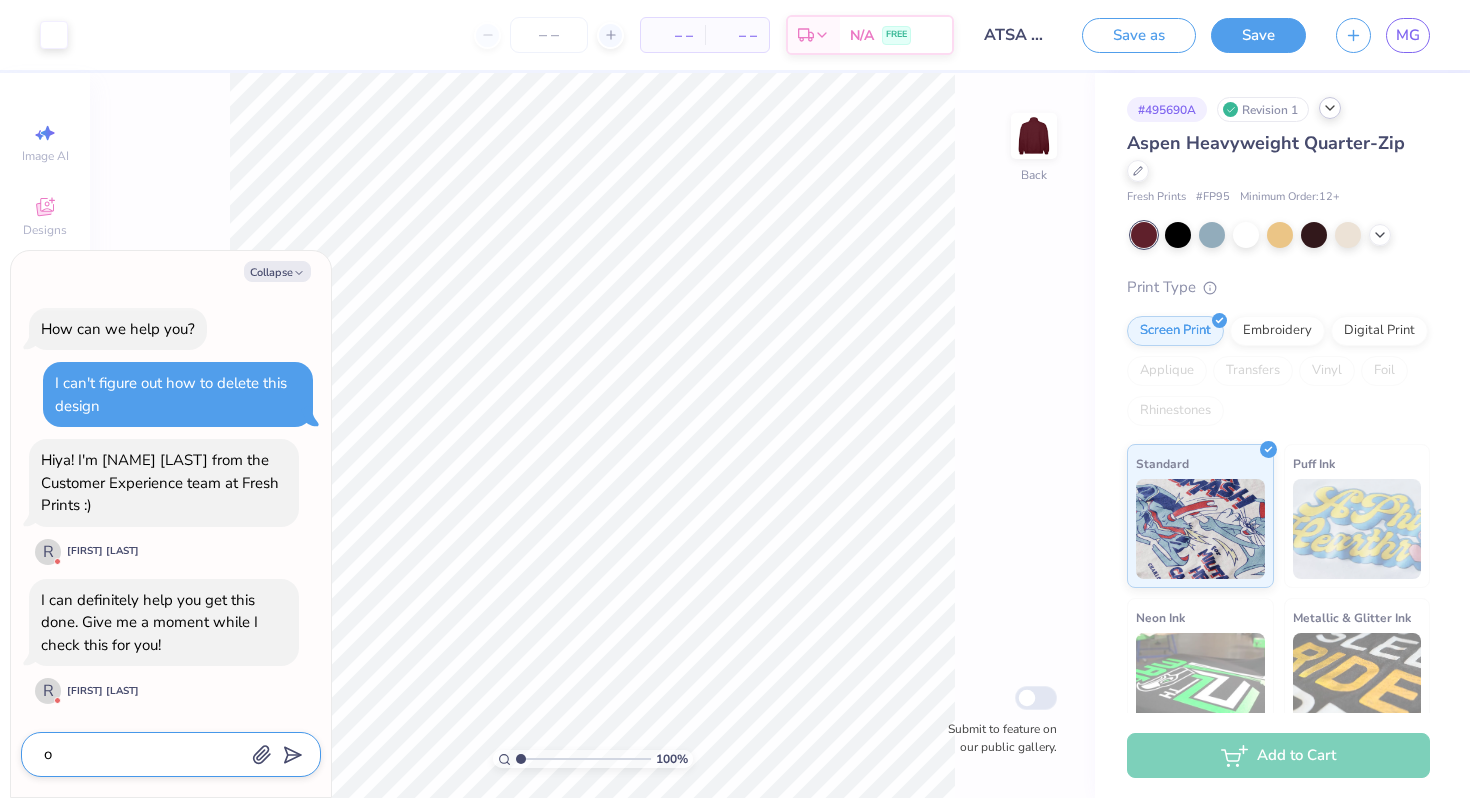 type on "ok" 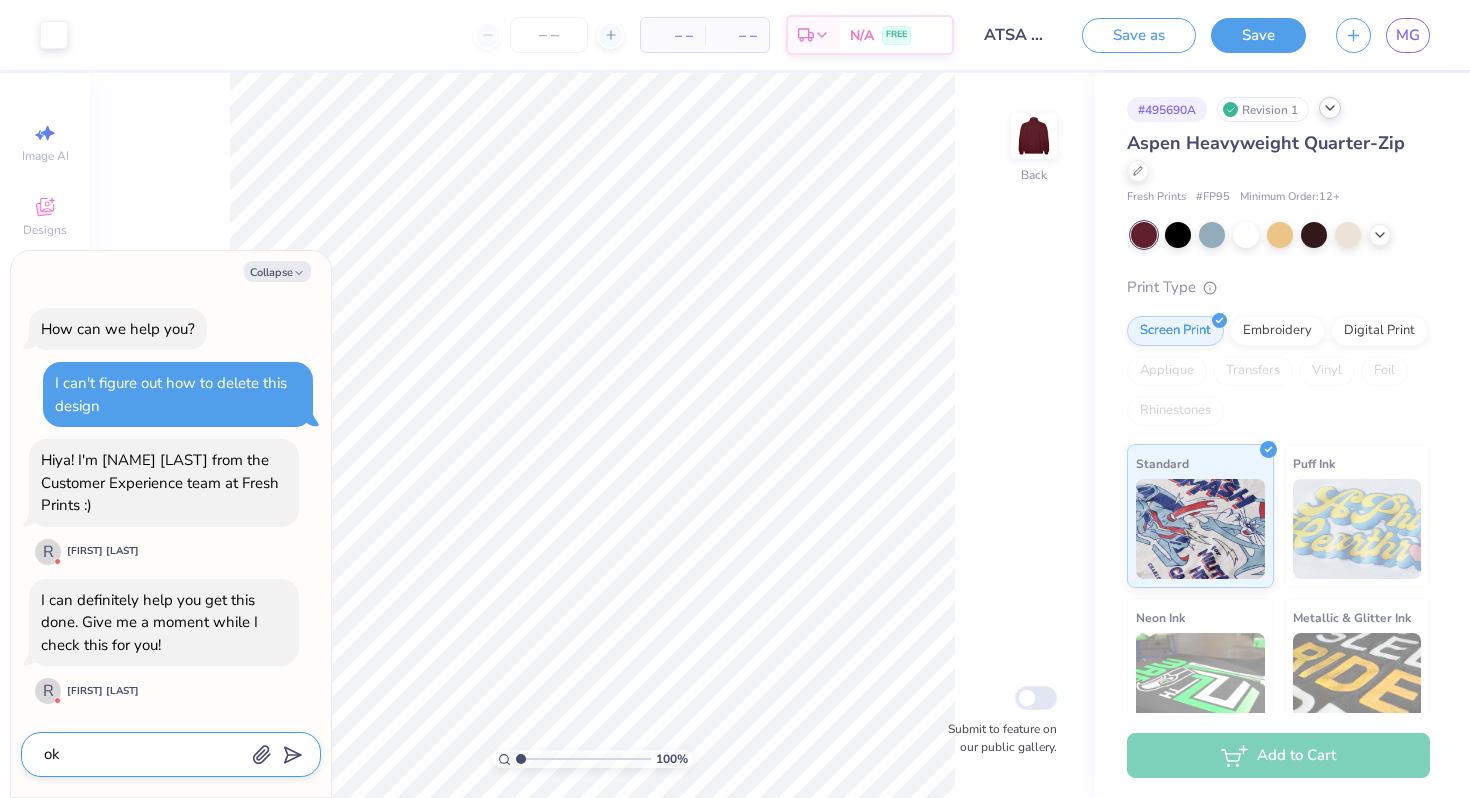 type on "x" 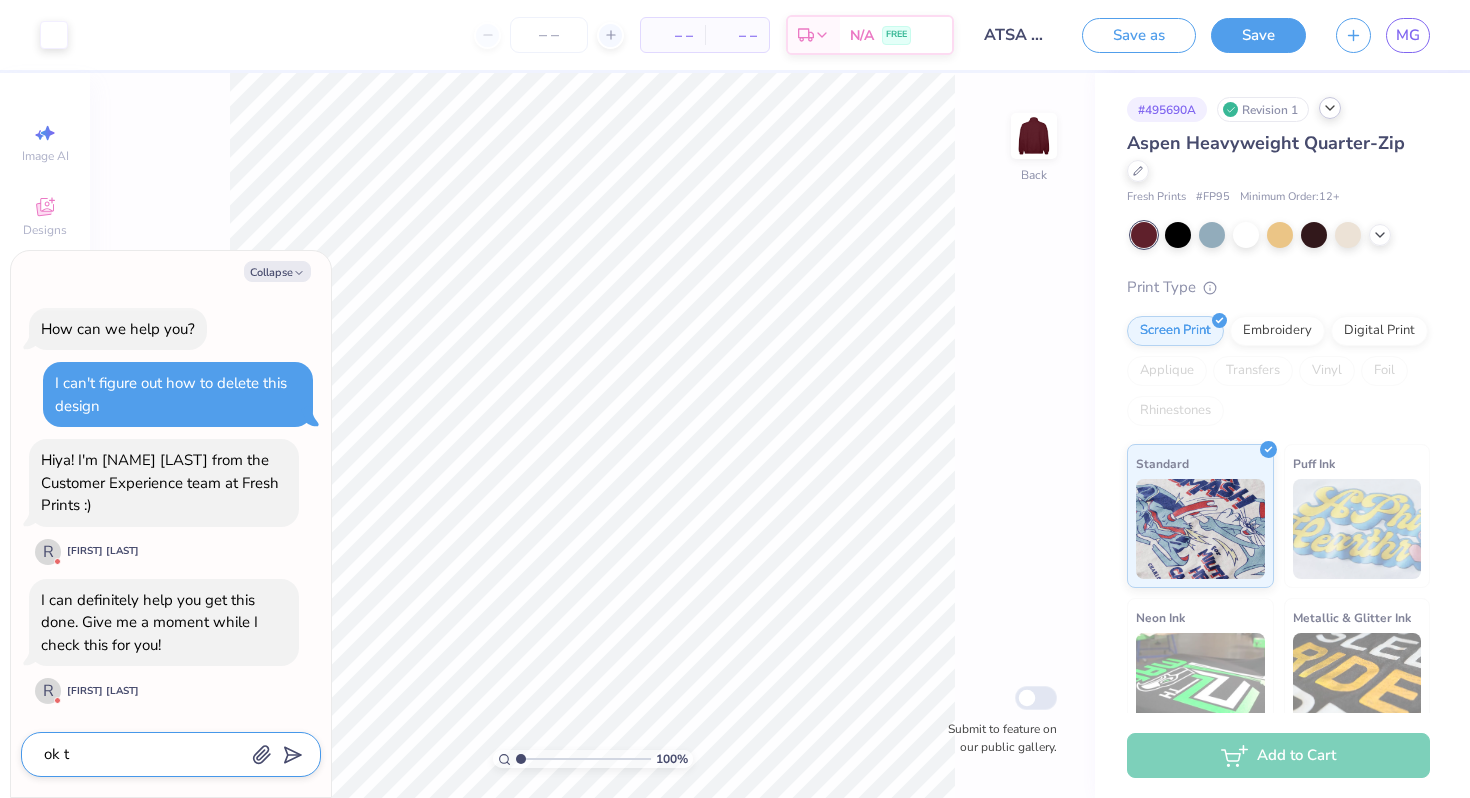 type on "ok th" 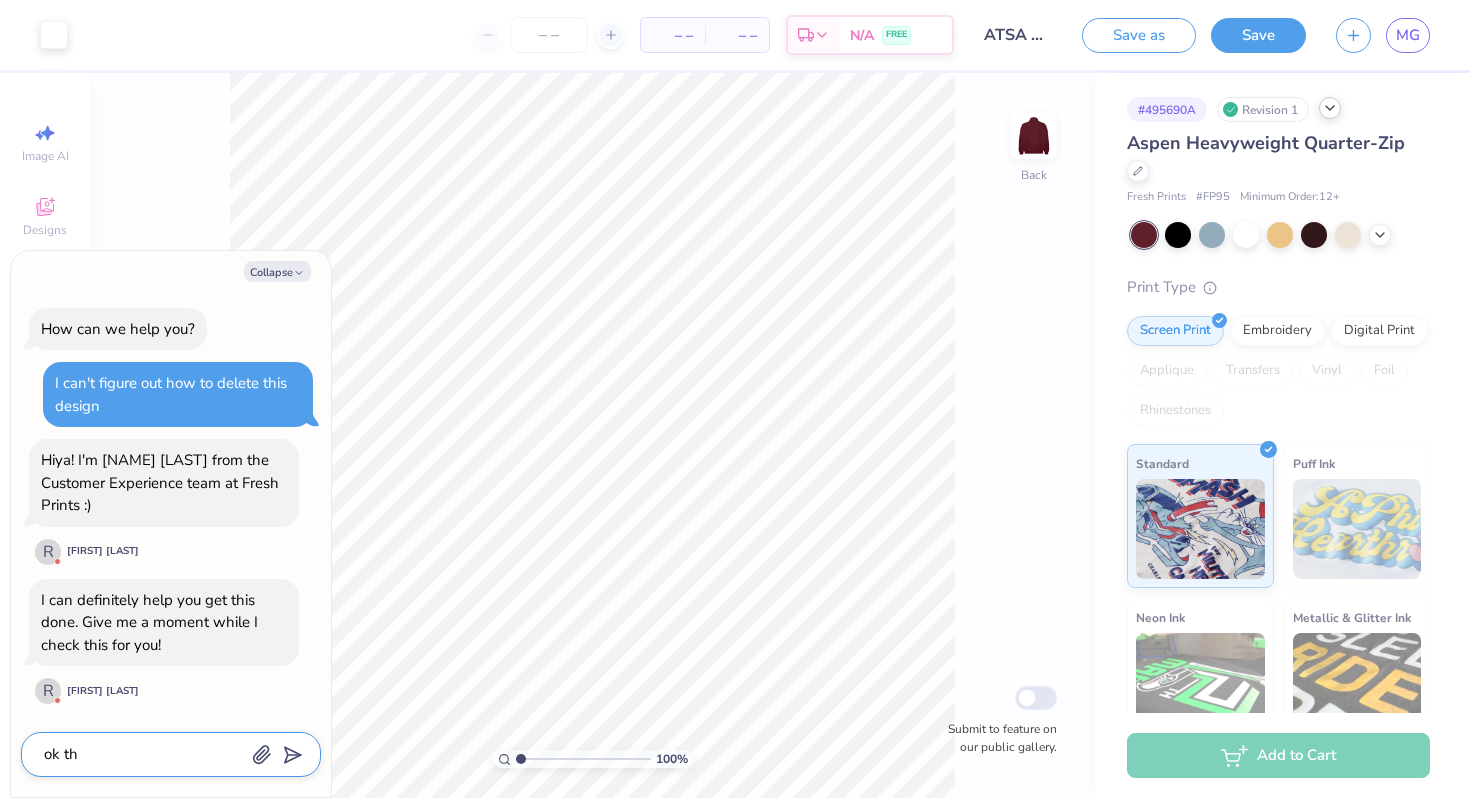 type on "ok tha" 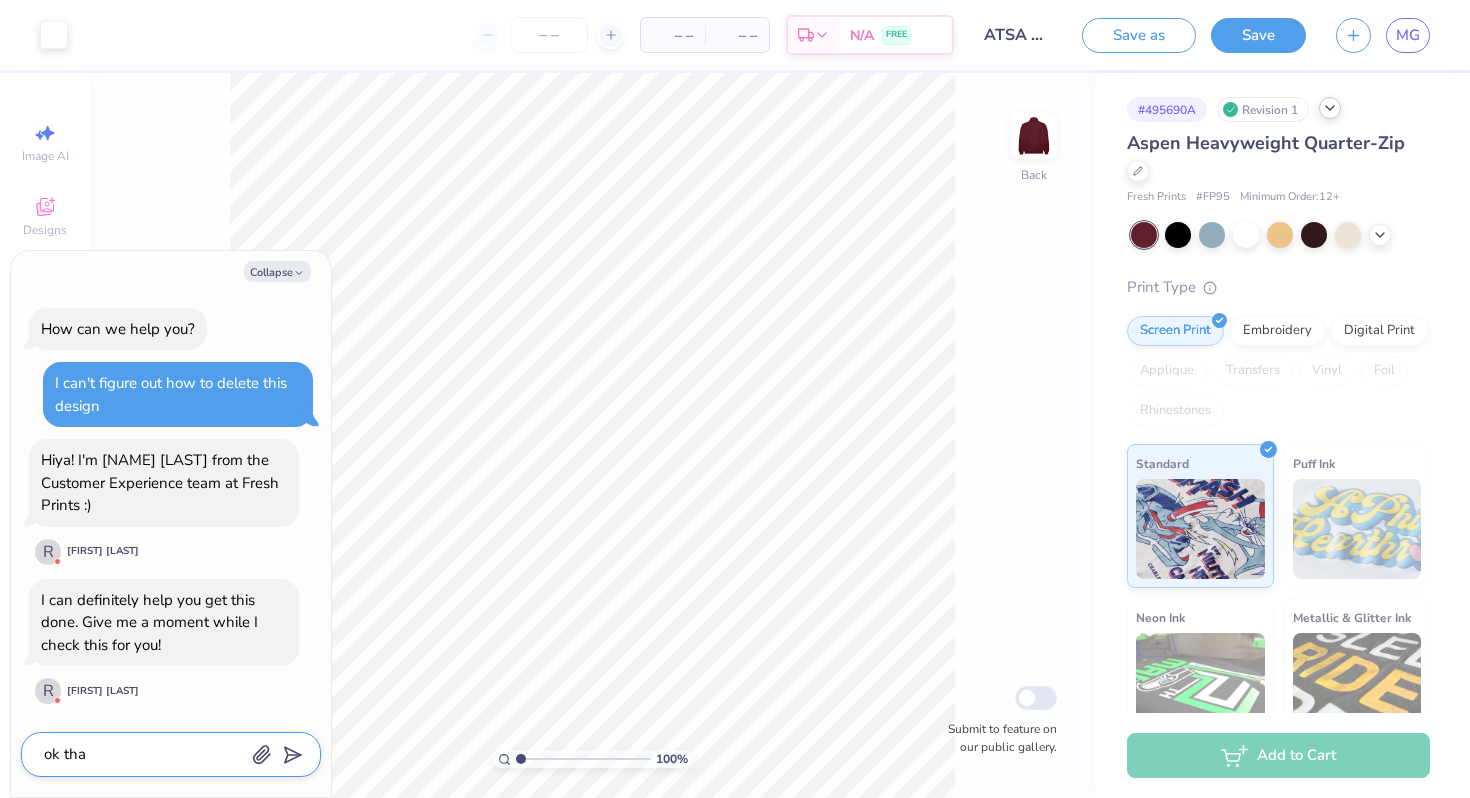 type on "ok than" 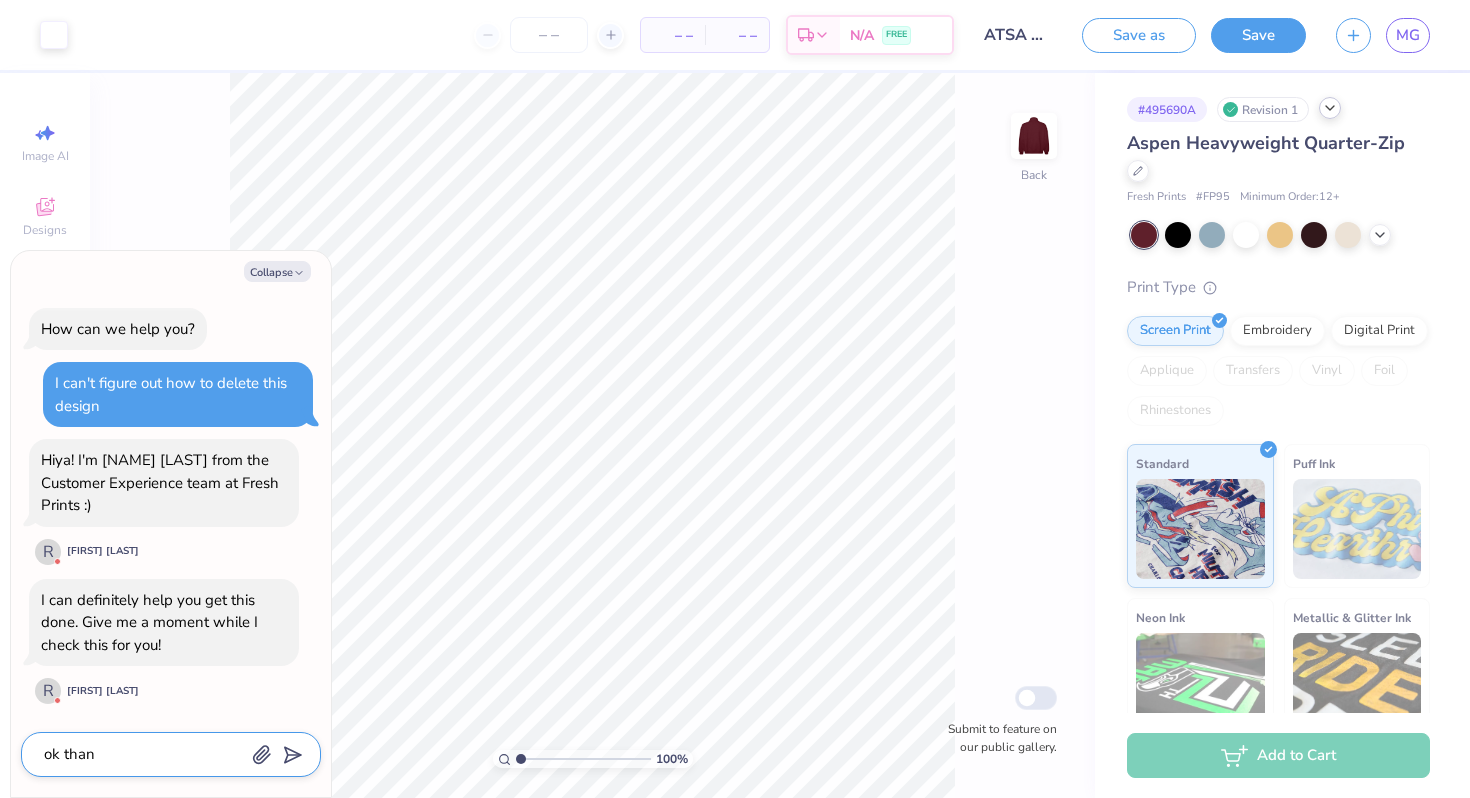 type on "ok thank" 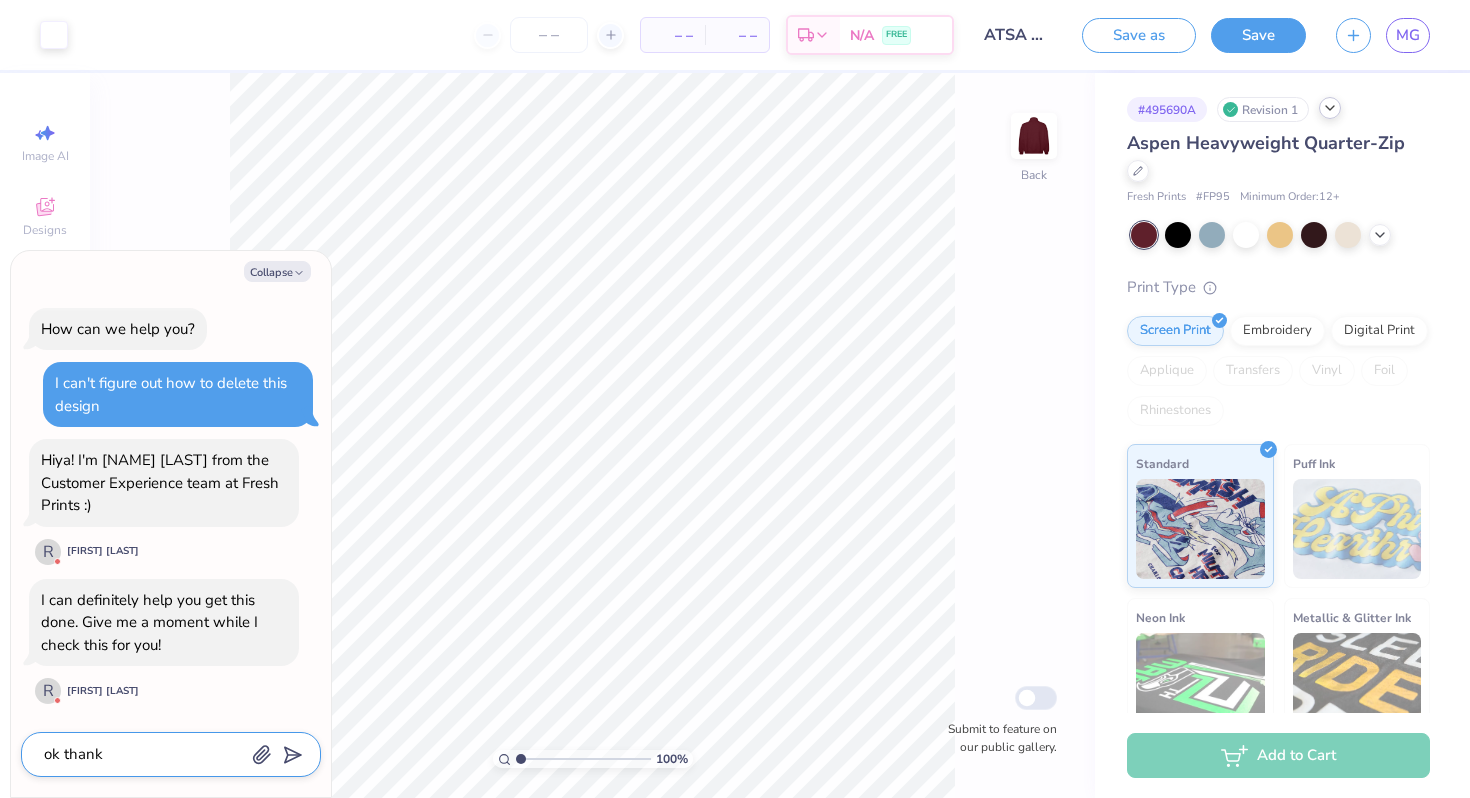 type on "x" 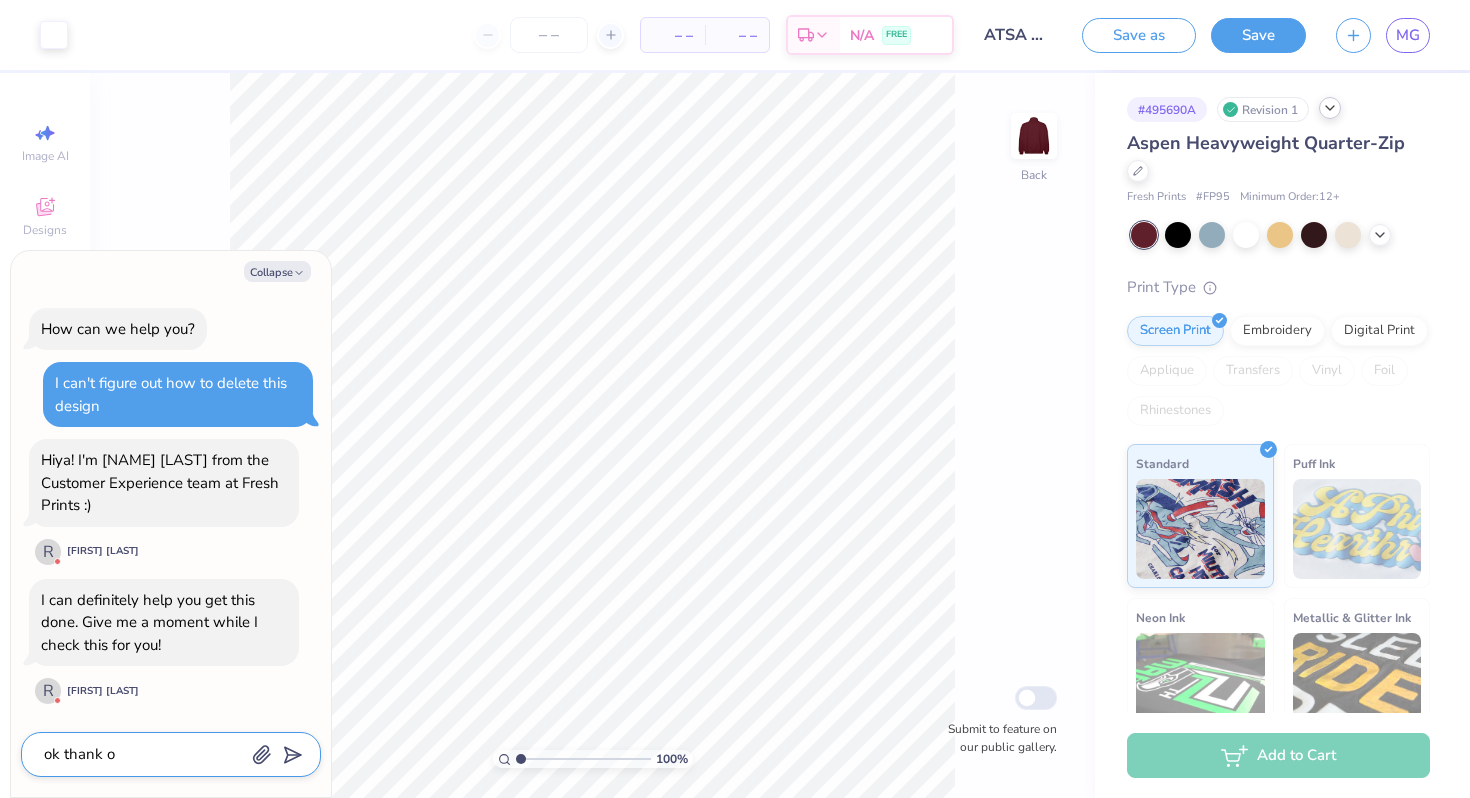 type on "ok thank" 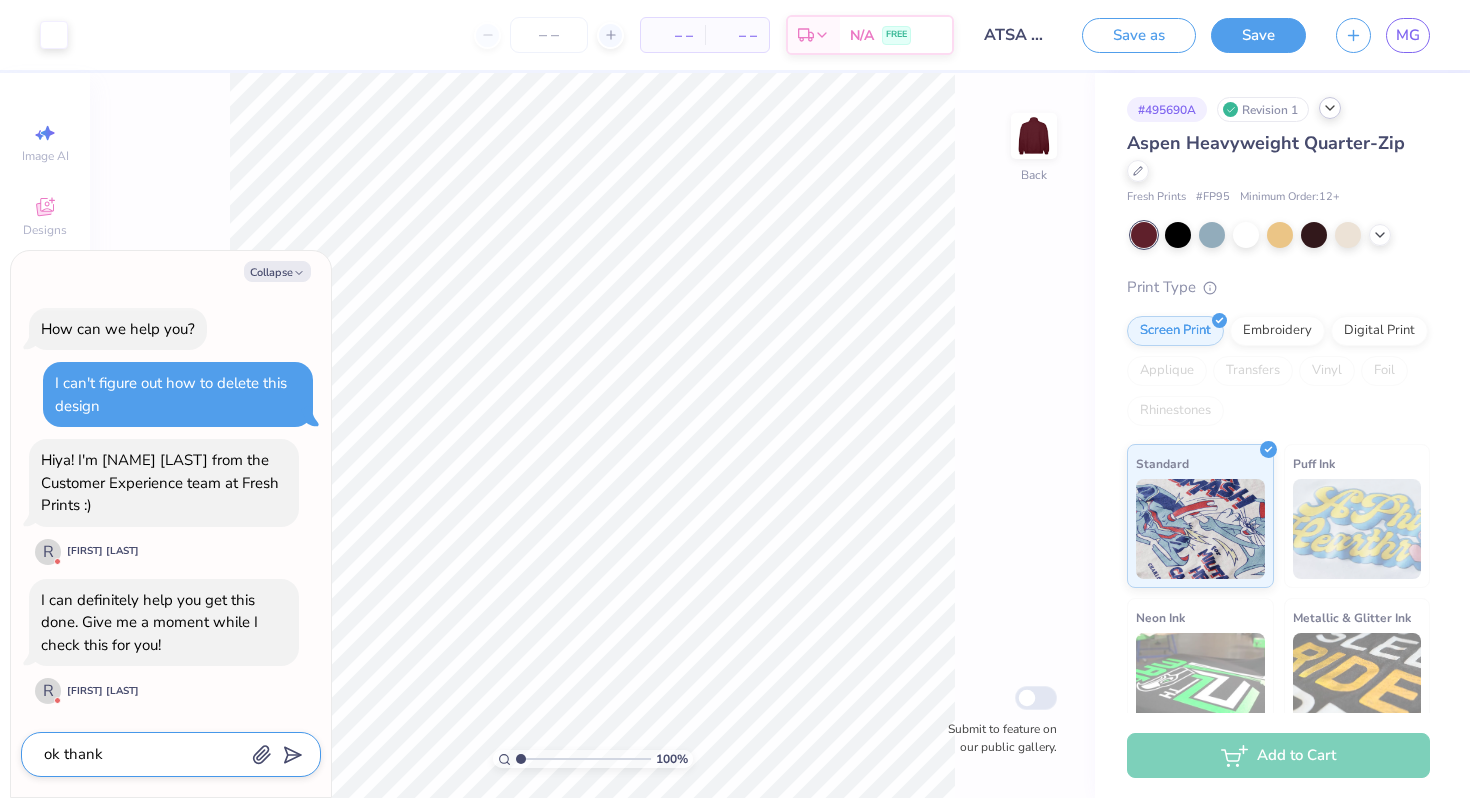 type on "ok thank y" 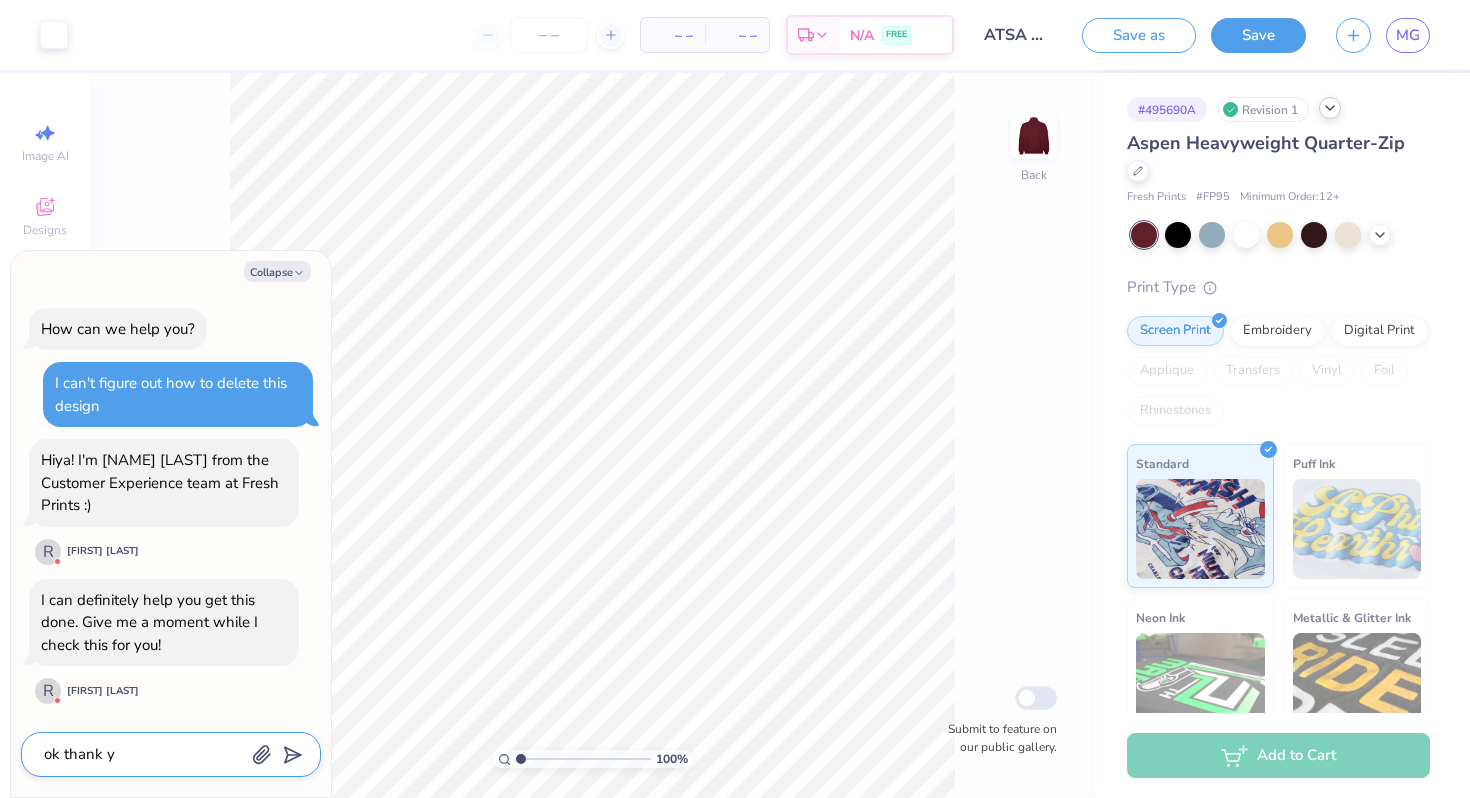 type on "ok thank yo" 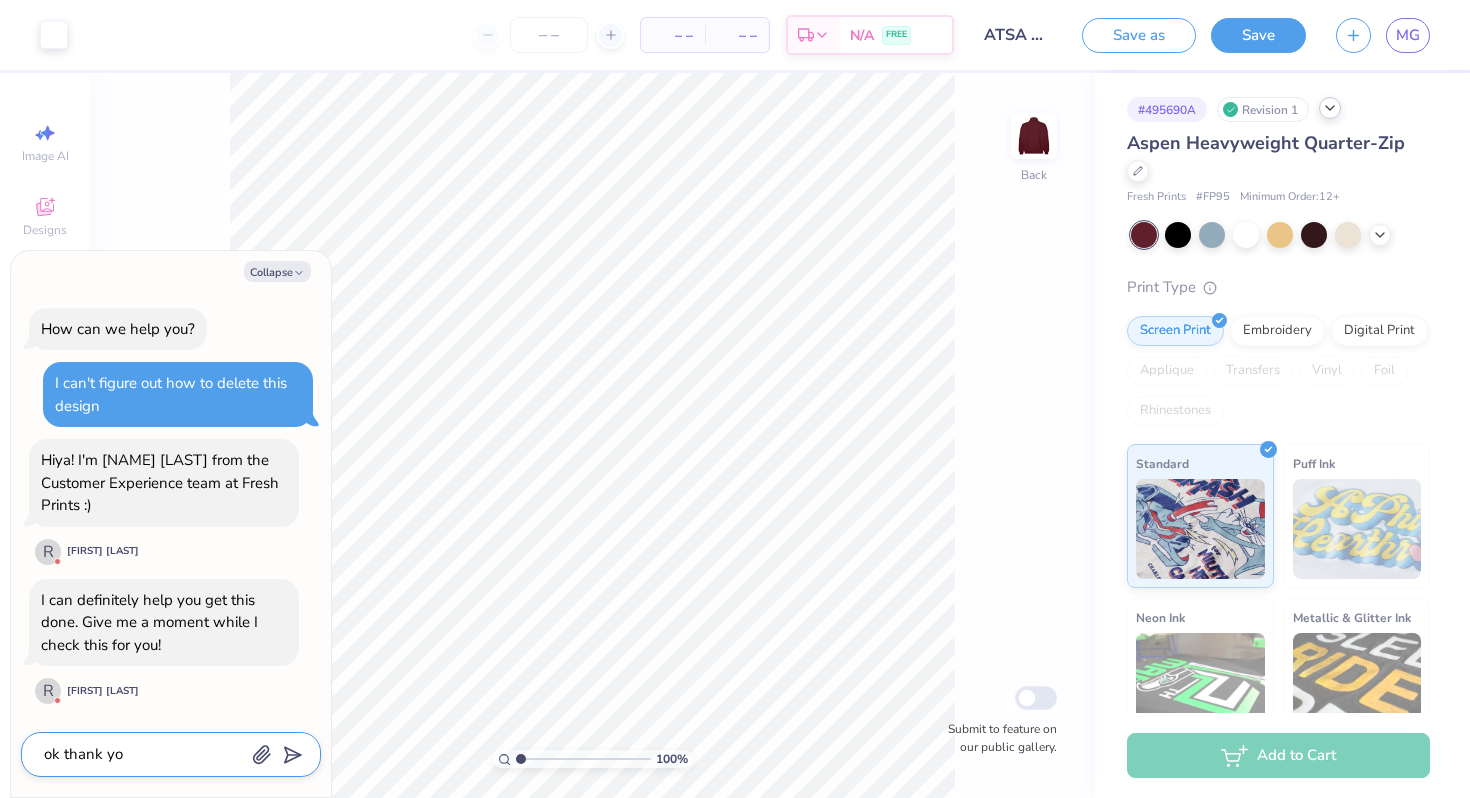 type on "ok thank you" 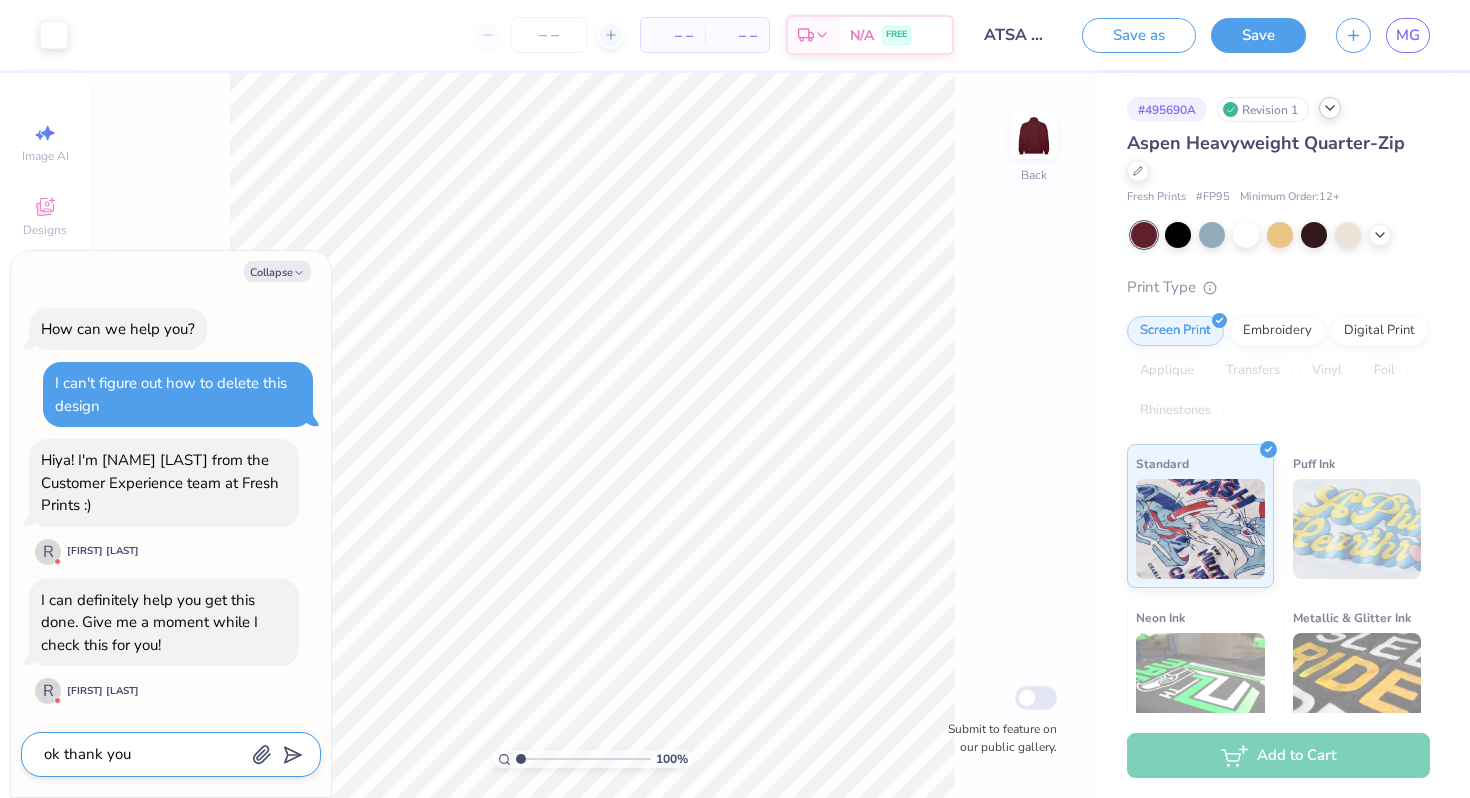 type on "ok thank you!" 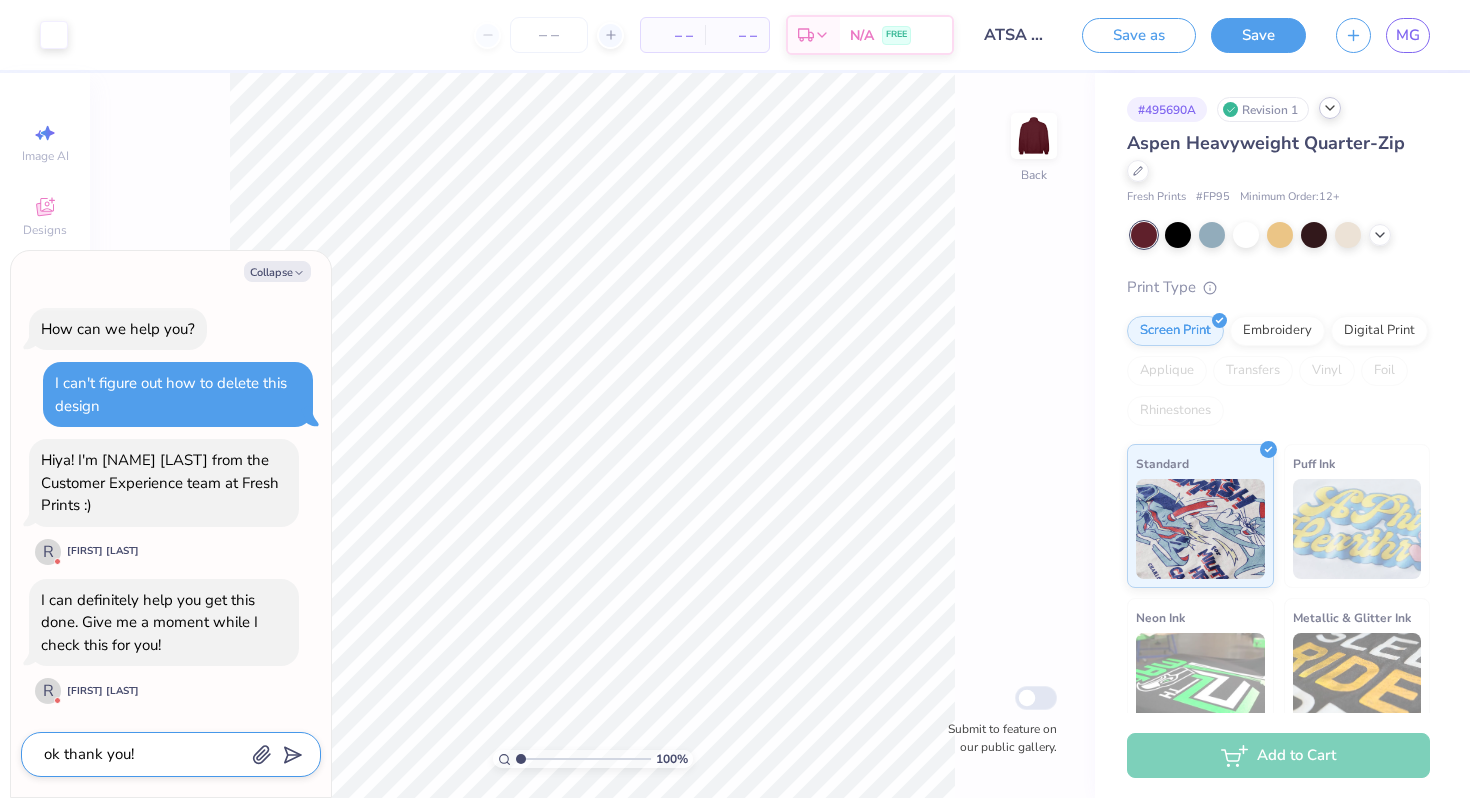 type on "ok thank you!" 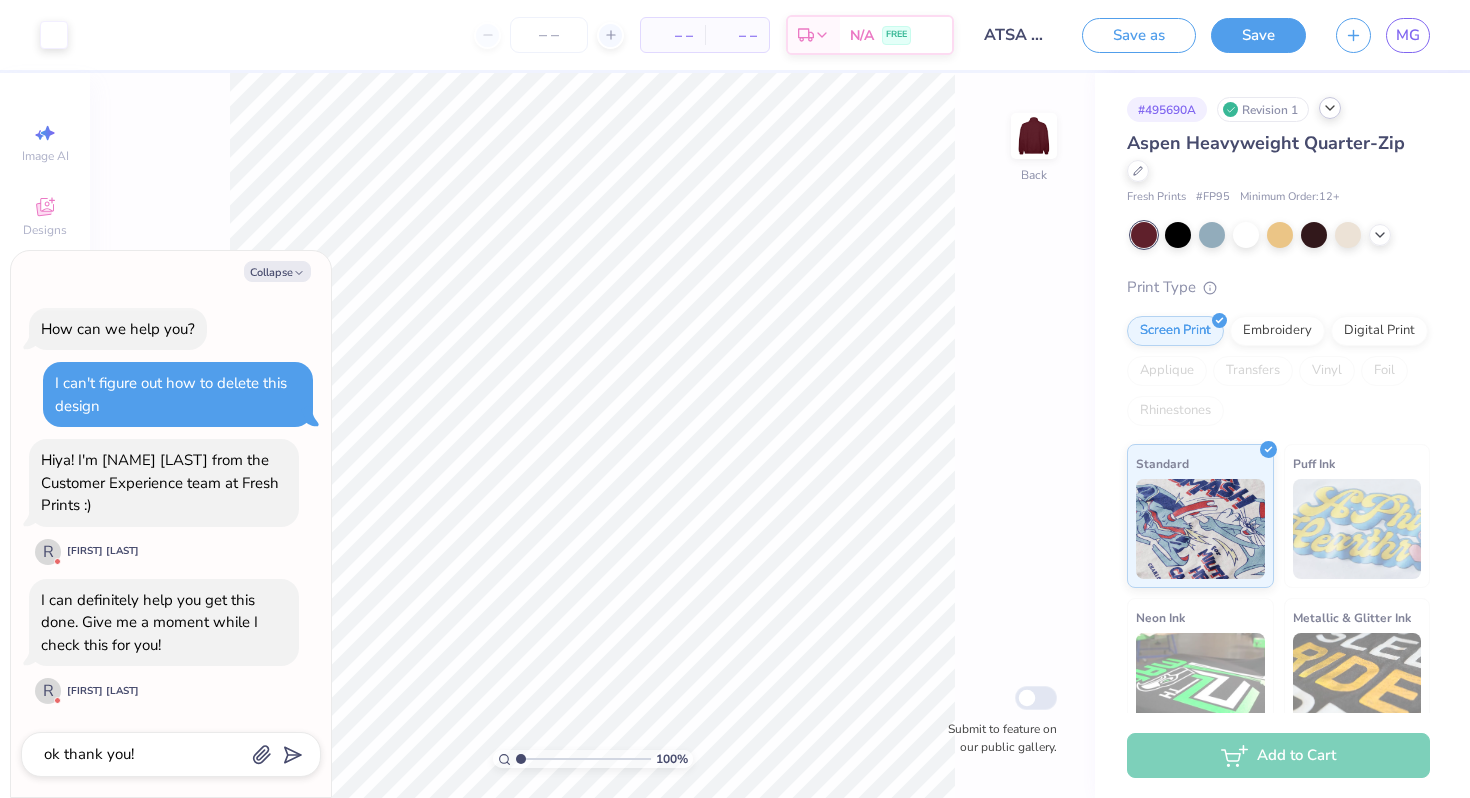 type on "x" 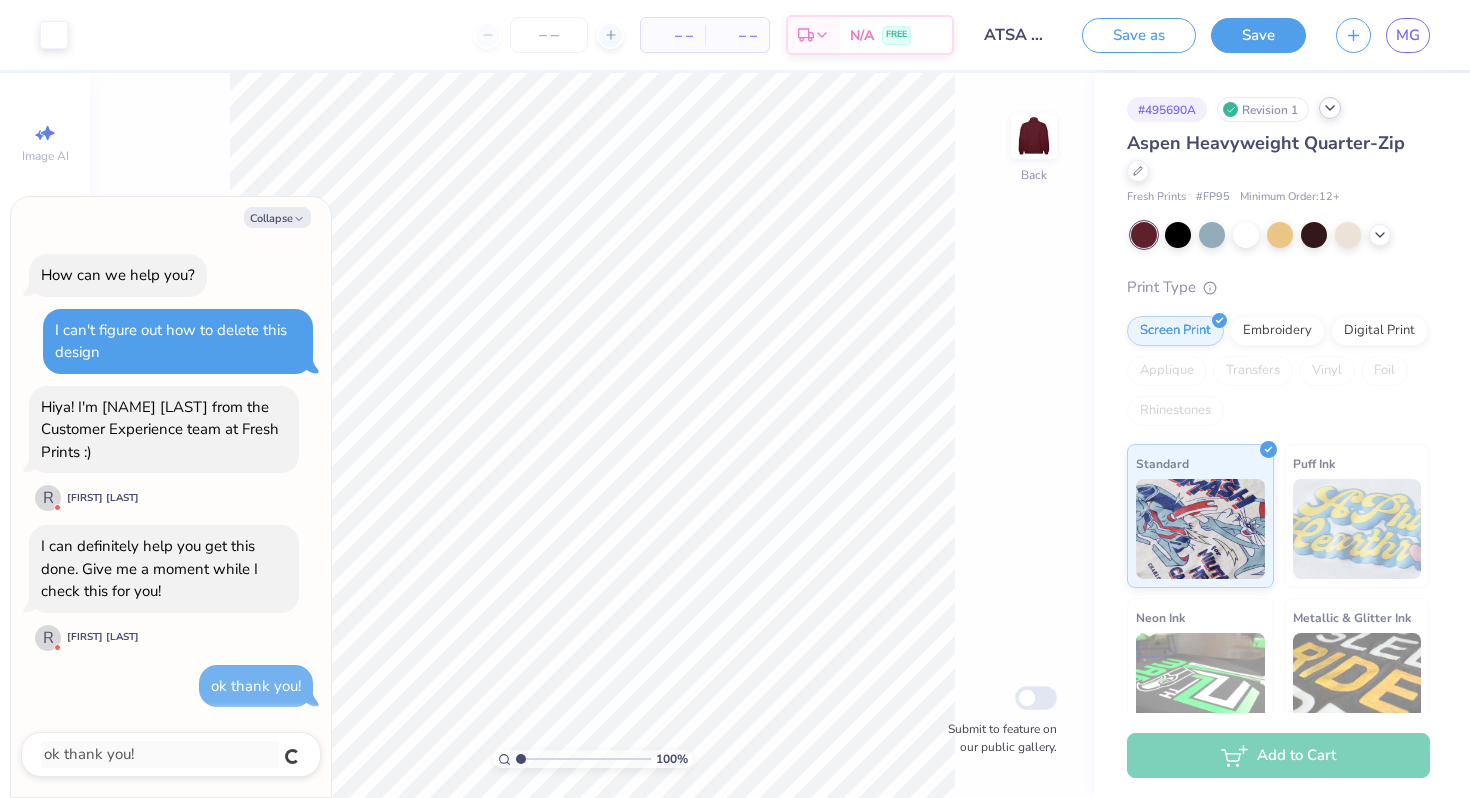 type 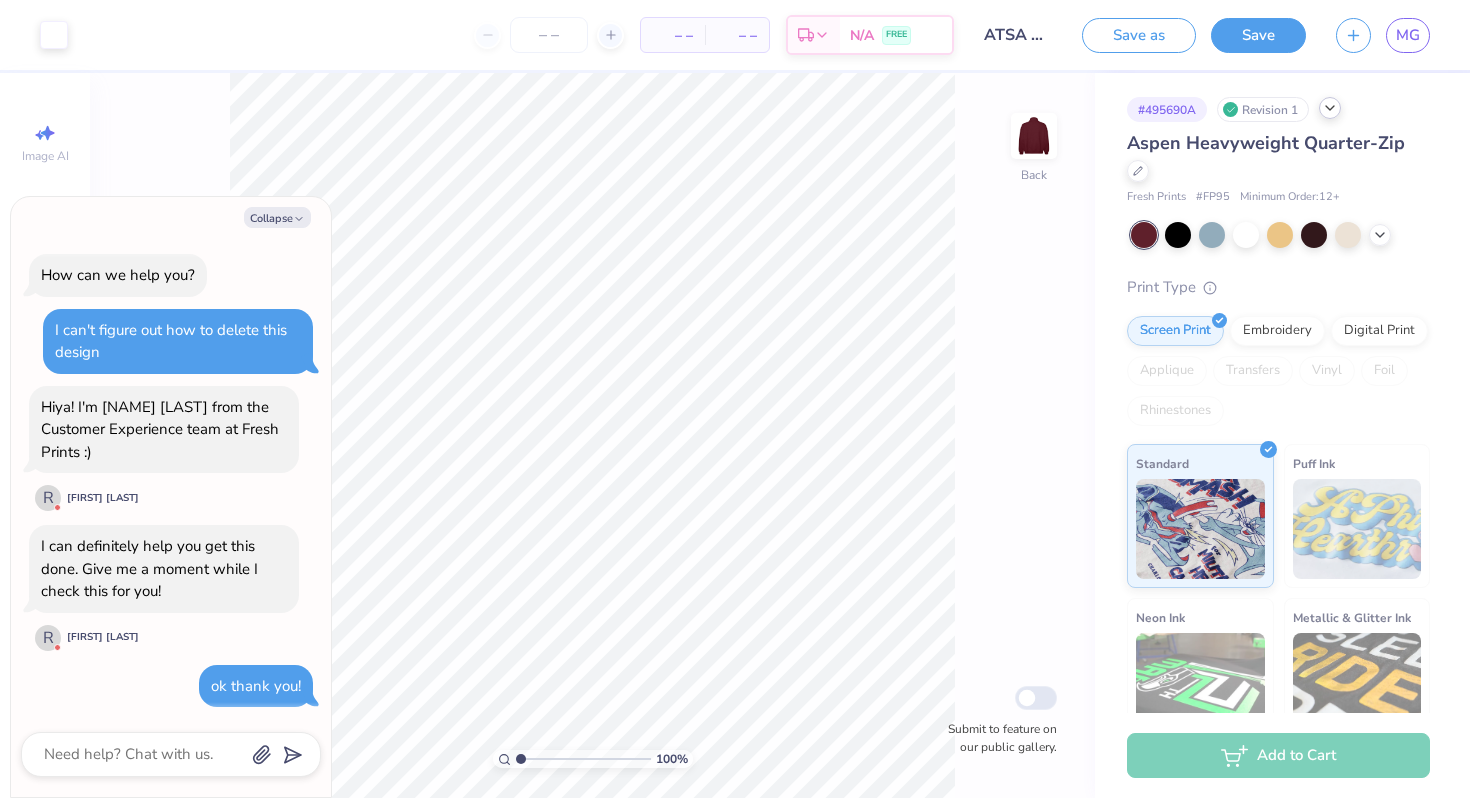 type on "x" 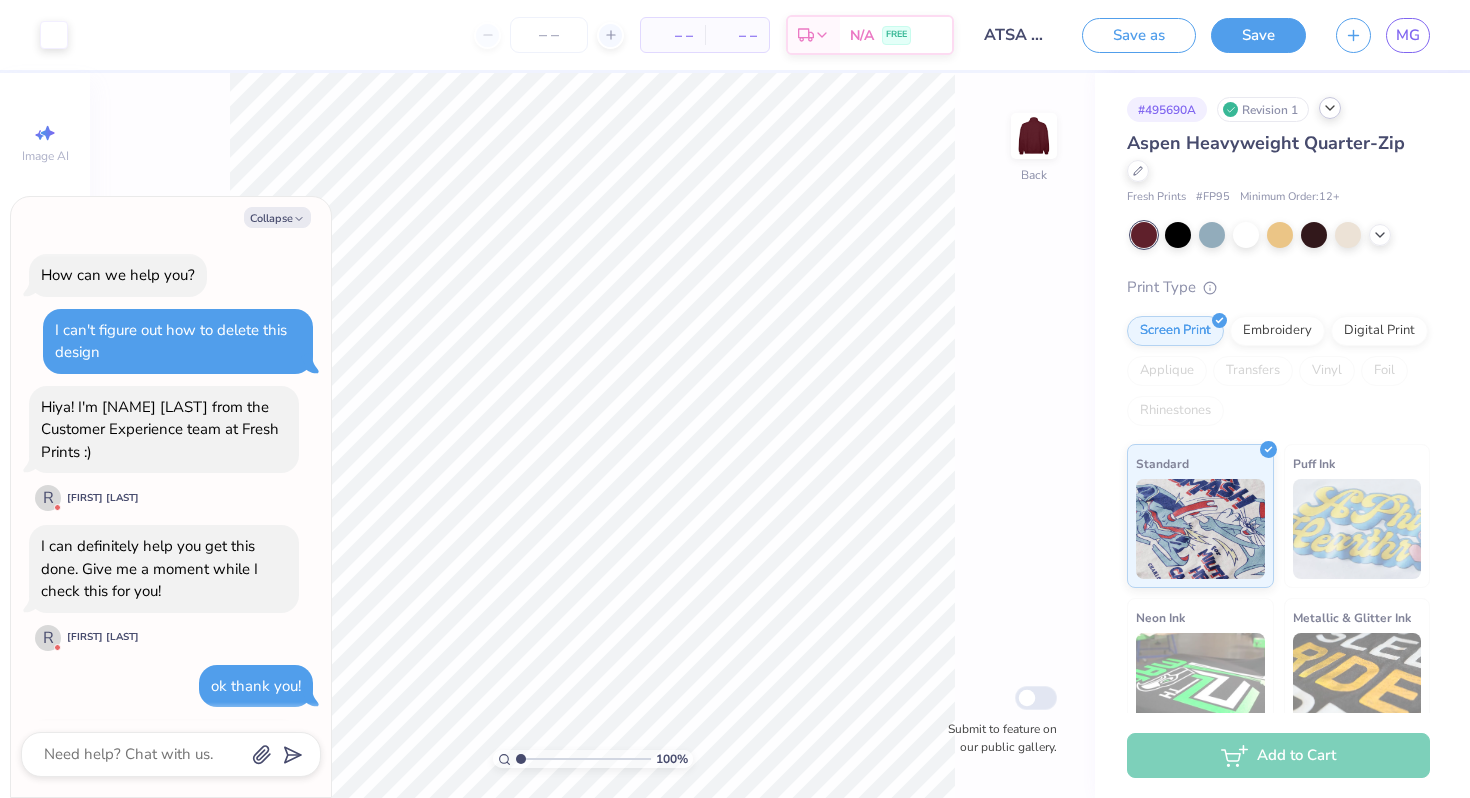 scroll, scrollTop: 140, scrollLeft: 0, axis: vertical 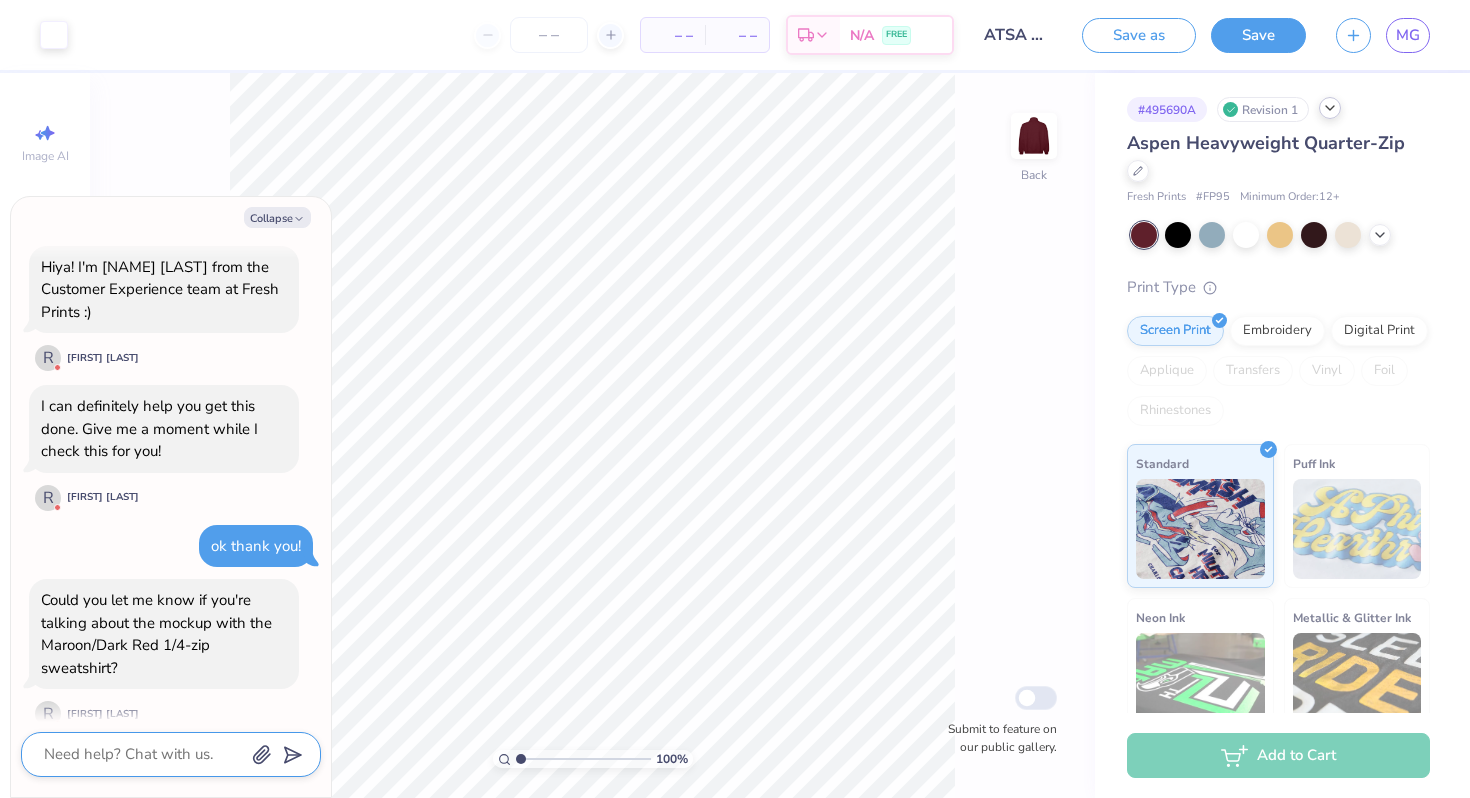 click at bounding box center (143, 754) 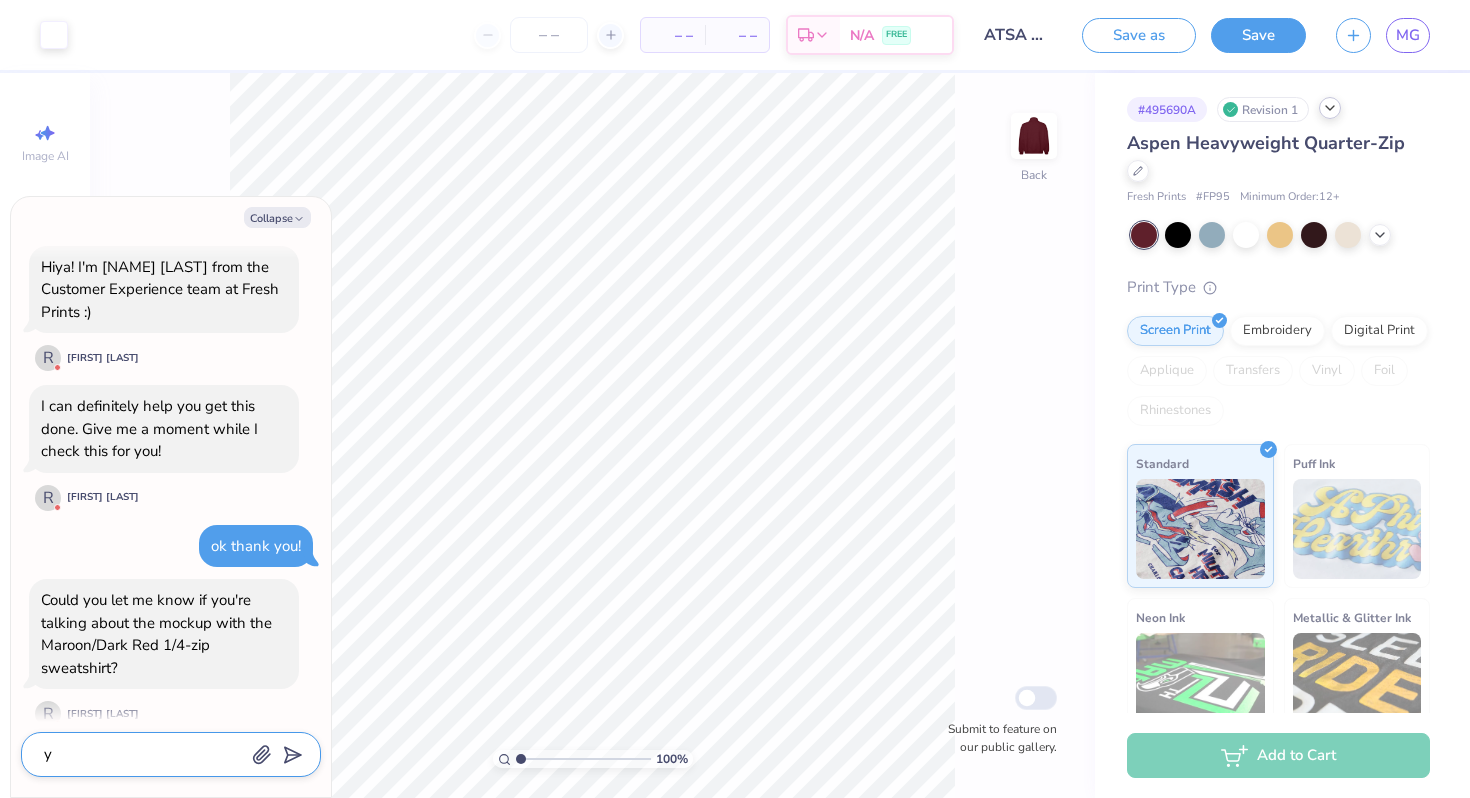 type on "ye" 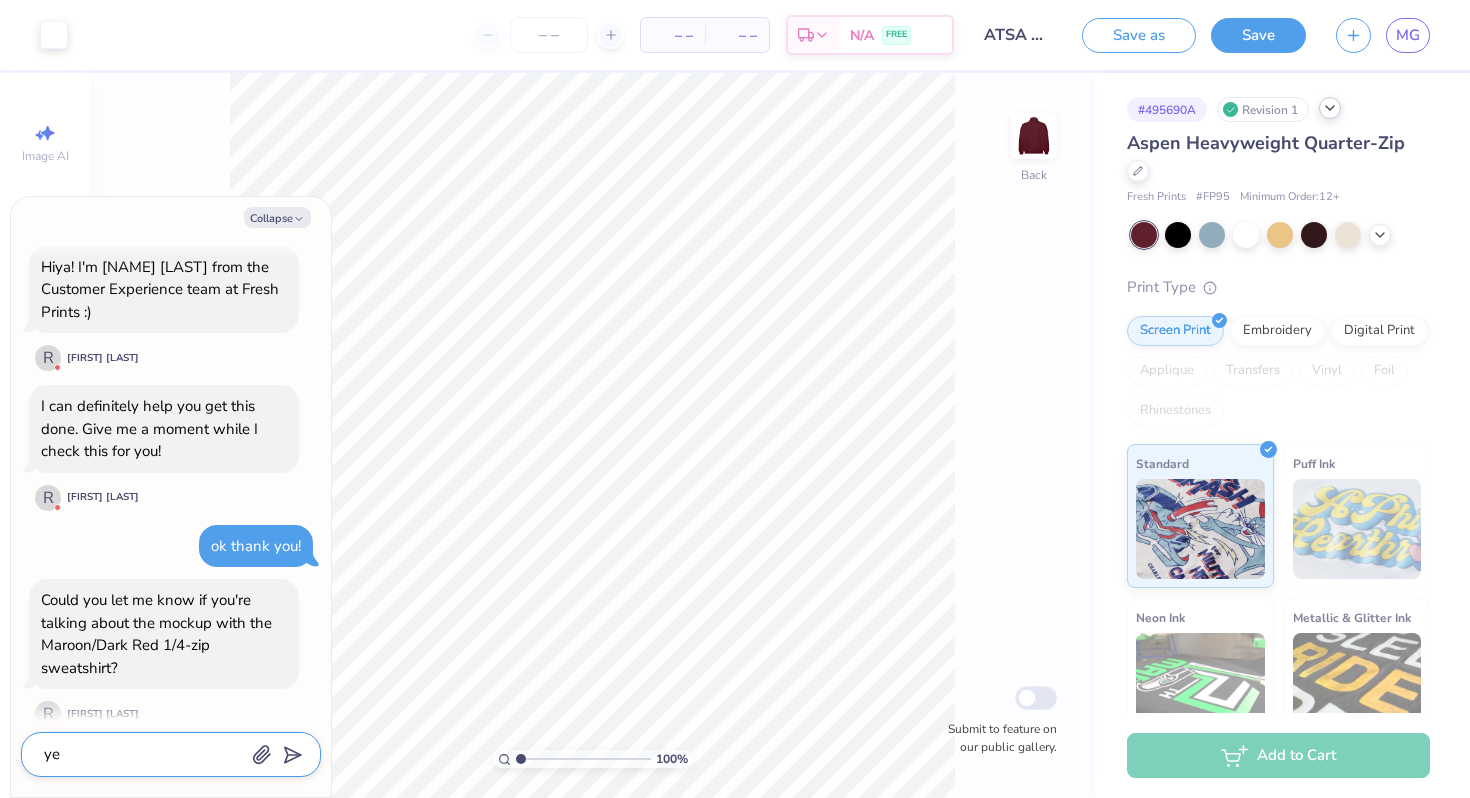 type on "yes" 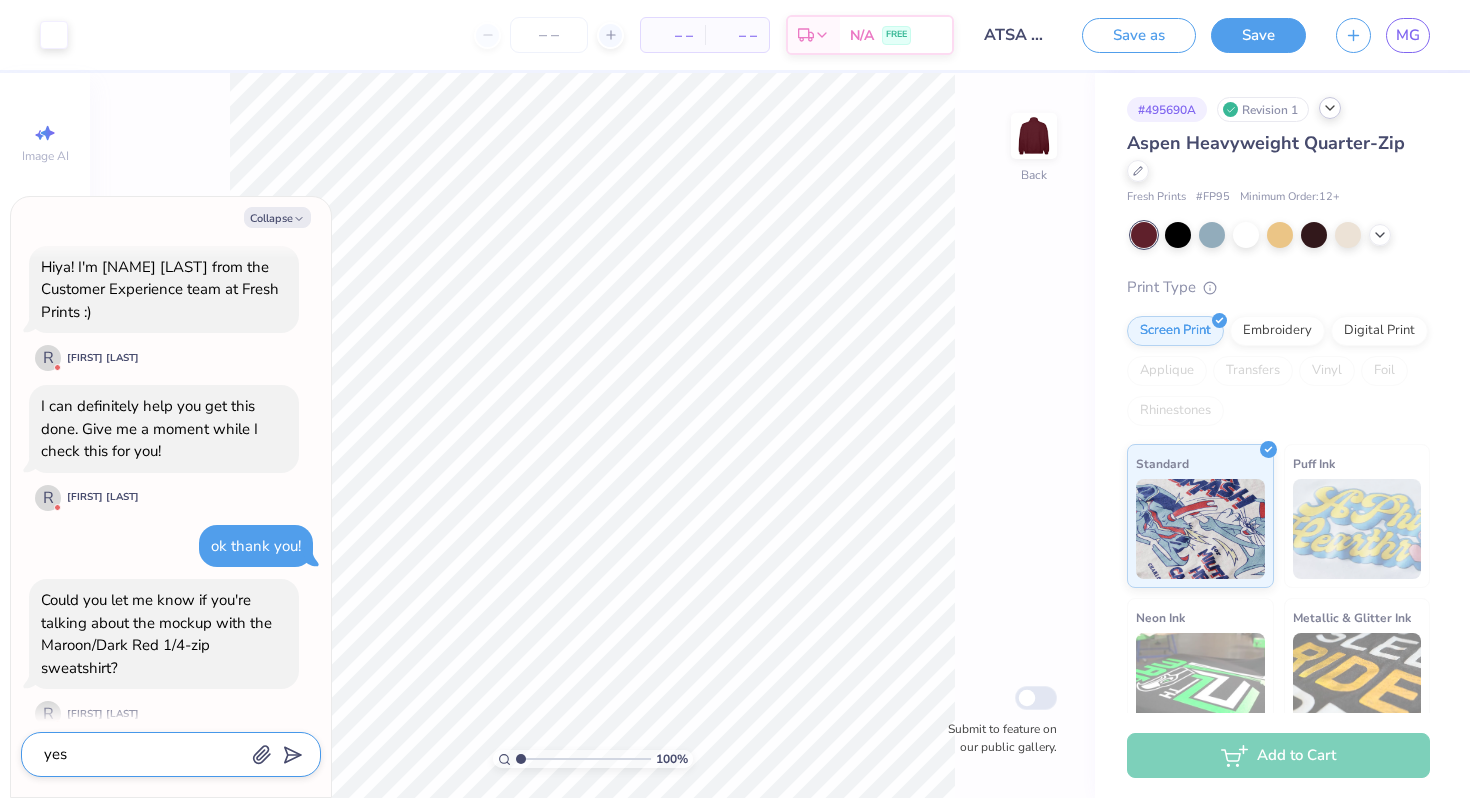 type on "yesI" 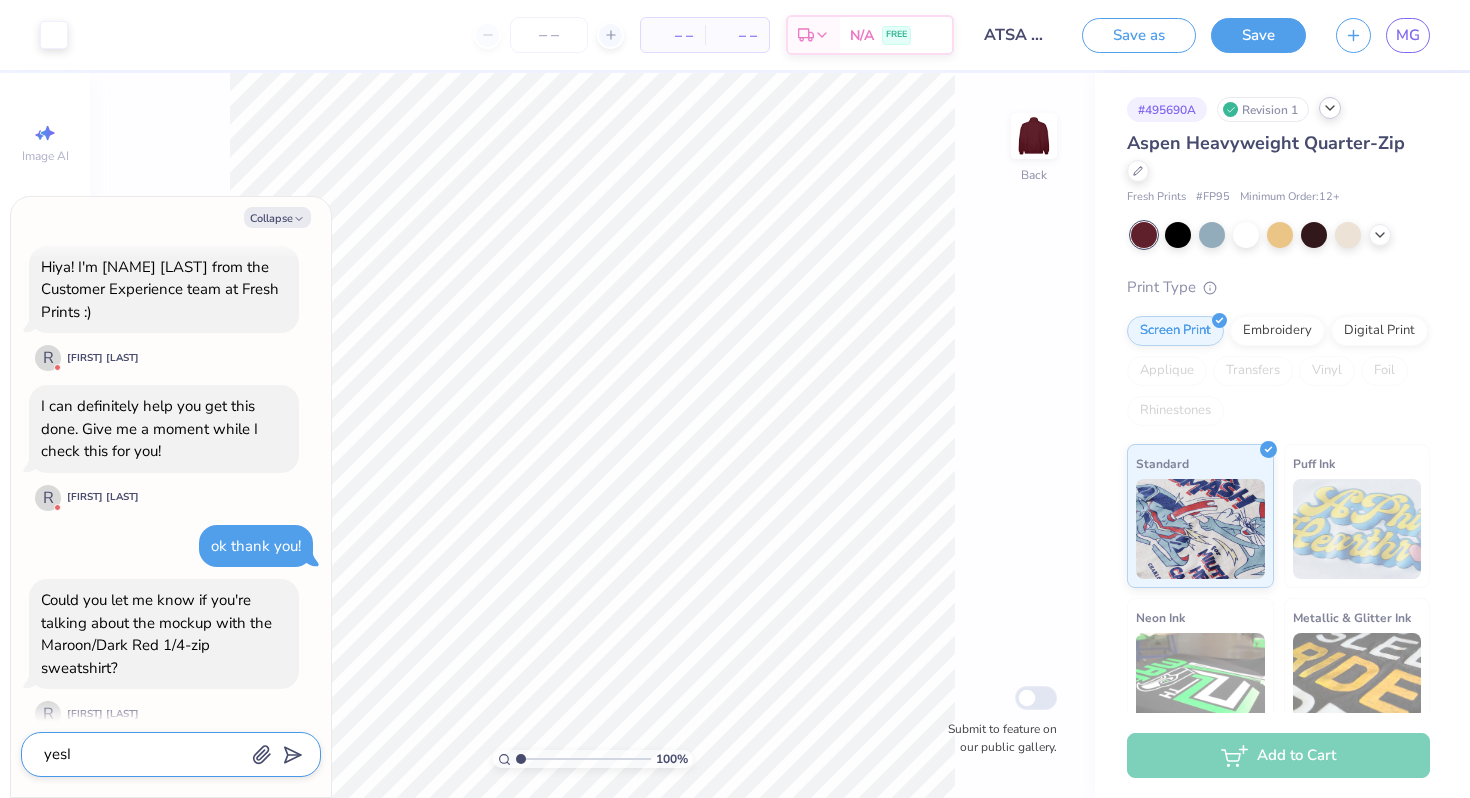 type on "yes" 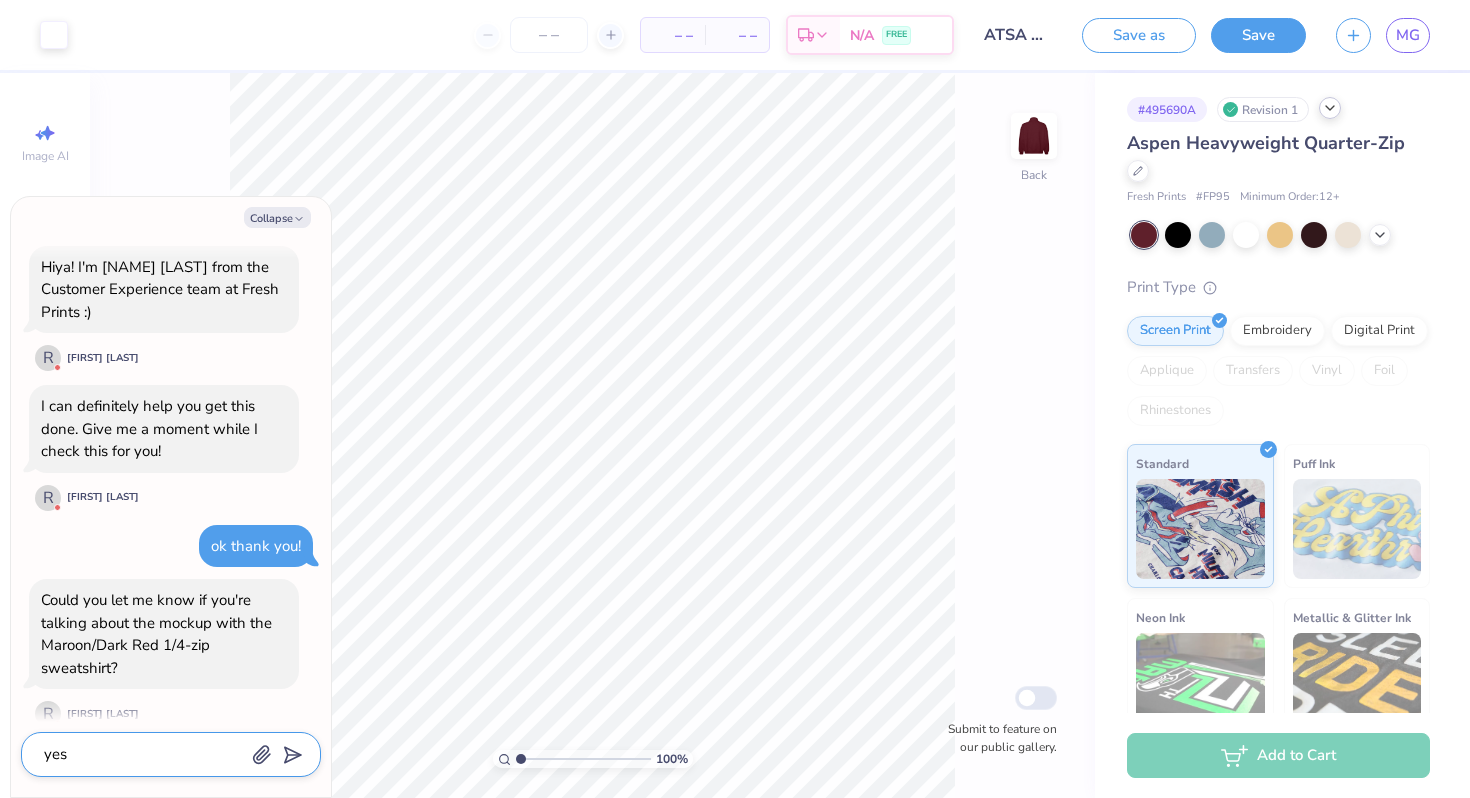 type on "yes" 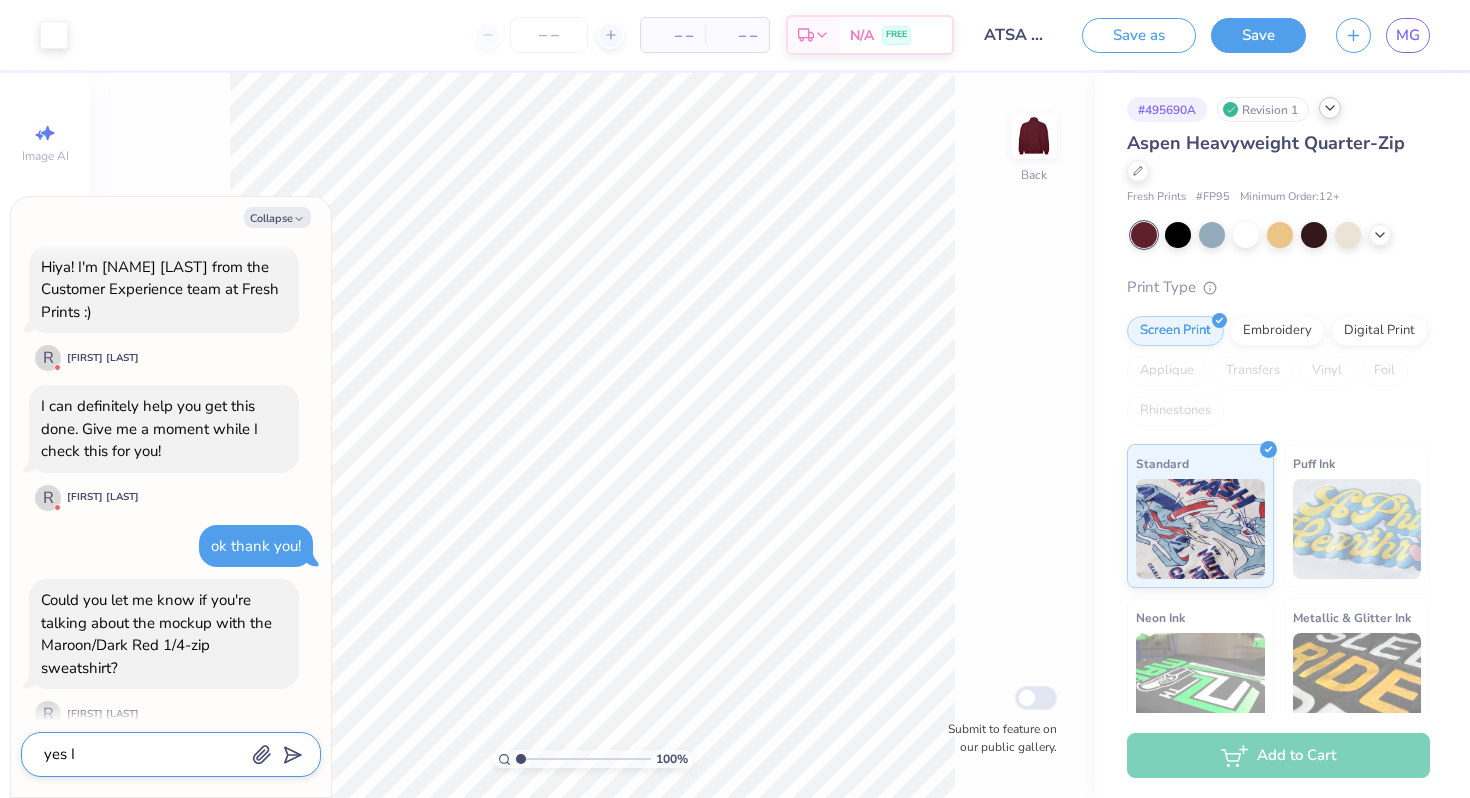 type on "yes I" 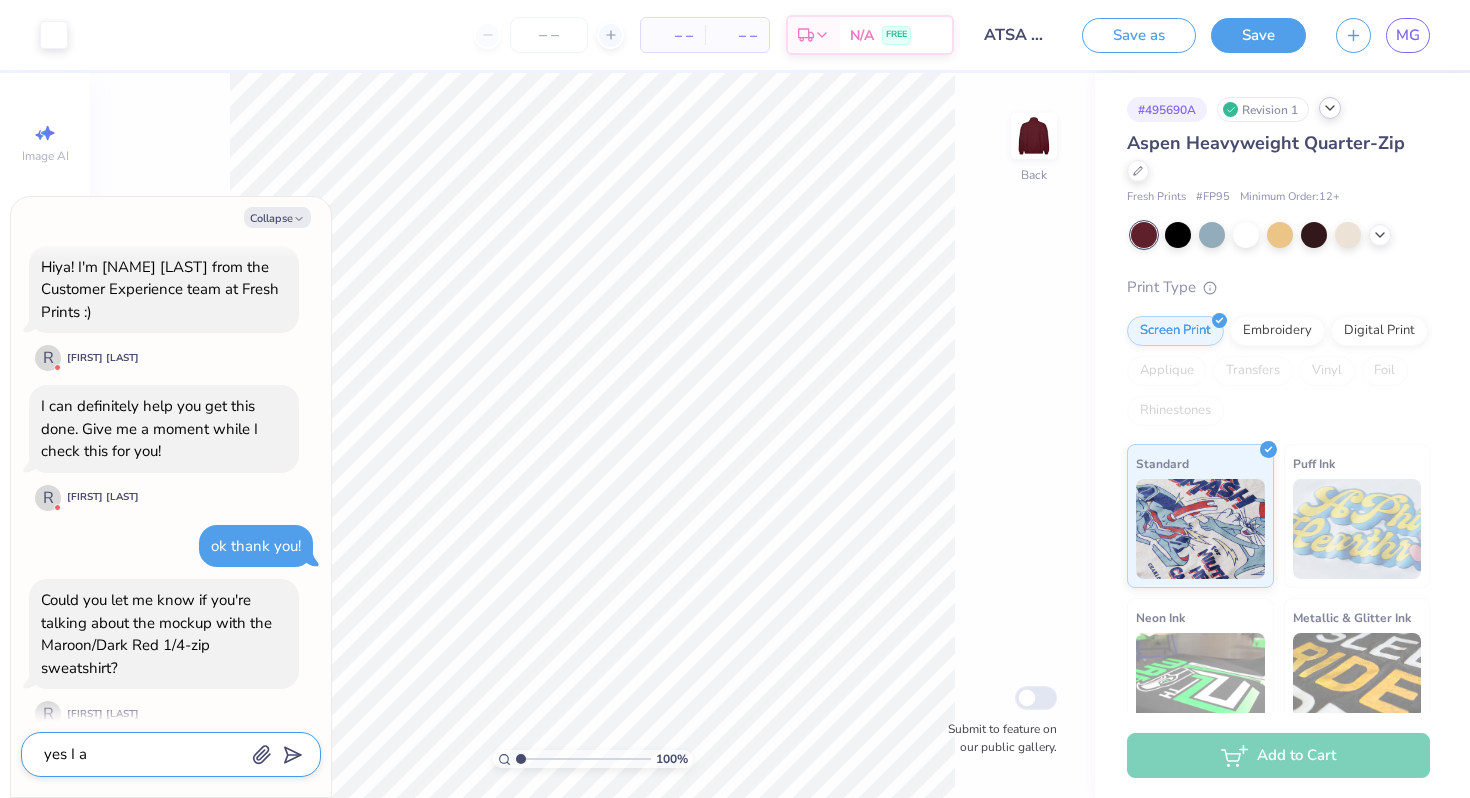 type 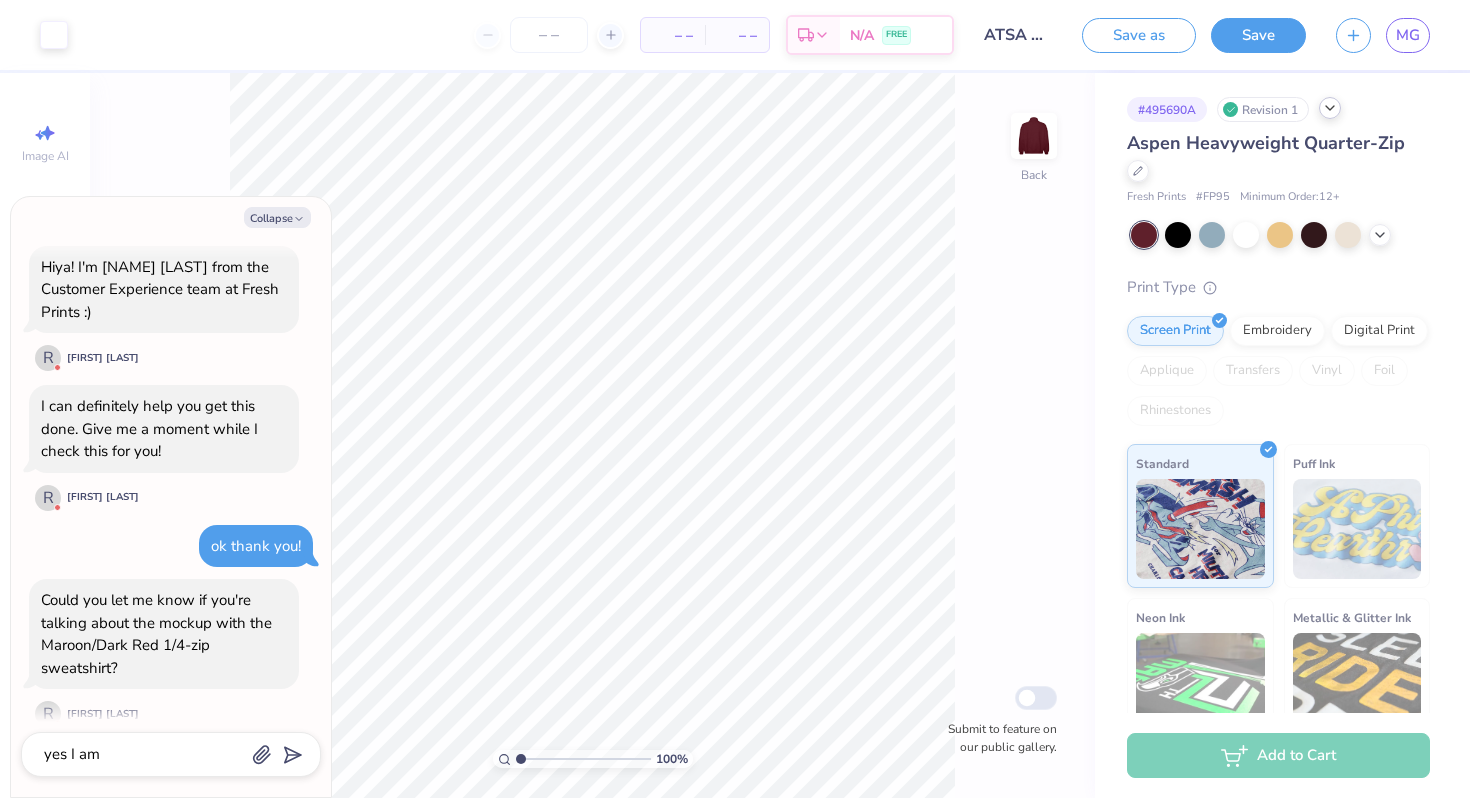 scroll, scrollTop: 195, scrollLeft: 0, axis: vertical 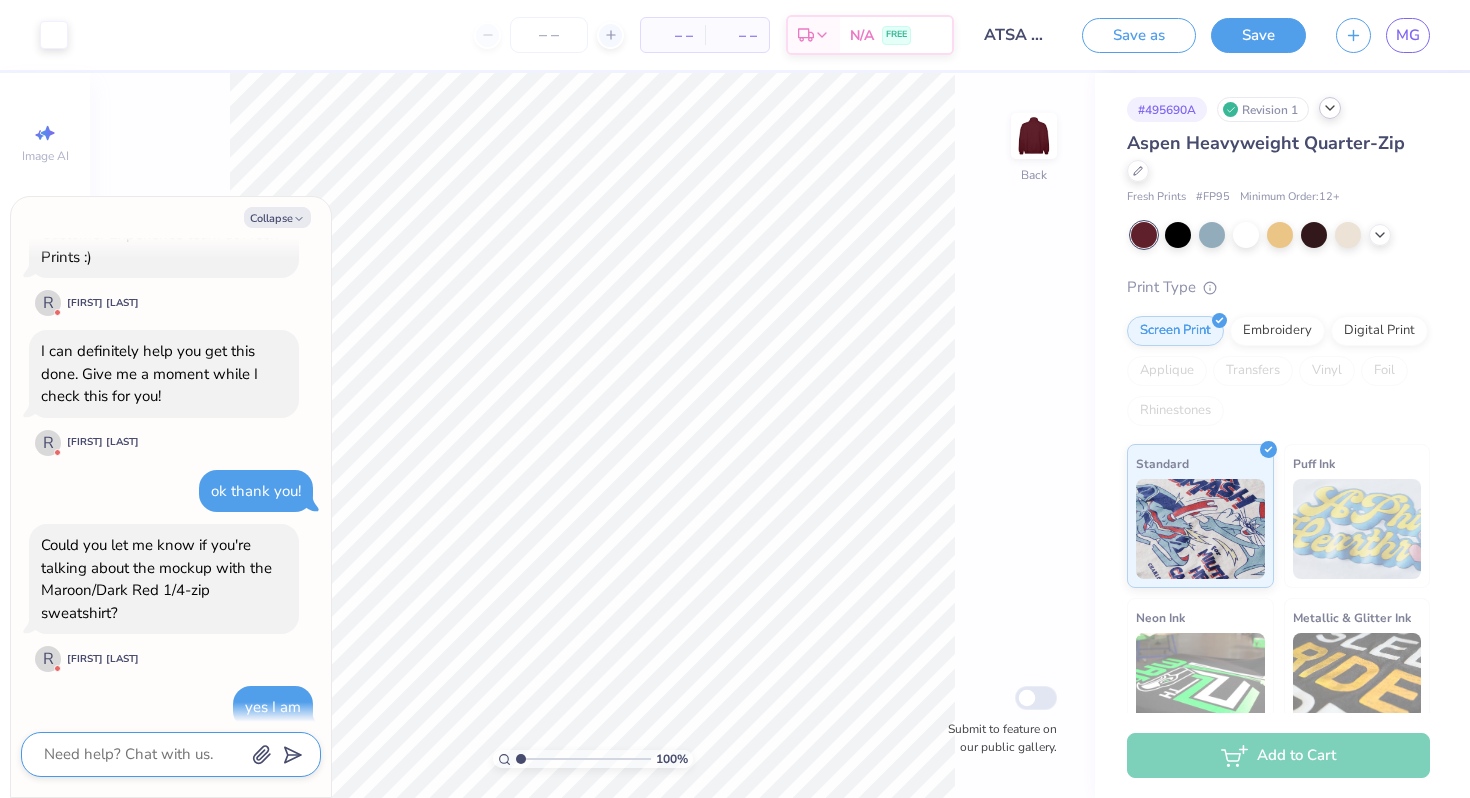 click at bounding box center (143, 754) 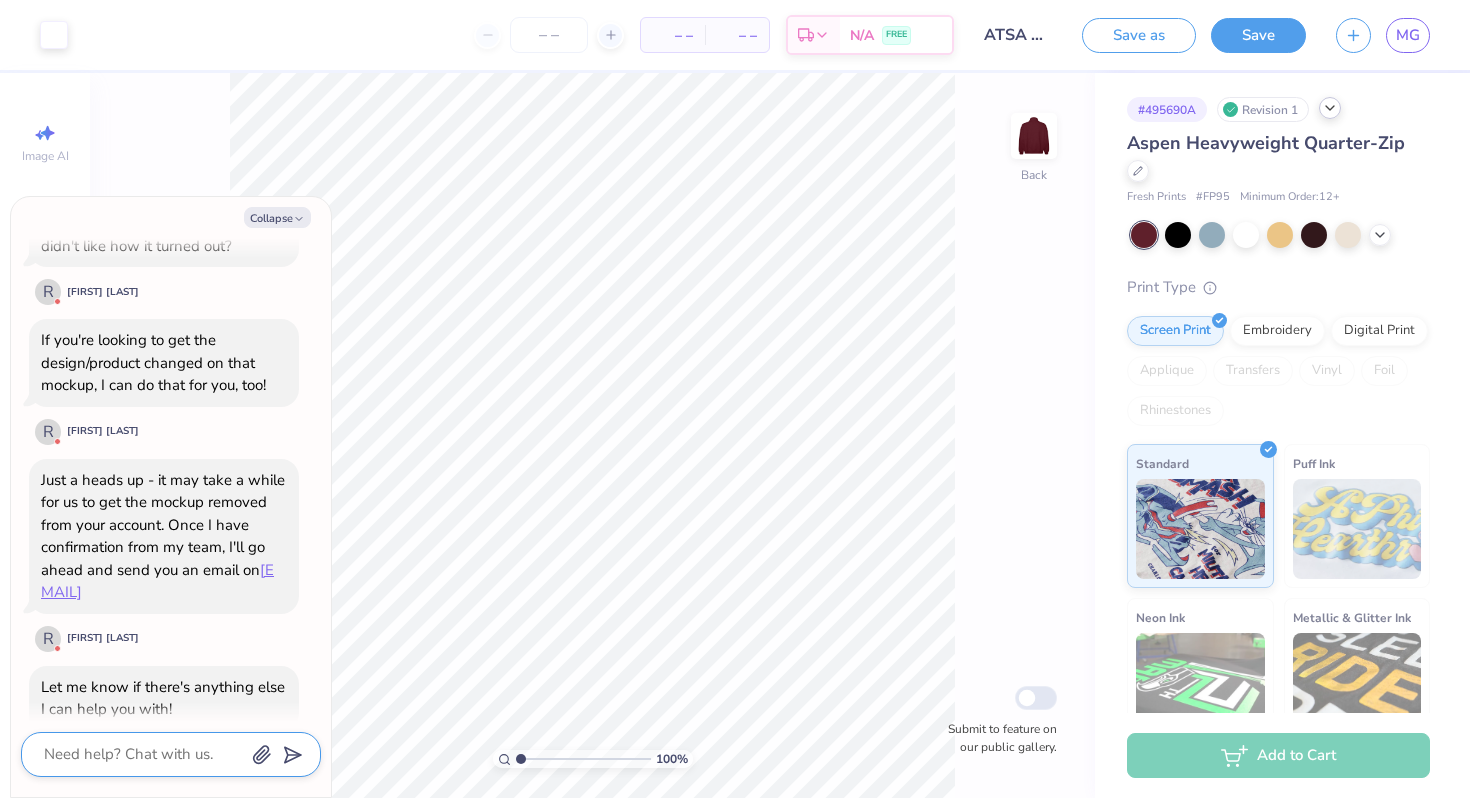 scroll, scrollTop: 843, scrollLeft: 0, axis: vertical 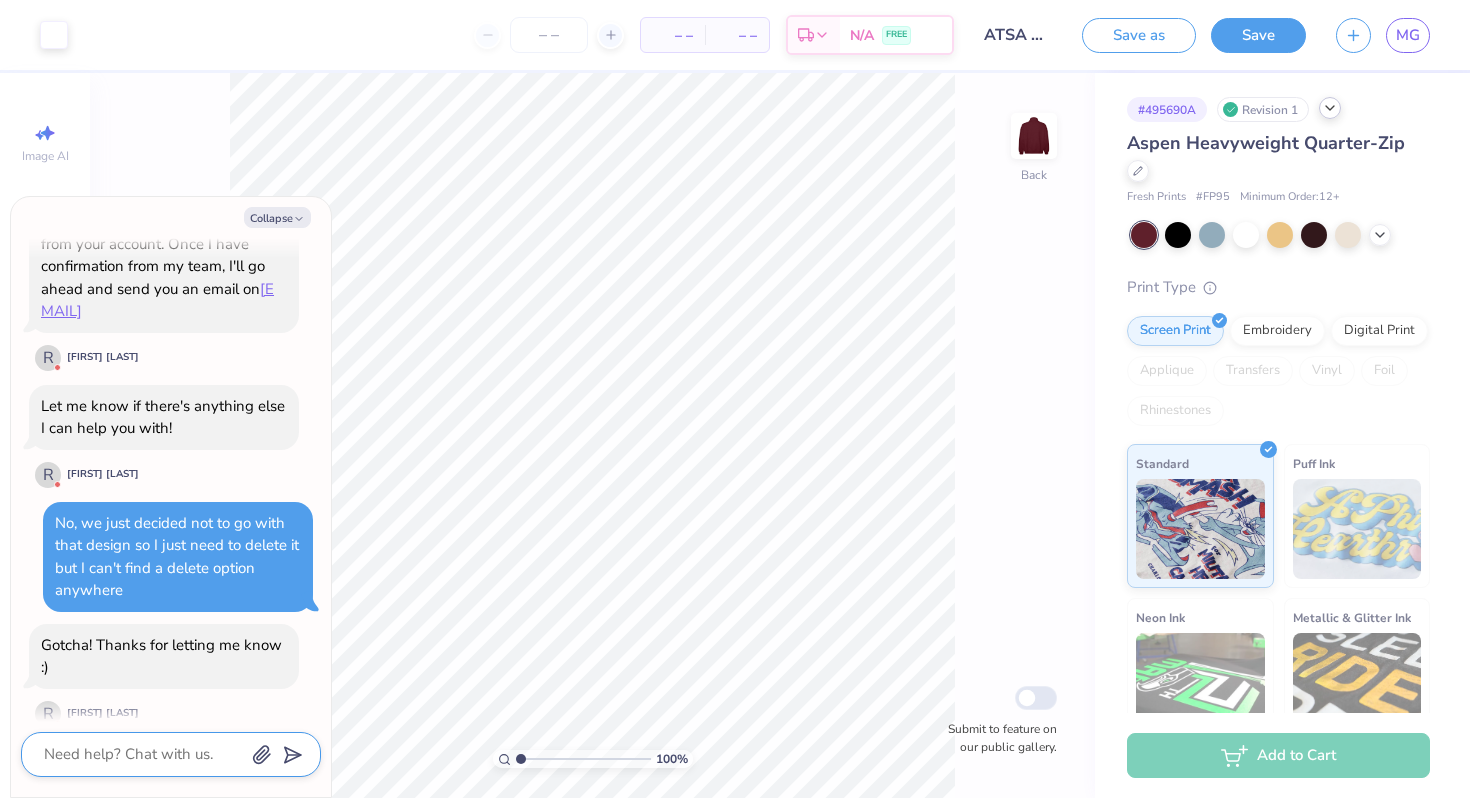 click at bounding box center [143, 754] 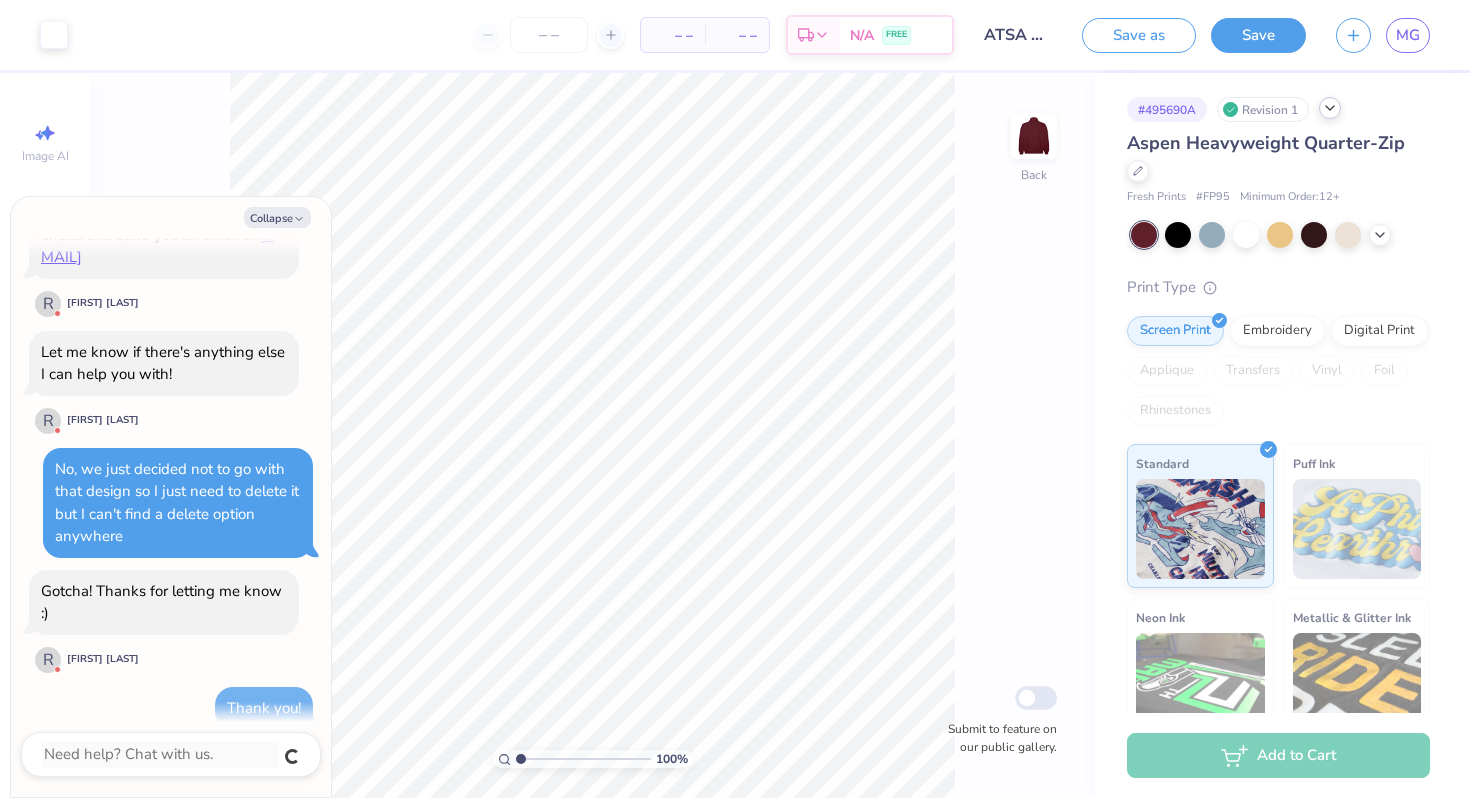 scroll, scrollTop: 1253, scrollLeft: 0, axis: vertical 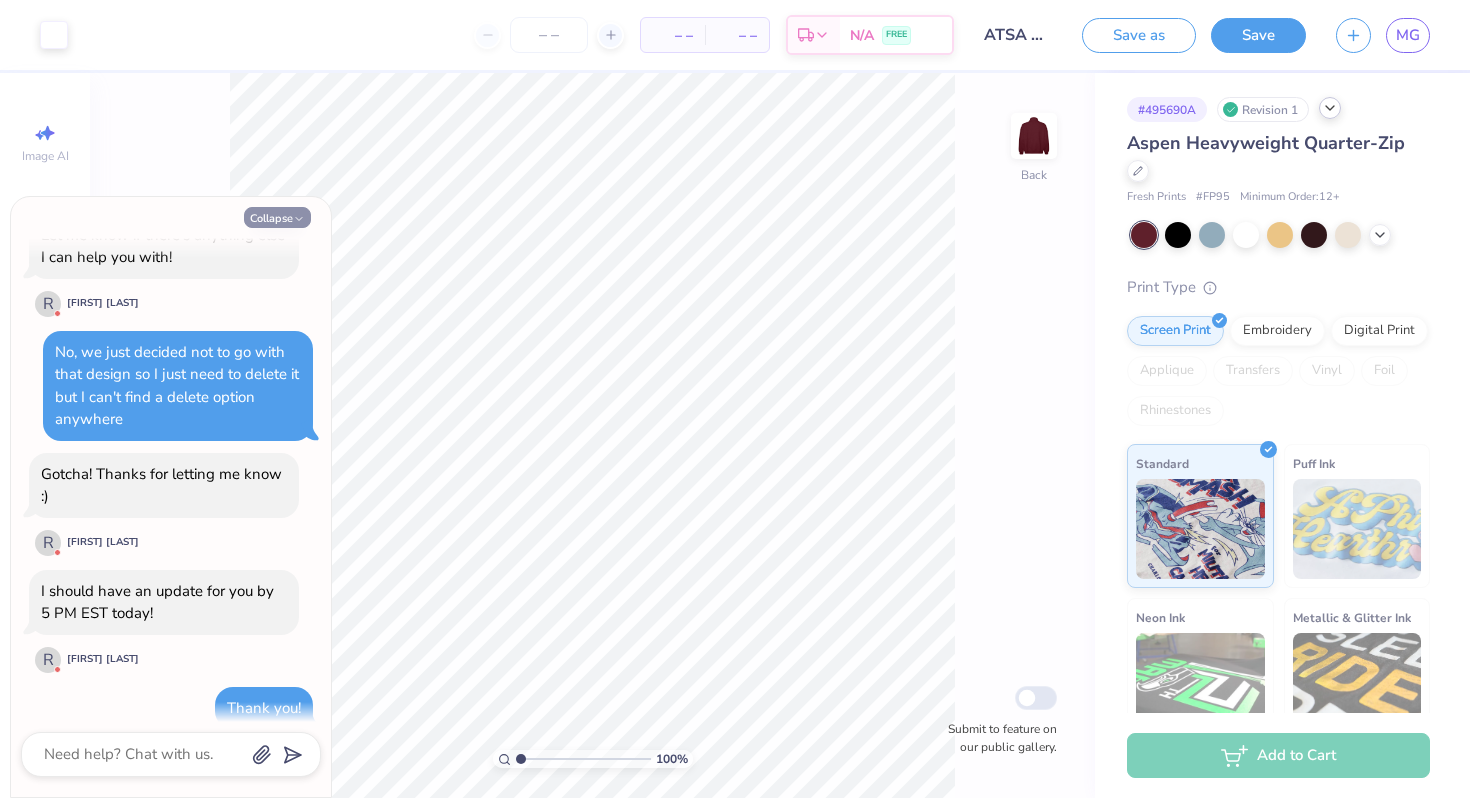 click 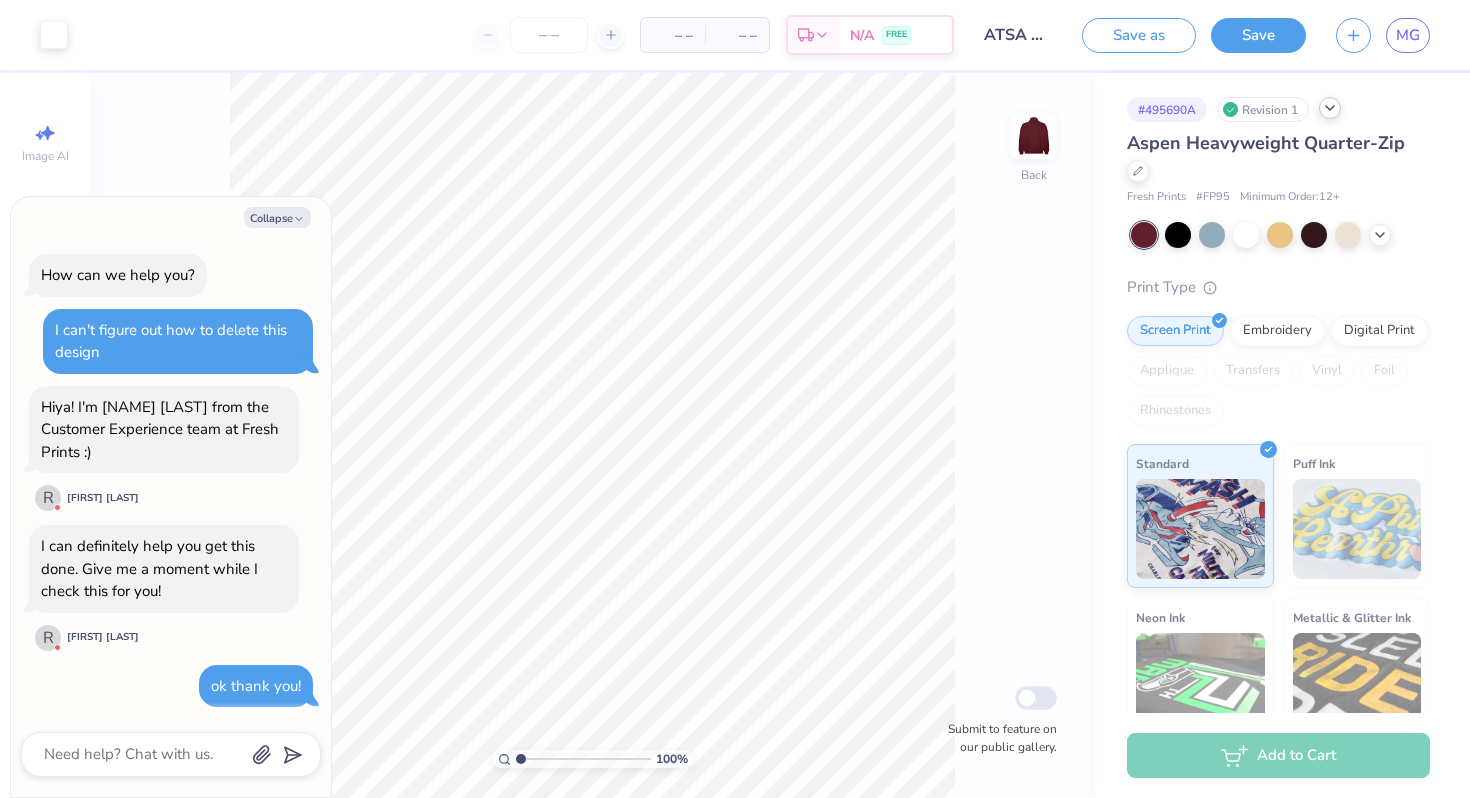 scroll, scrollTop: 1393, scrollLeft: 0, axis: vertical 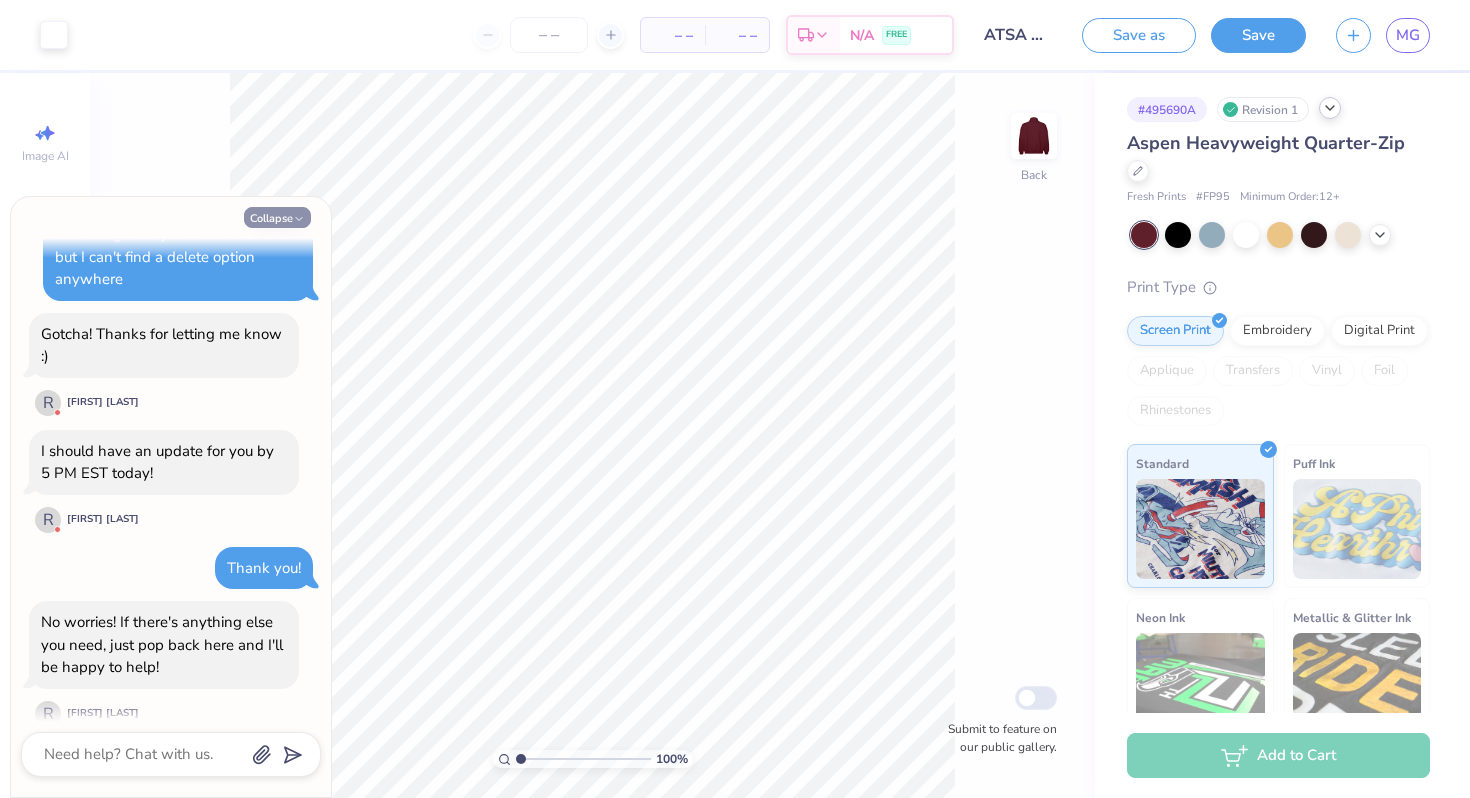 click on "Collapse" at bounding box center (277, 217) 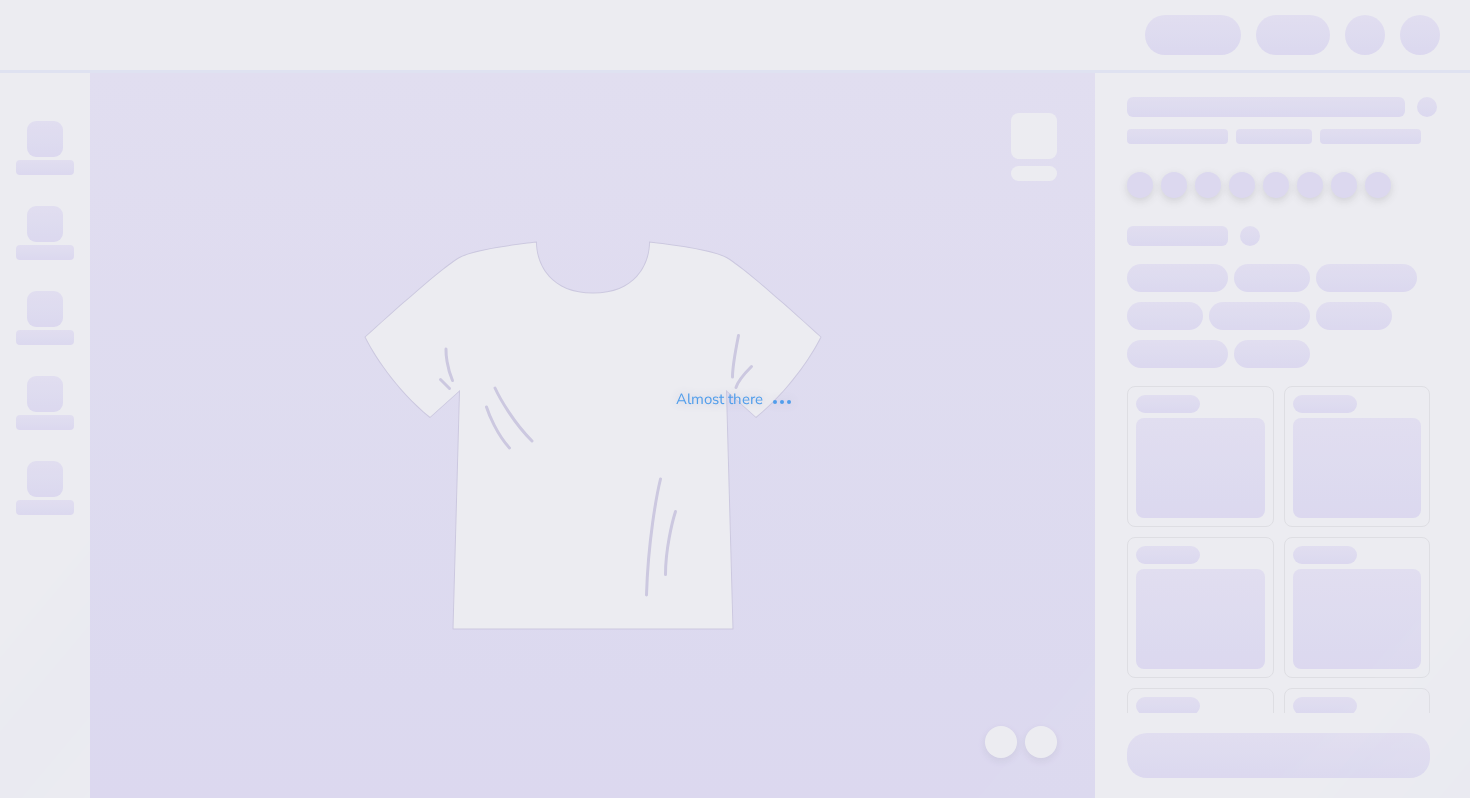 scroll, scrollTop: 0, scrollLeft: 0, axis: both 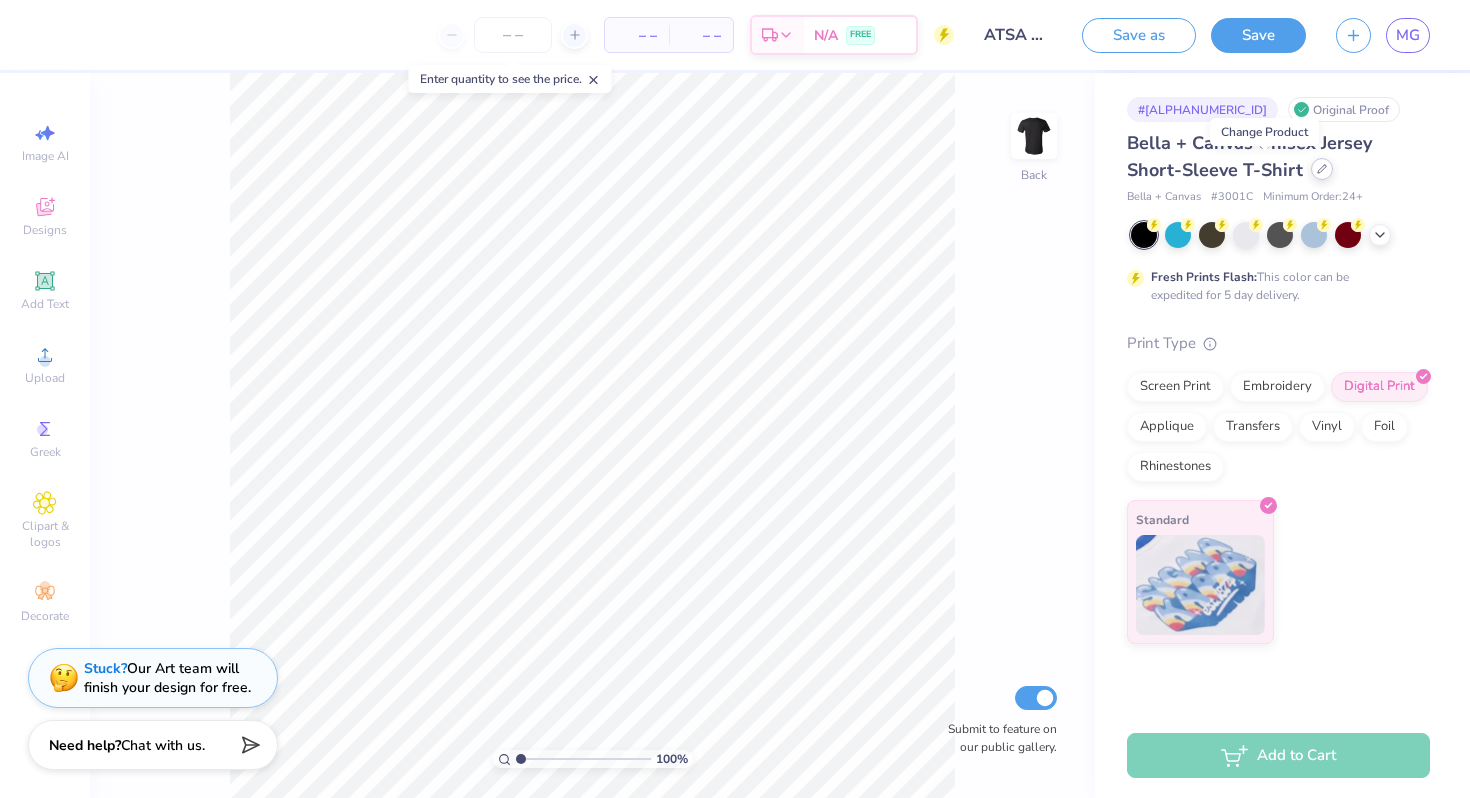 click 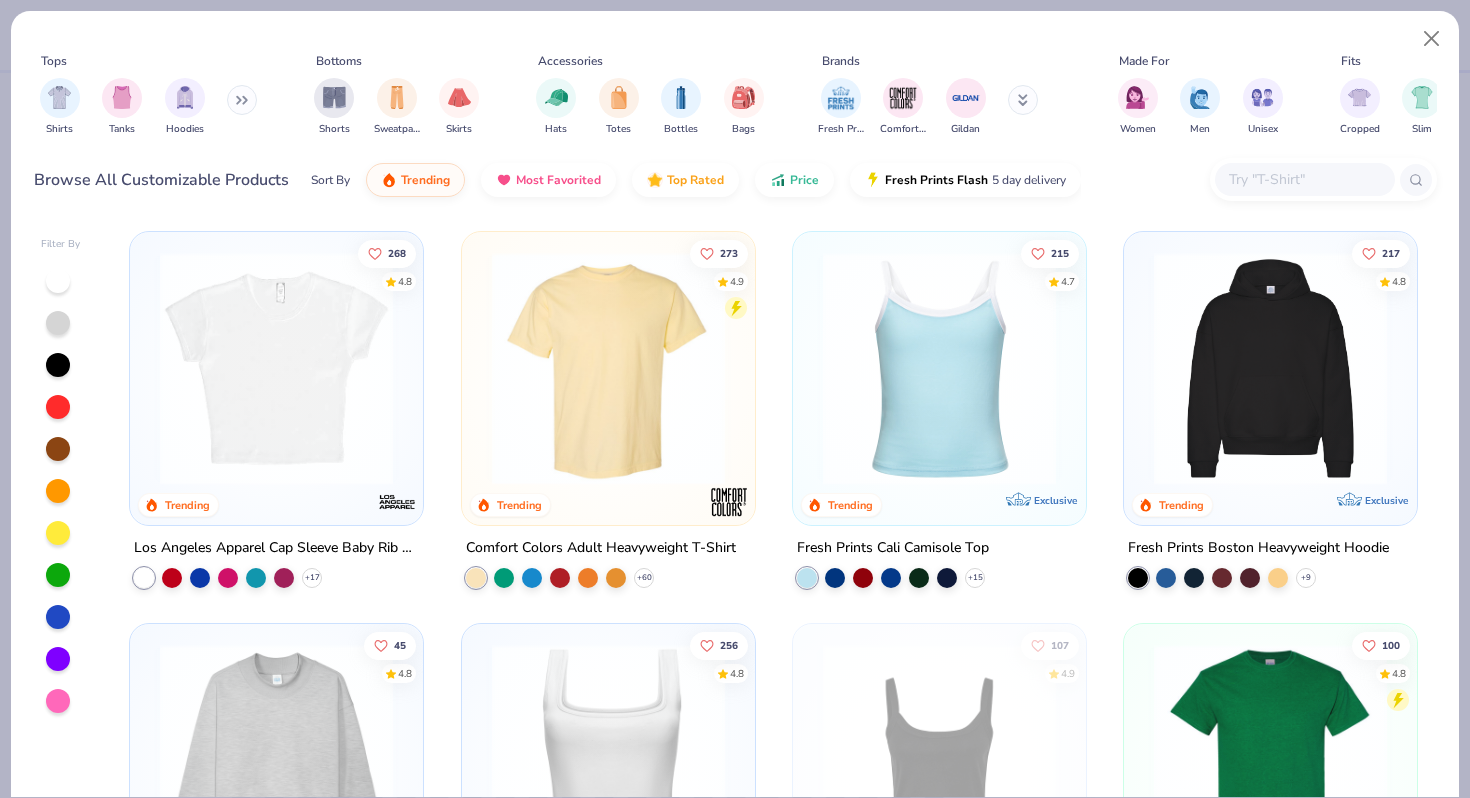 click at bounding box center [242, 100] 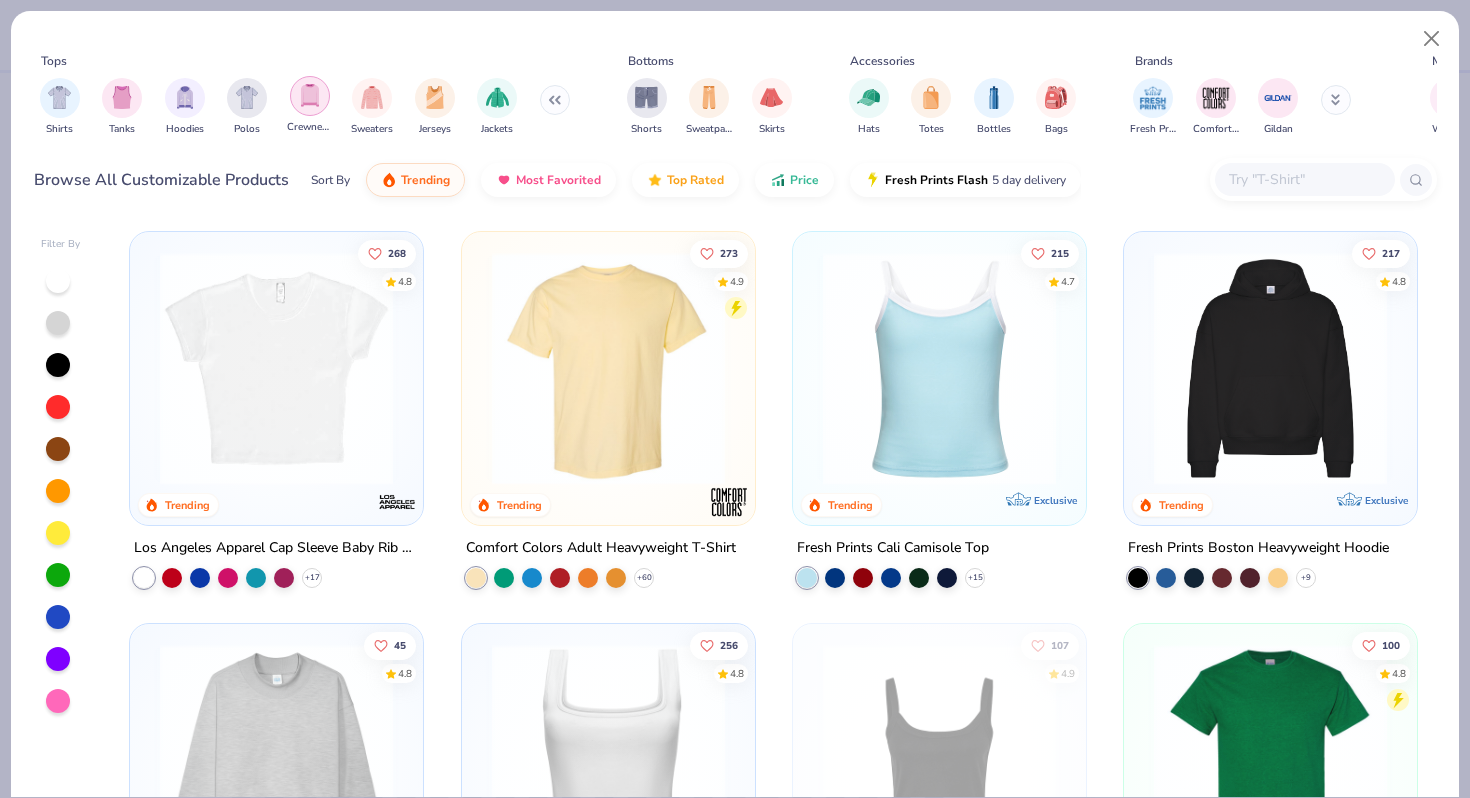 click at bounding box center (310, 95) 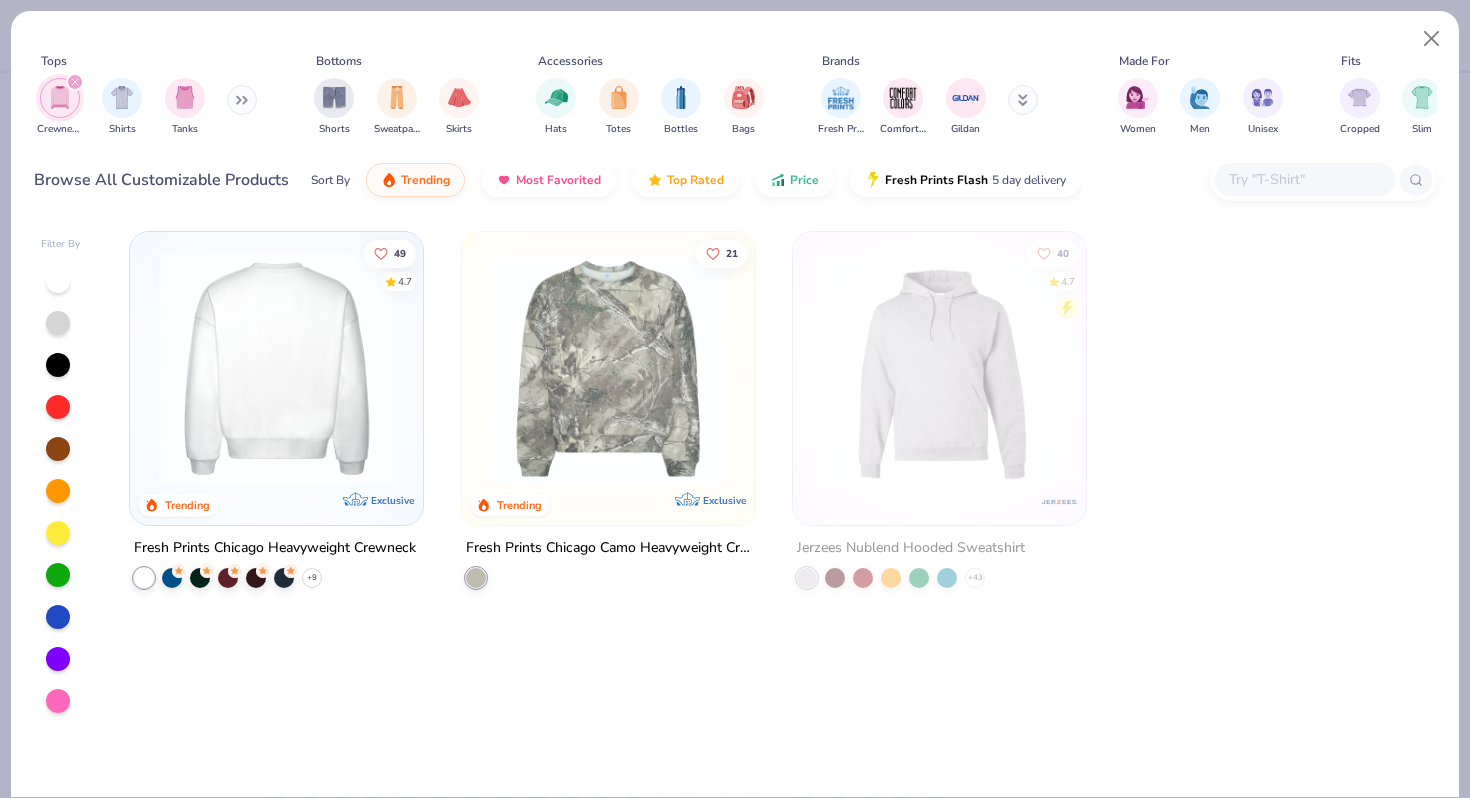click at bounding box center [276, 368] 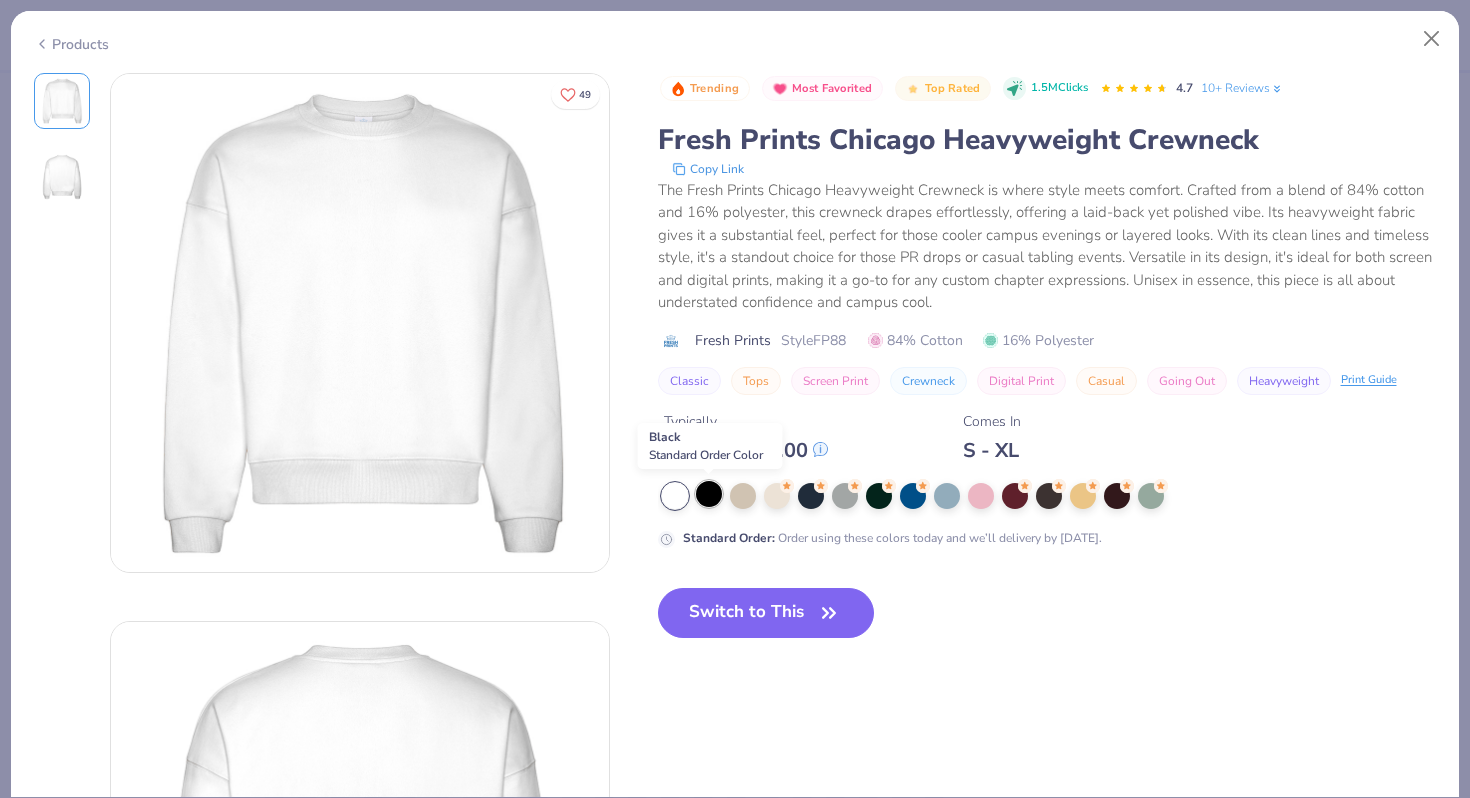 click at bounding box center (709, 494) 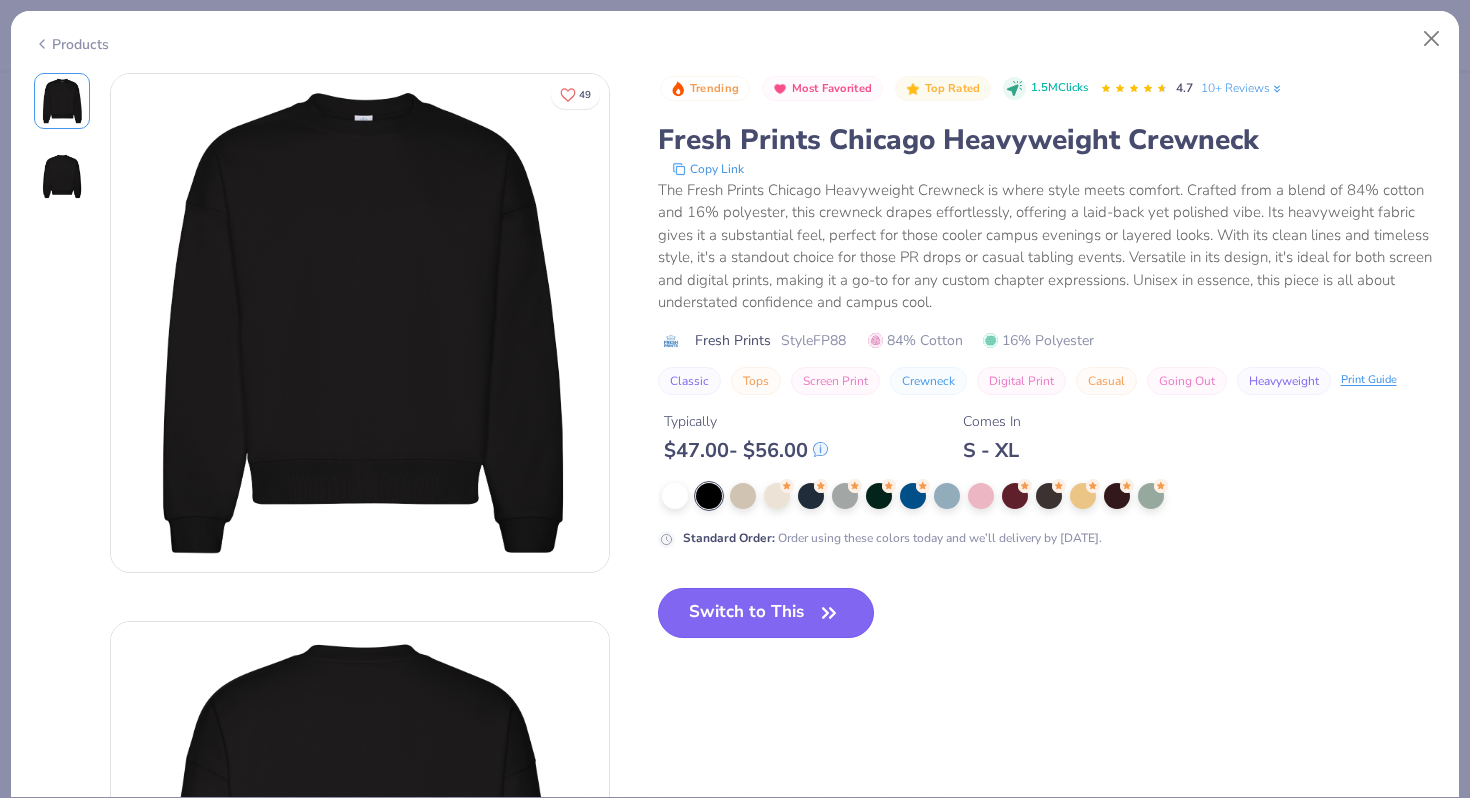 click on "Switch to This" at bounding box center (766, 613) 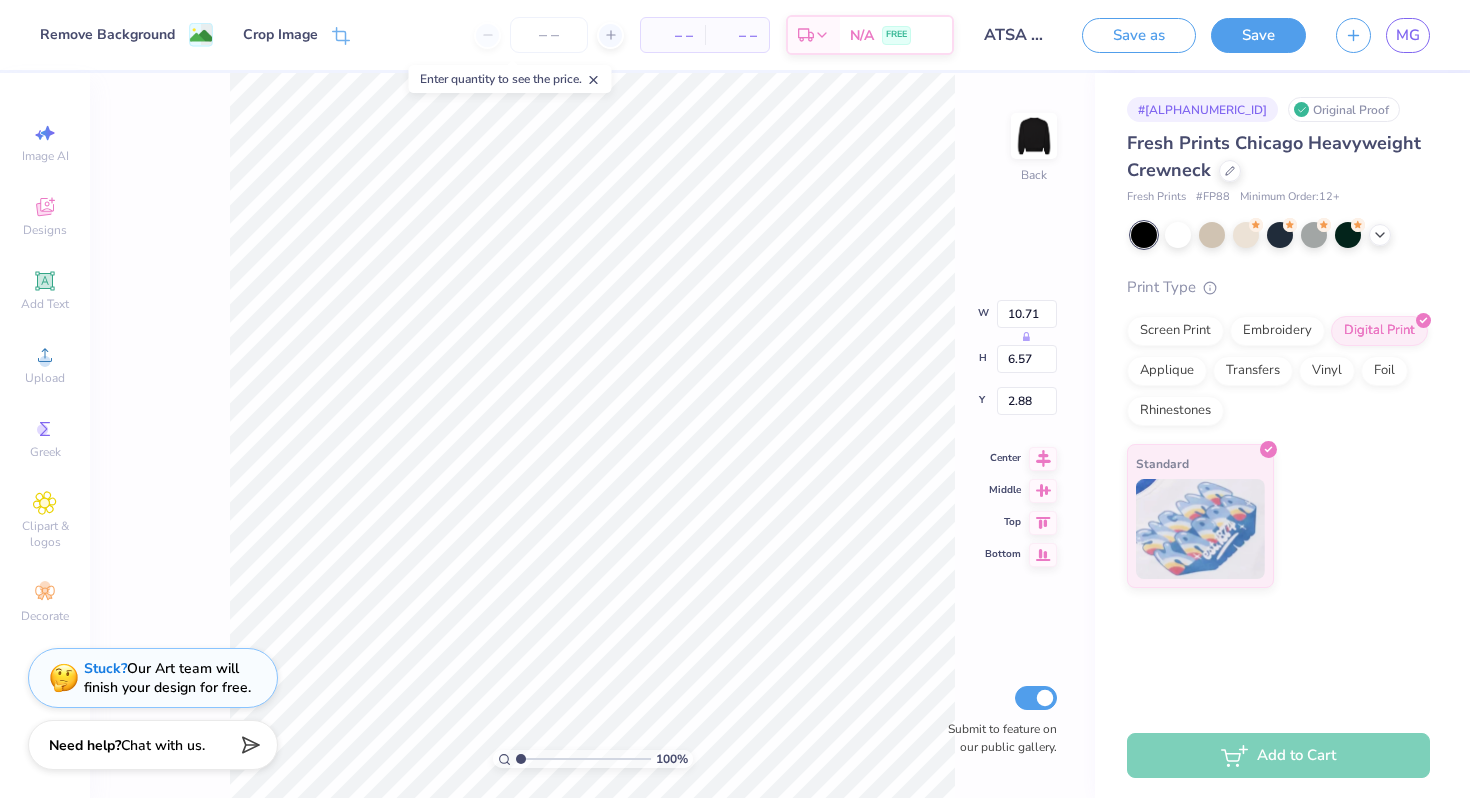 type on "12.44" 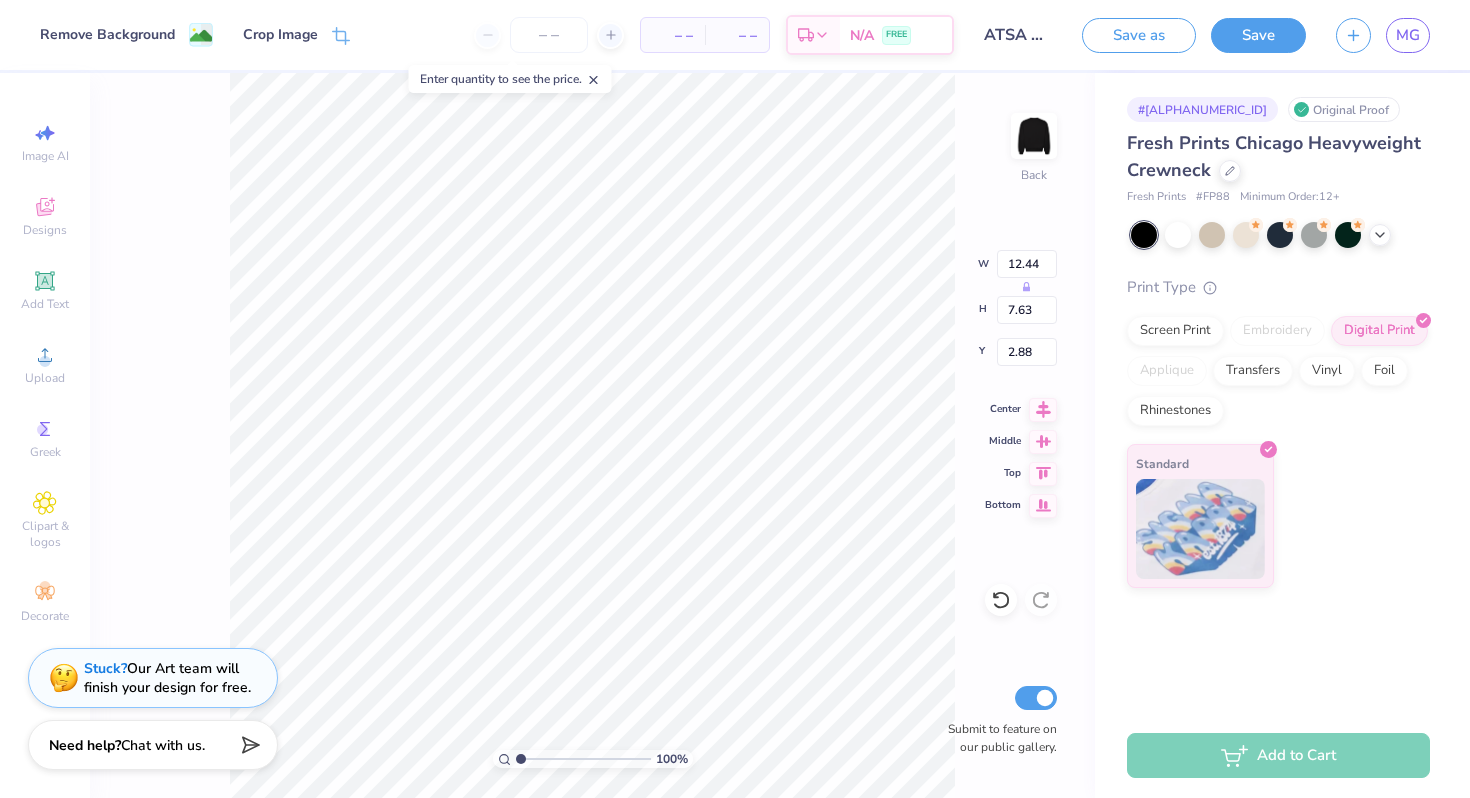 type on "3.00" 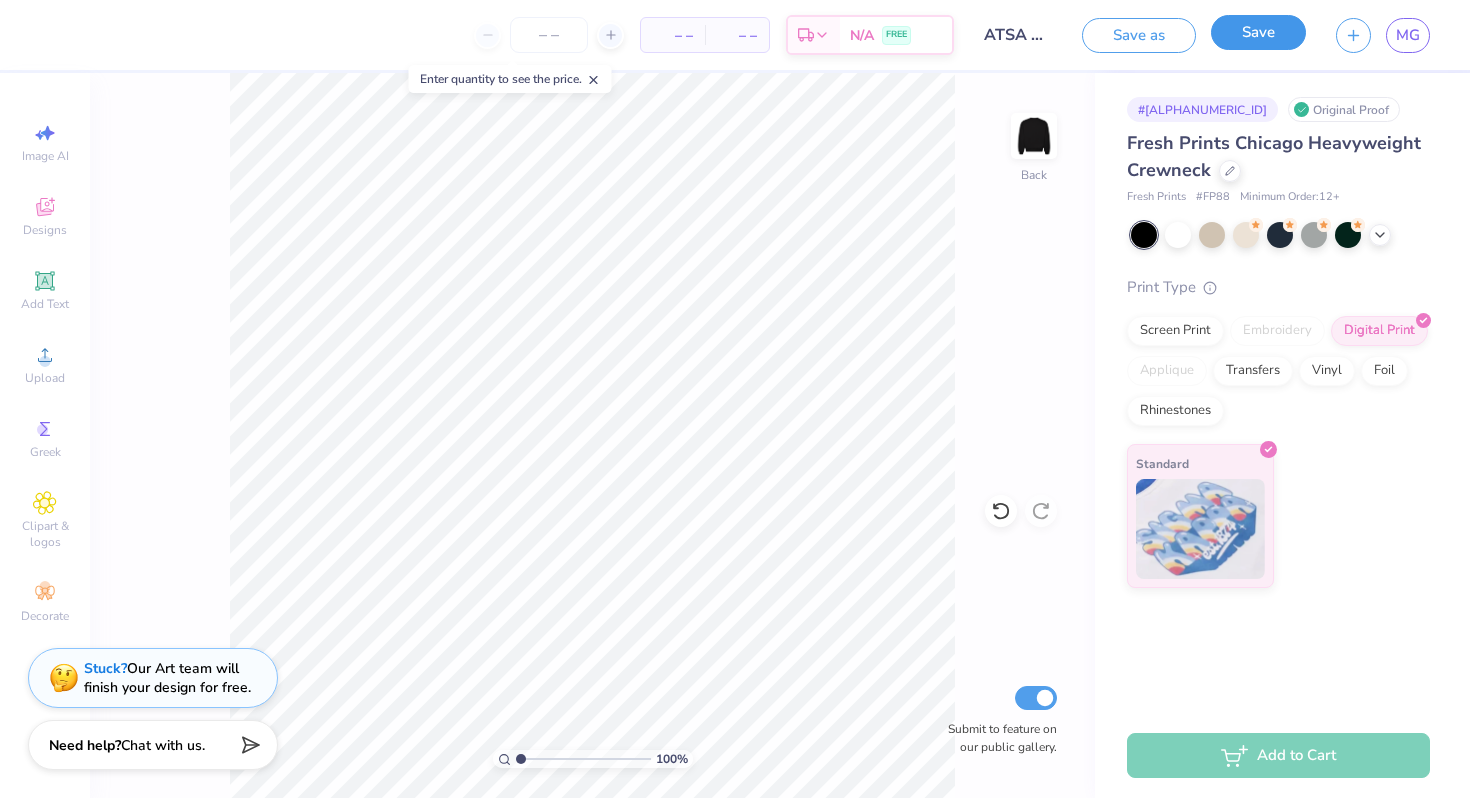 click on "Save" at bounding box center (1258, 32) 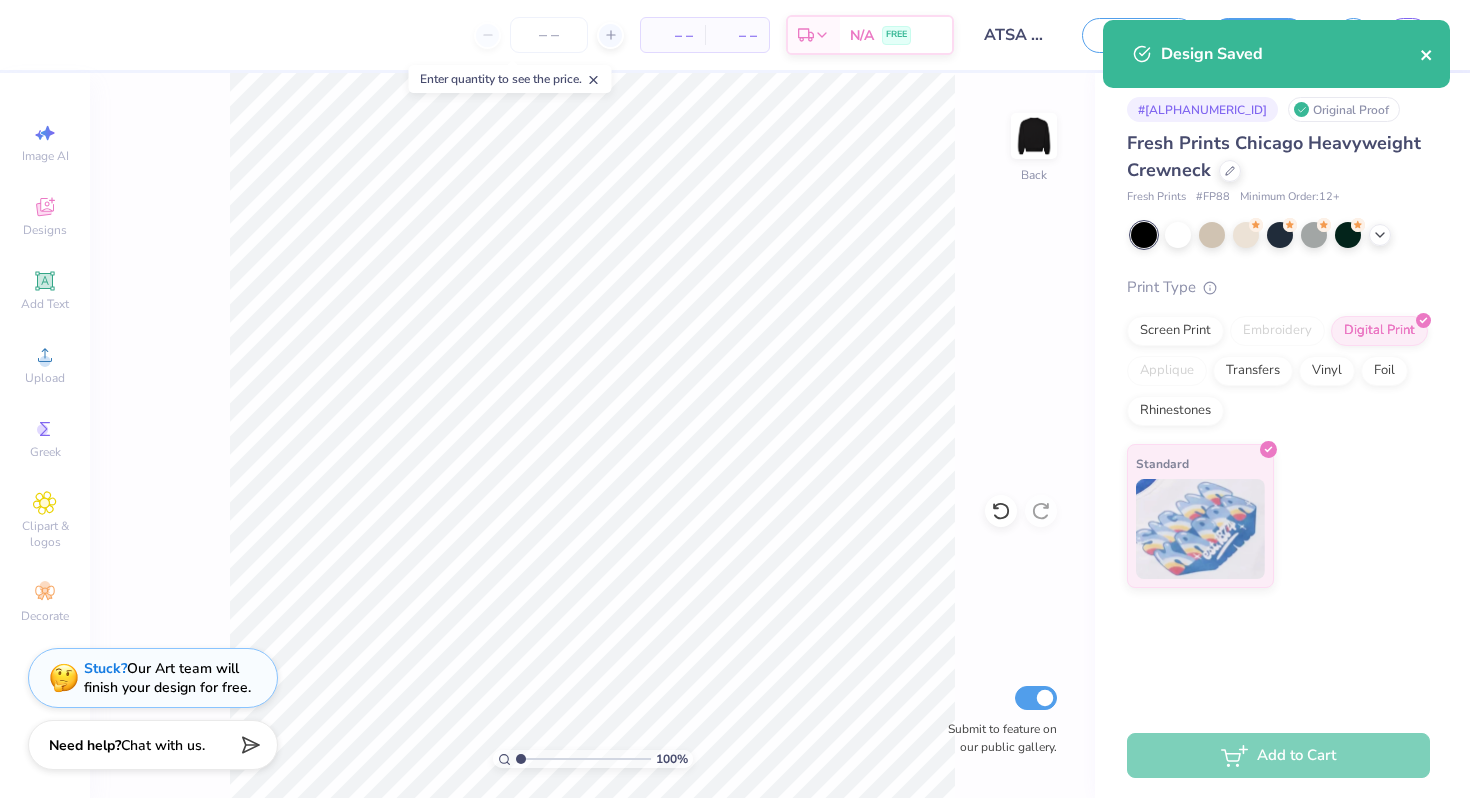 click 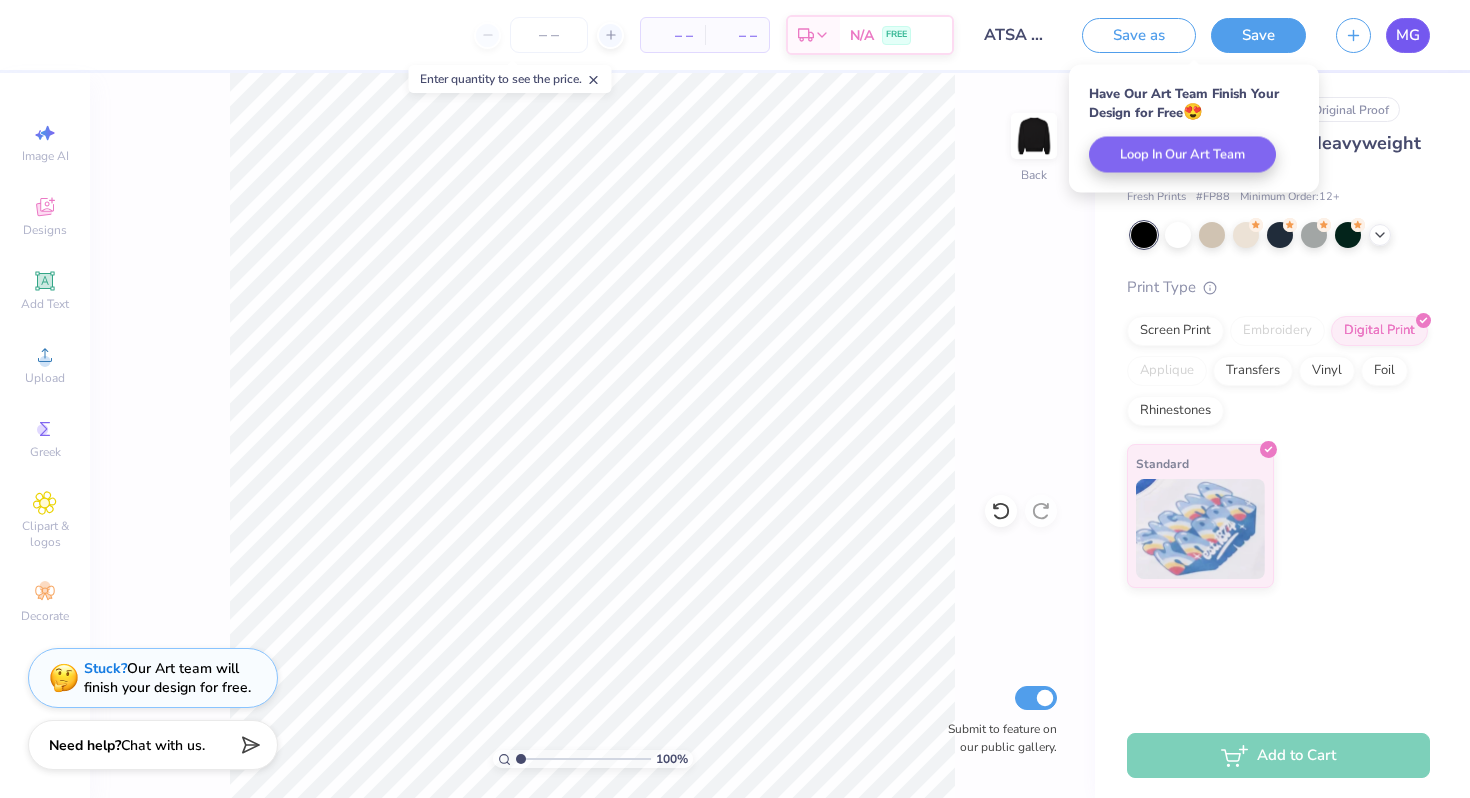 click on "MG" at bounding box center [1408, 35] 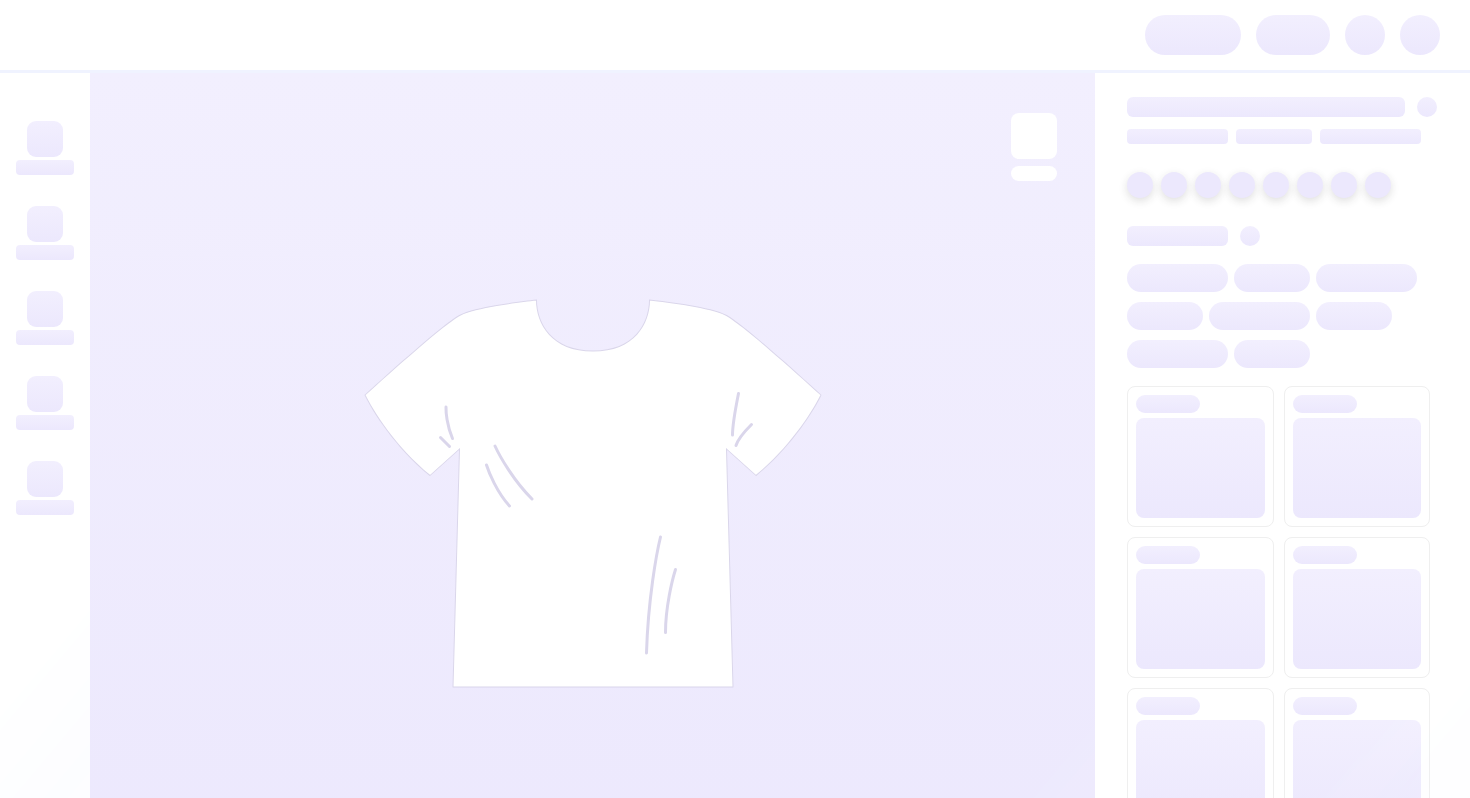 scroll, scrollTop: 0, scrollLeft: 0, axis: both 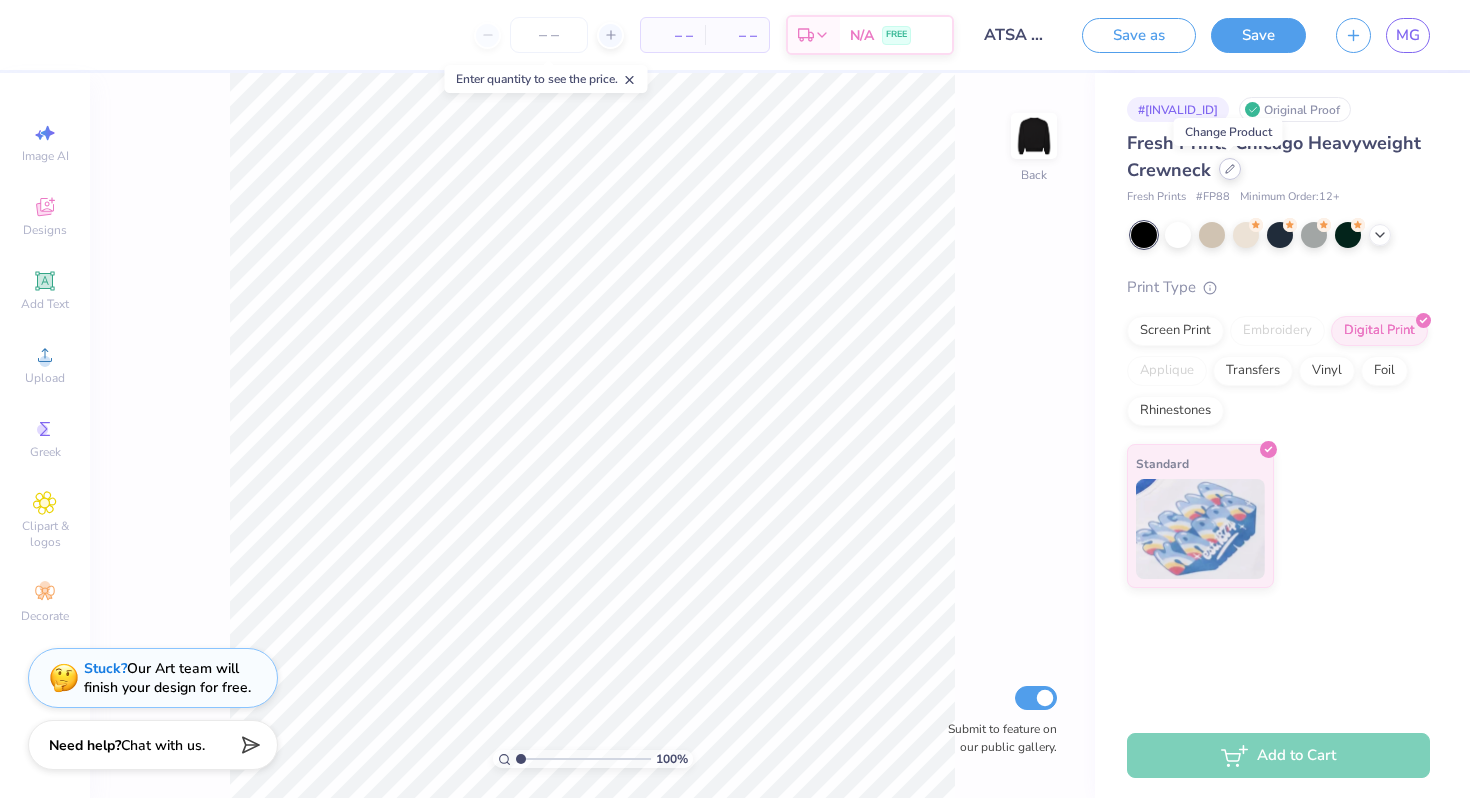 click 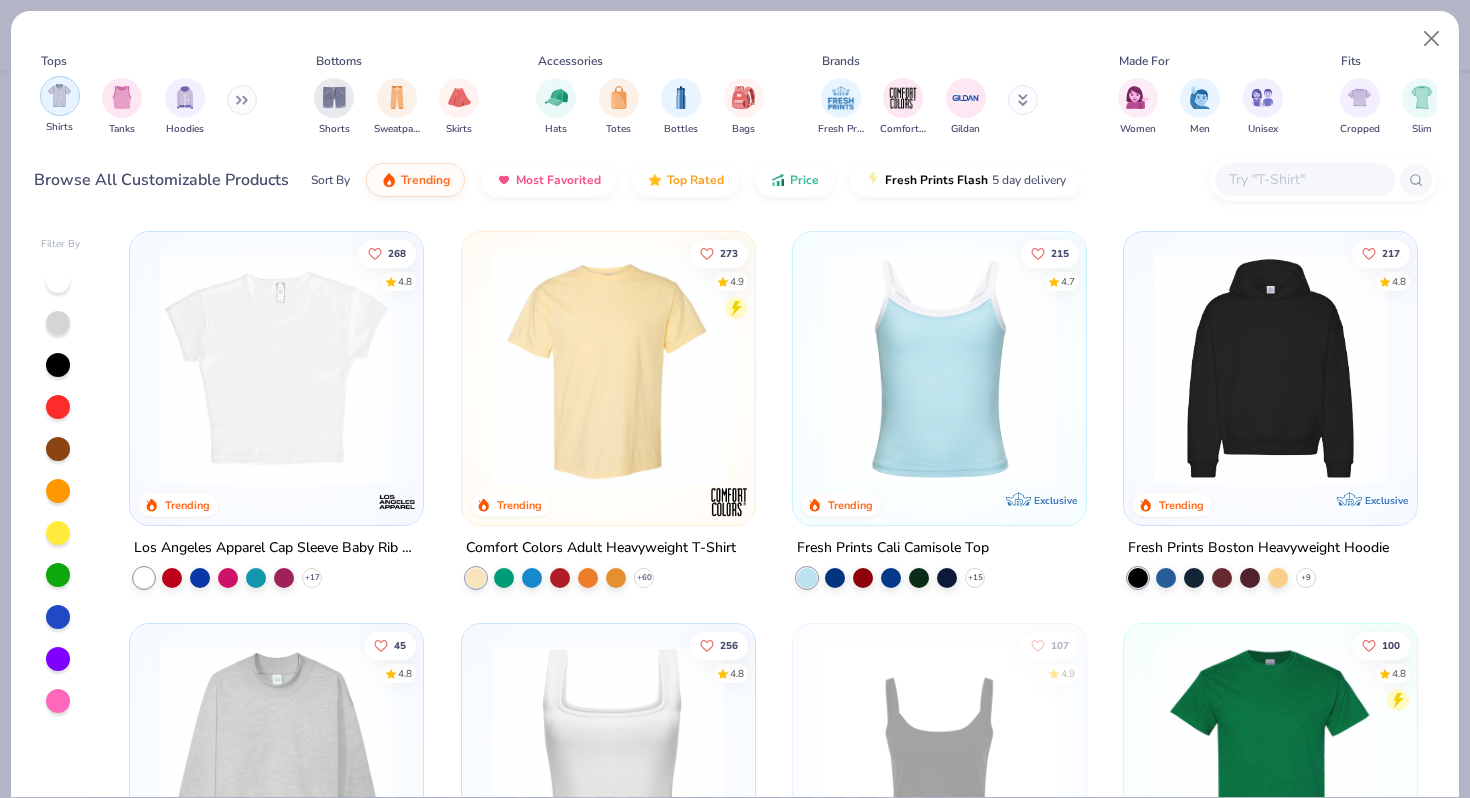 click at bounding box center [59, 95] 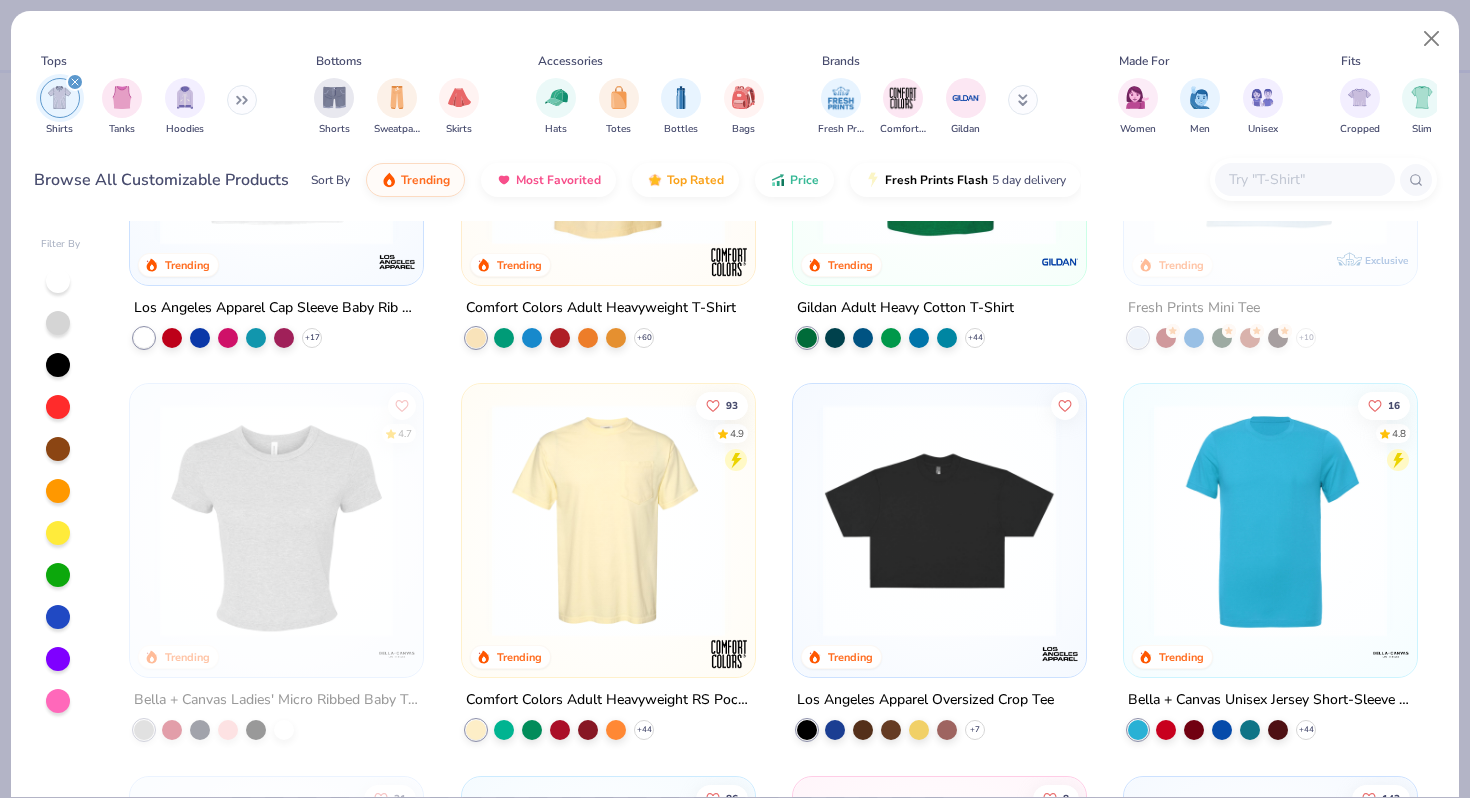 scroll, scrollTop: 567, scrollLeft: 0, axis: vertical 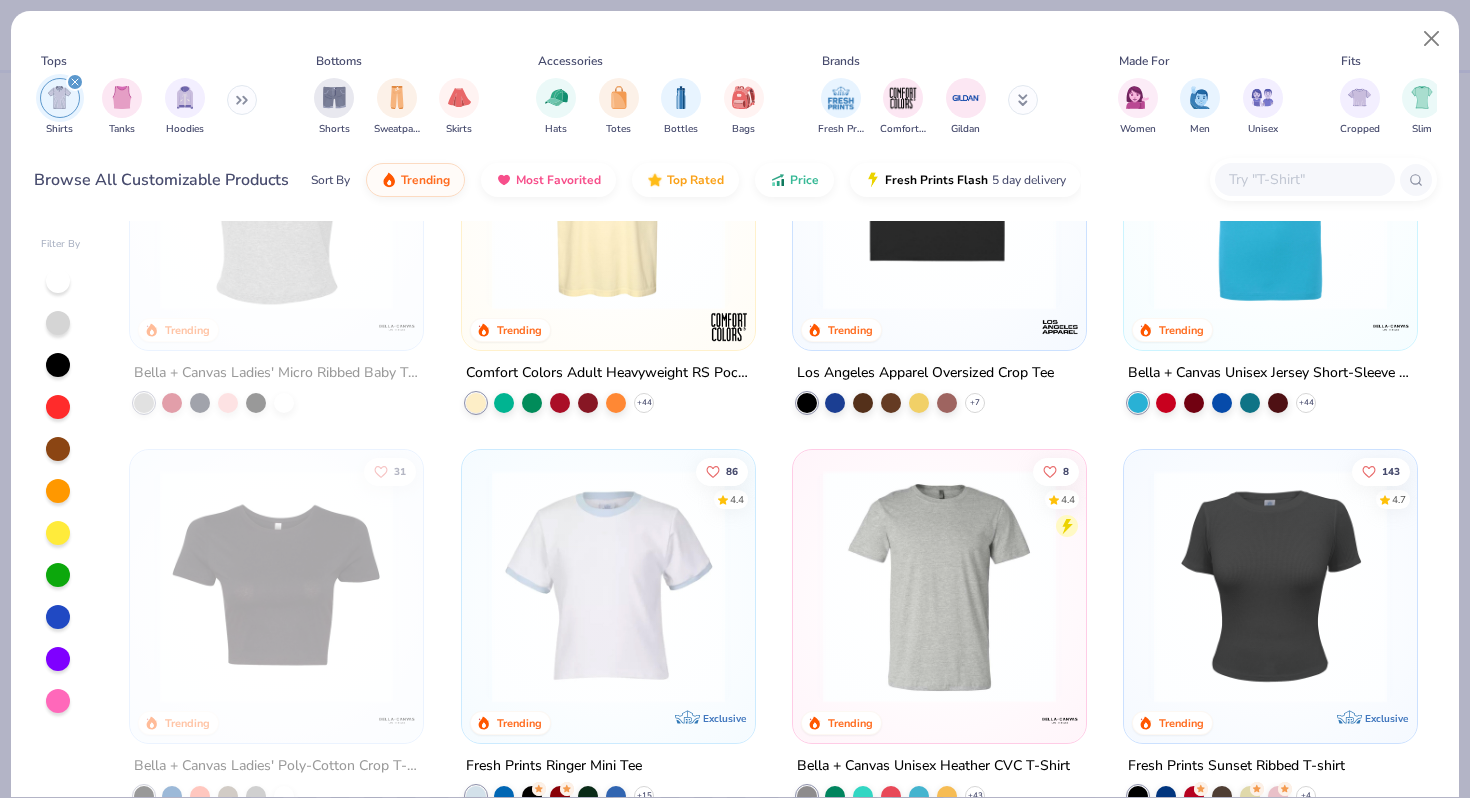 click at bounding box center (1270, 193) 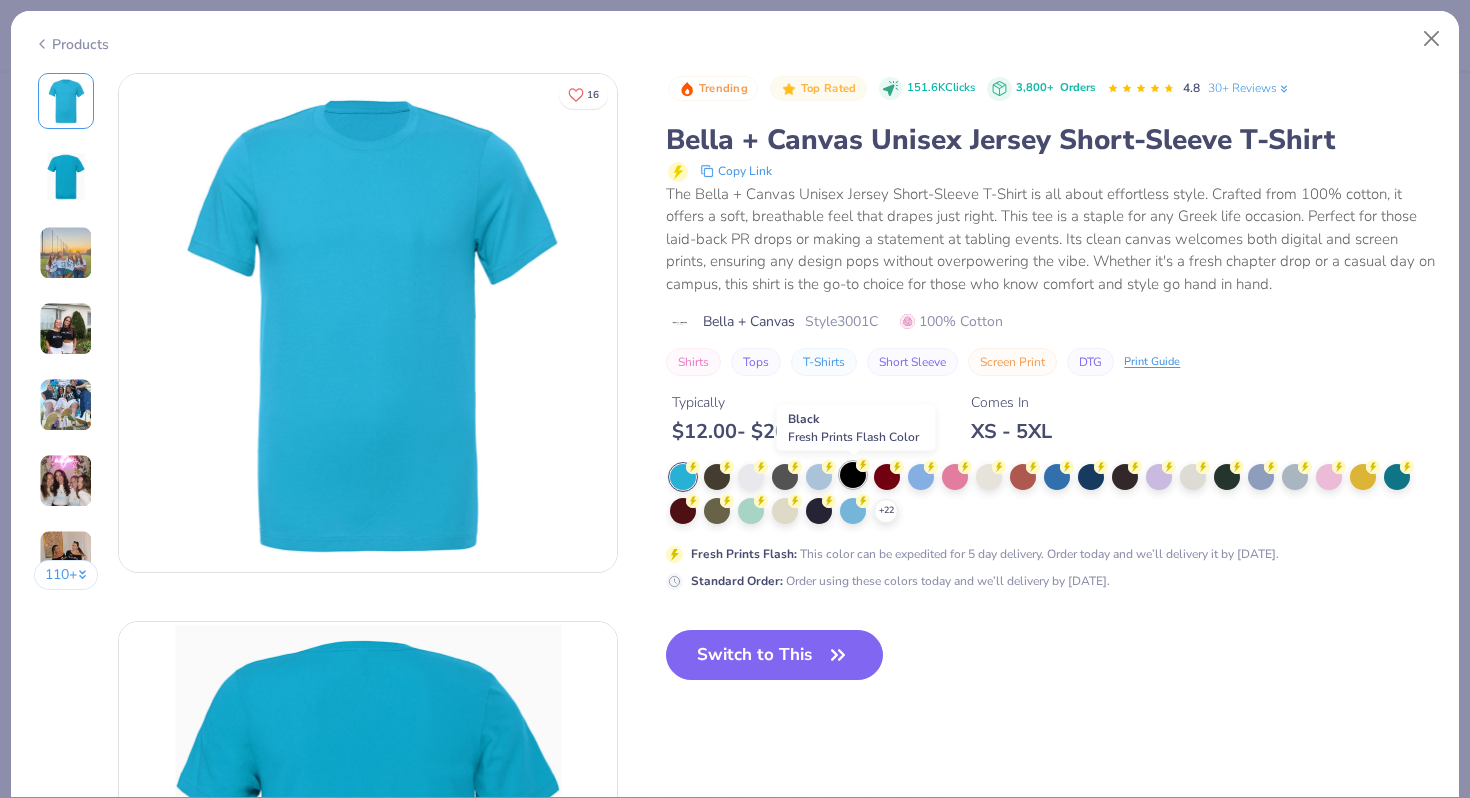 click at bounding box center (853, 475) 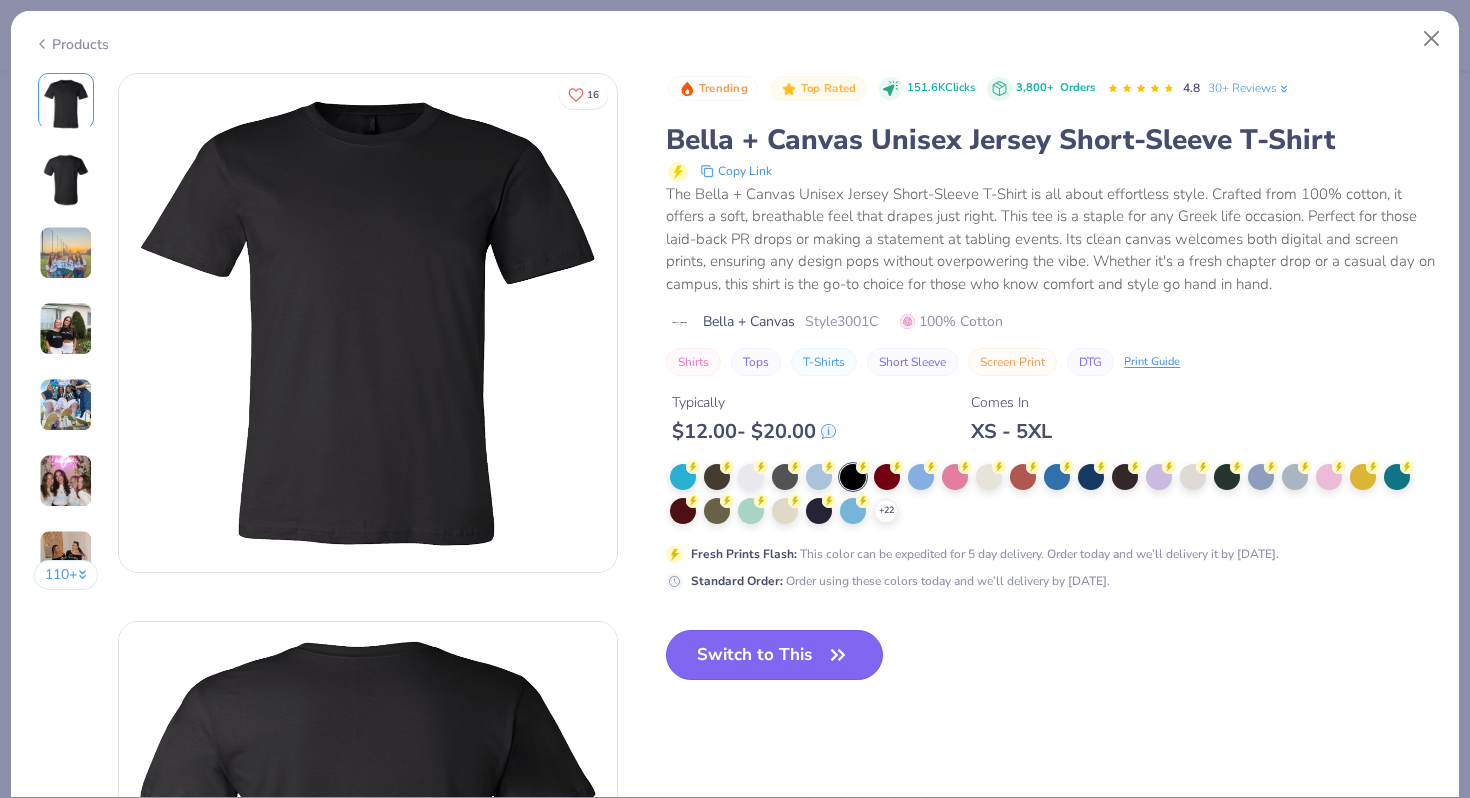 click on "Switch to This" at bounding box center [774, 655] 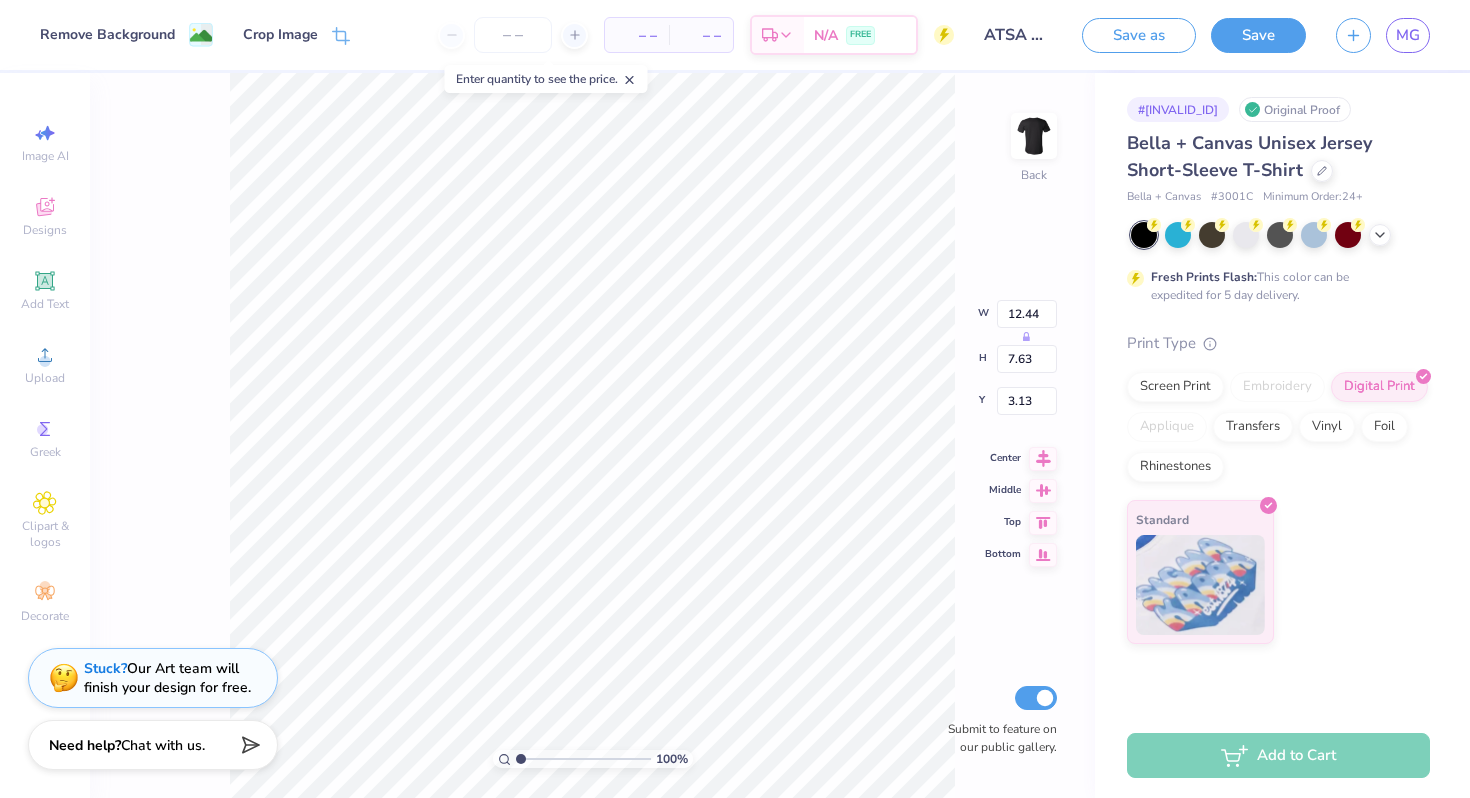 type on "11.41" 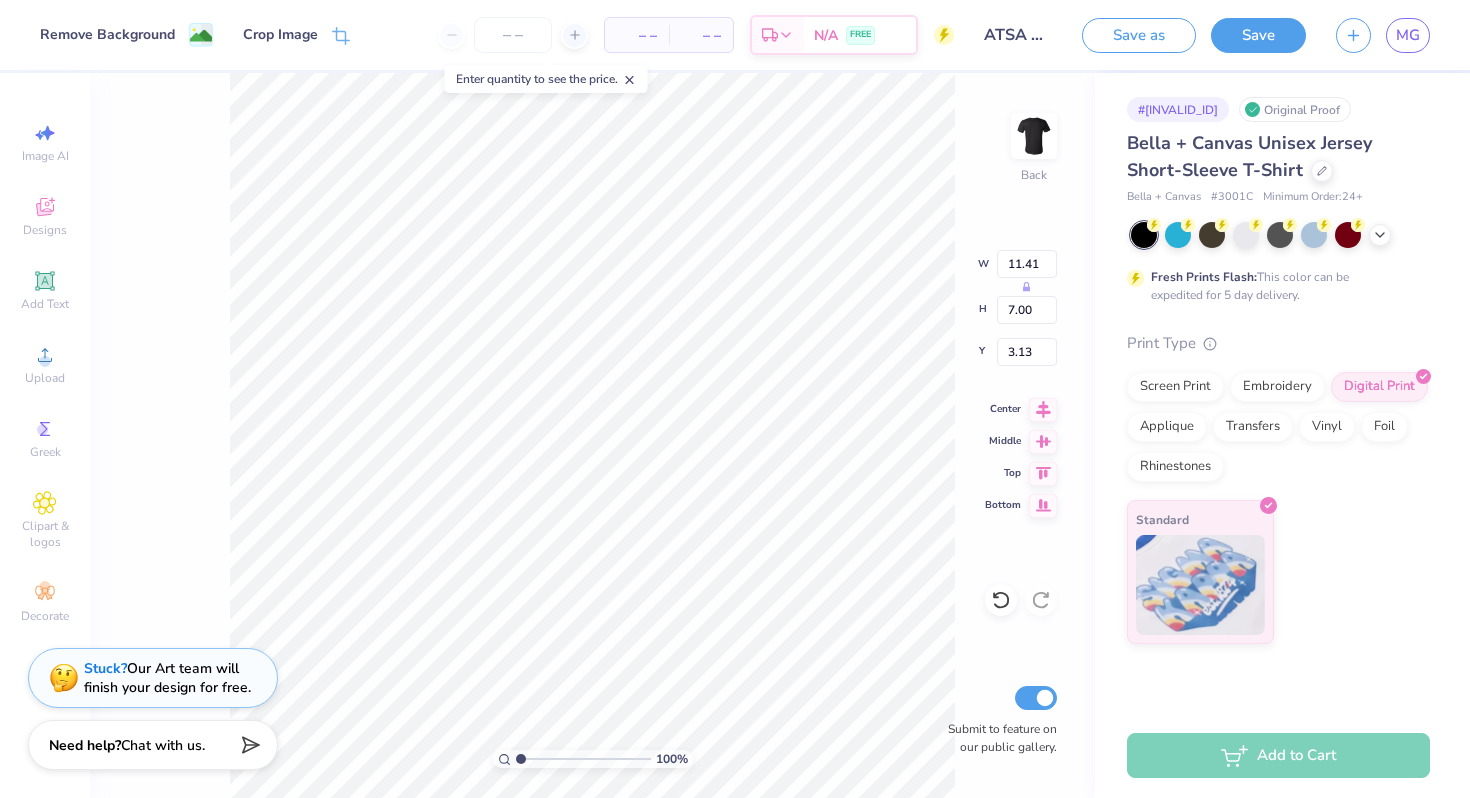 type on "3.00" 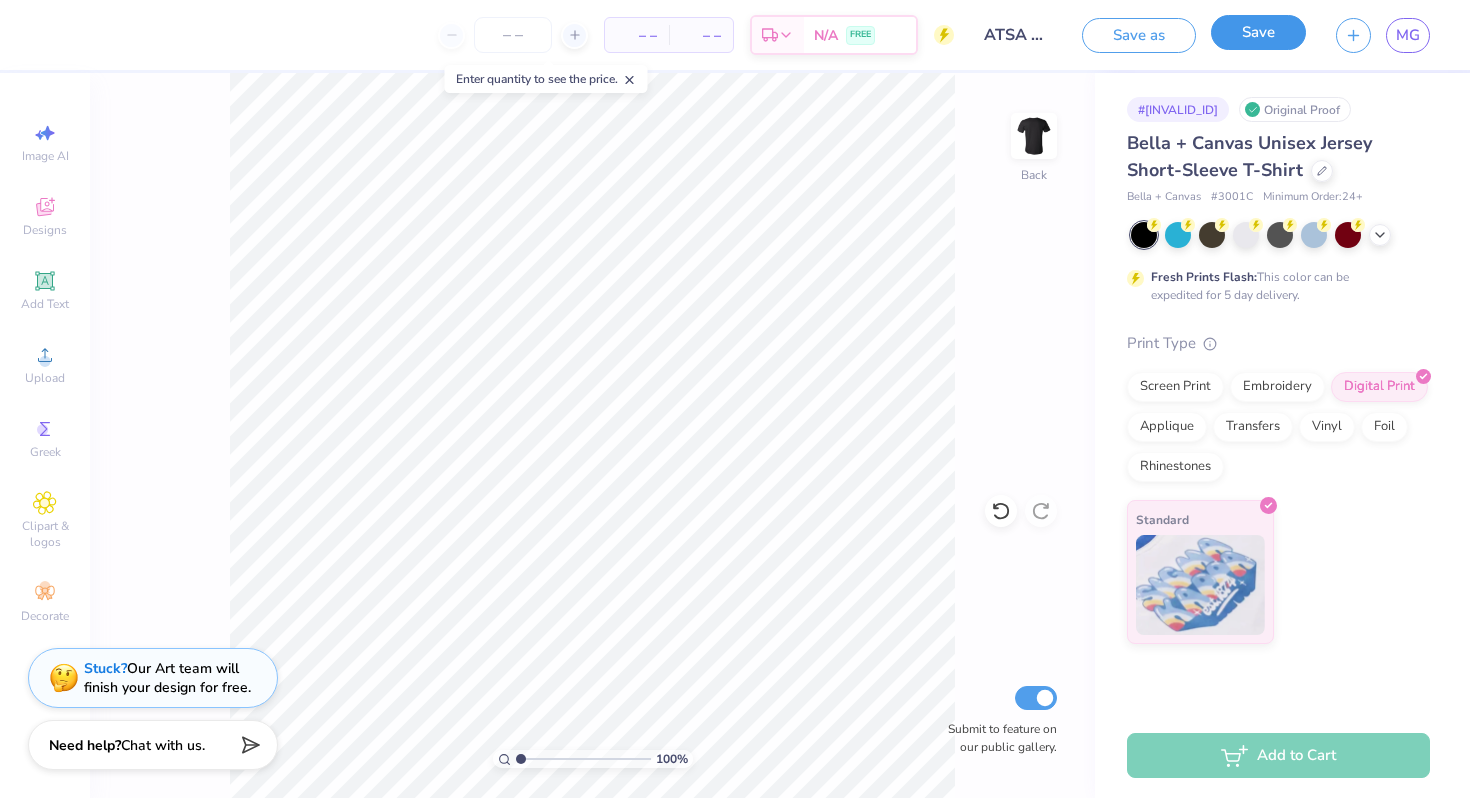 click on "Save" at bounding box center [1258, 32] 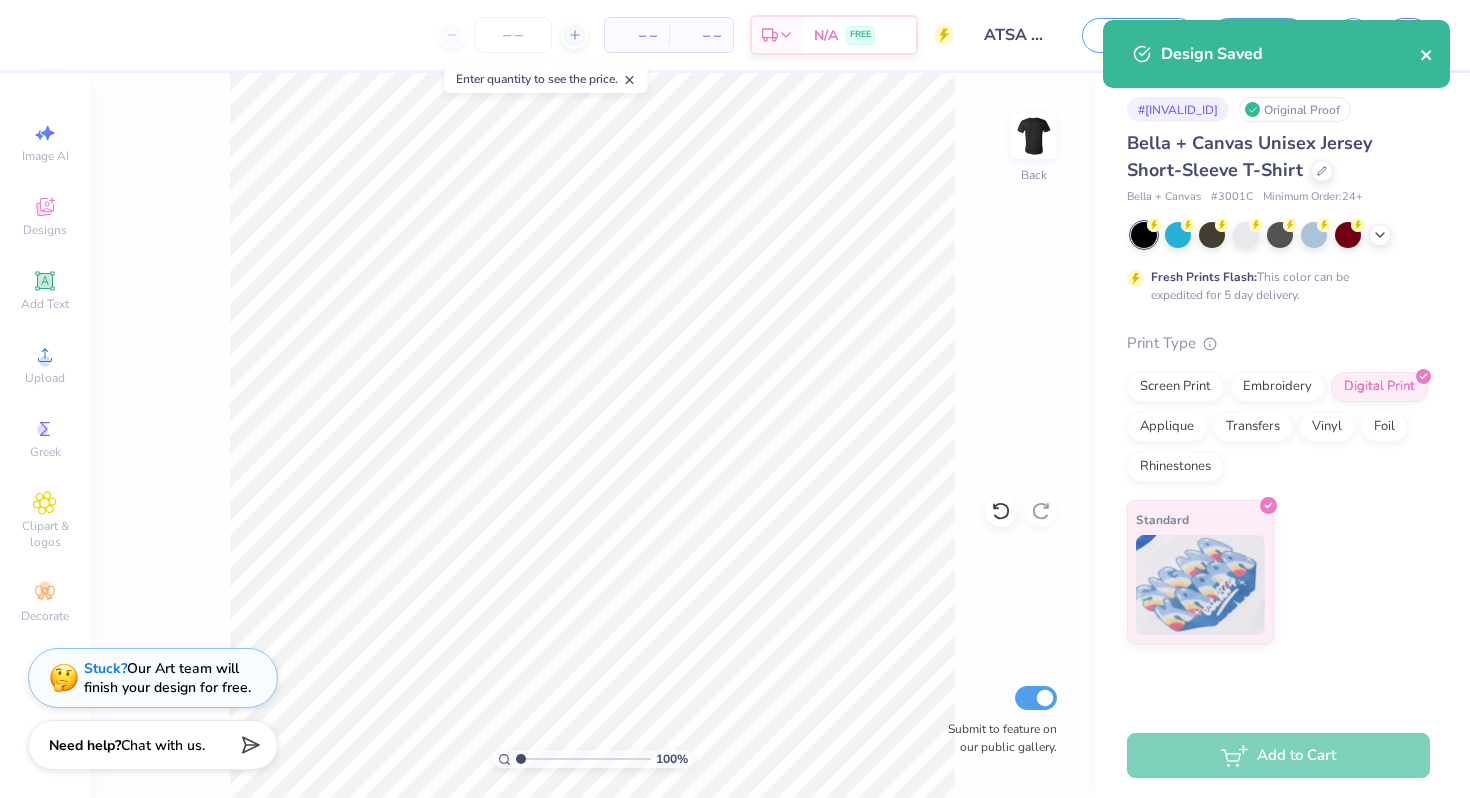 click 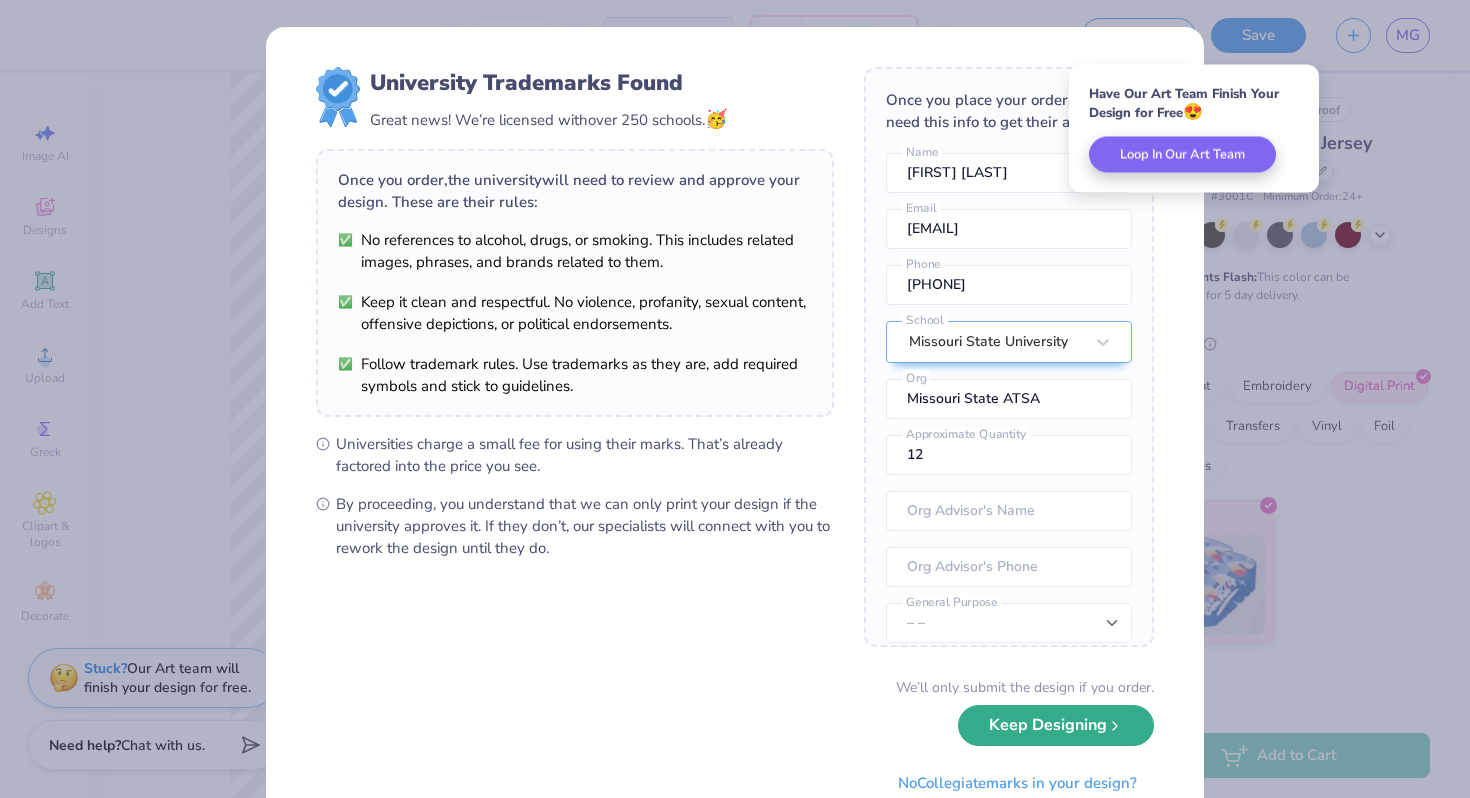 click on "Keep Designing" at bounding box center [1056, 725] 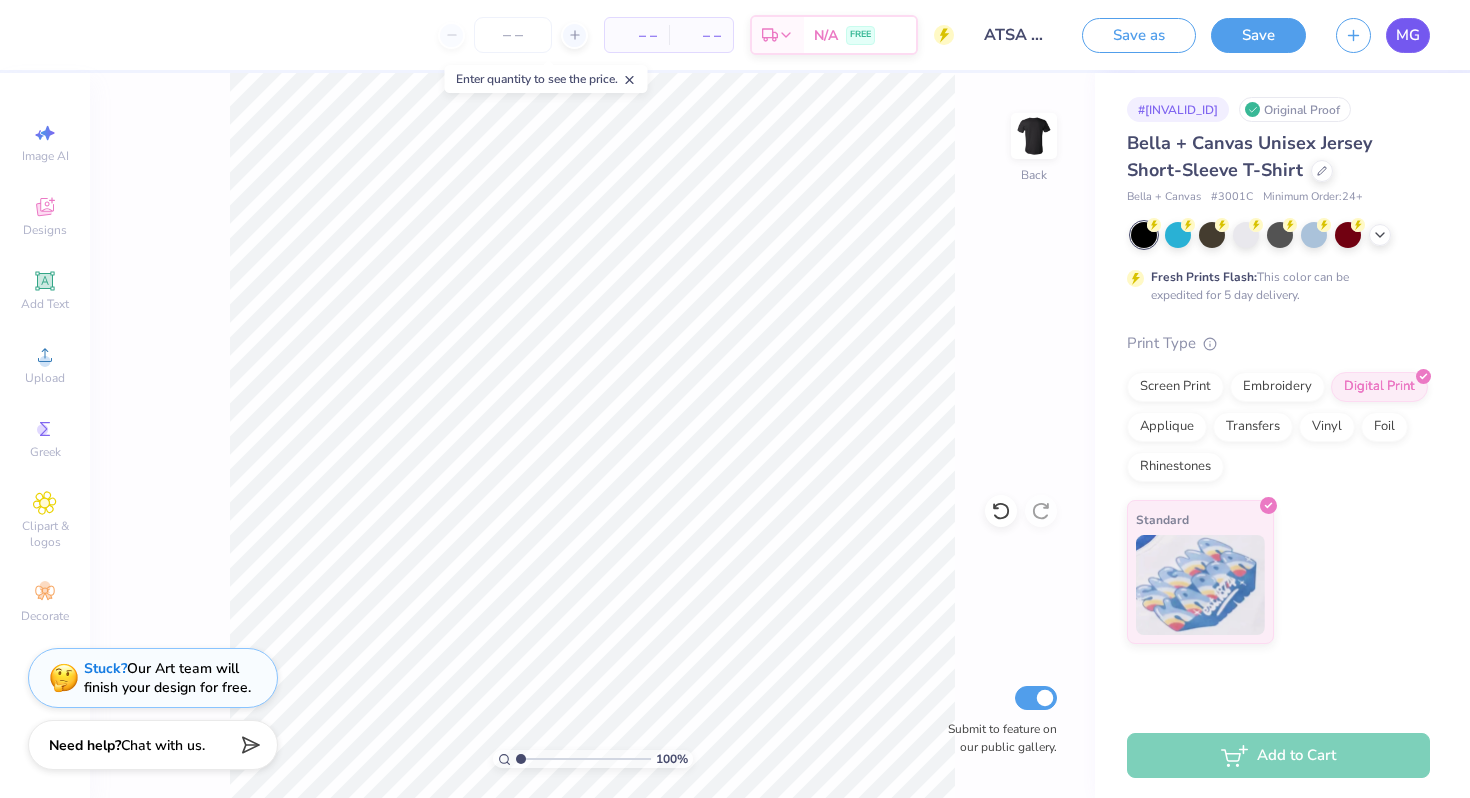 click on "MG" at bounding box center [1408, 35] 